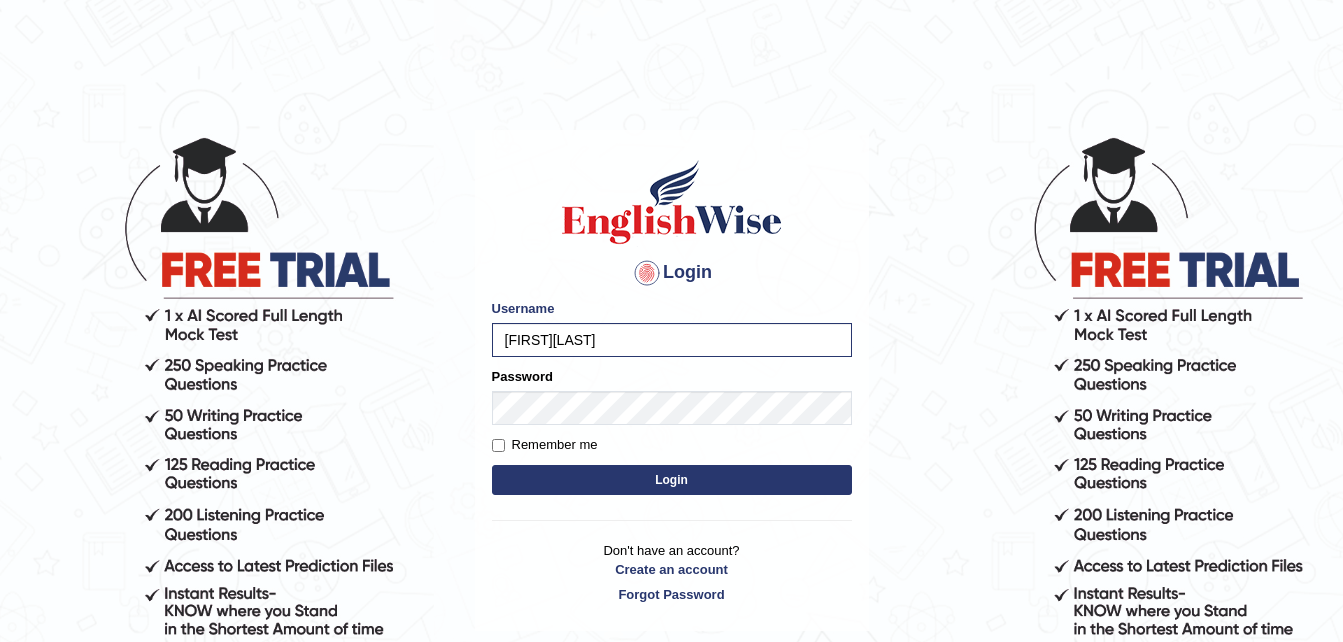 scroll, scrollTop: 0, scrollLeft: 0, axis: both 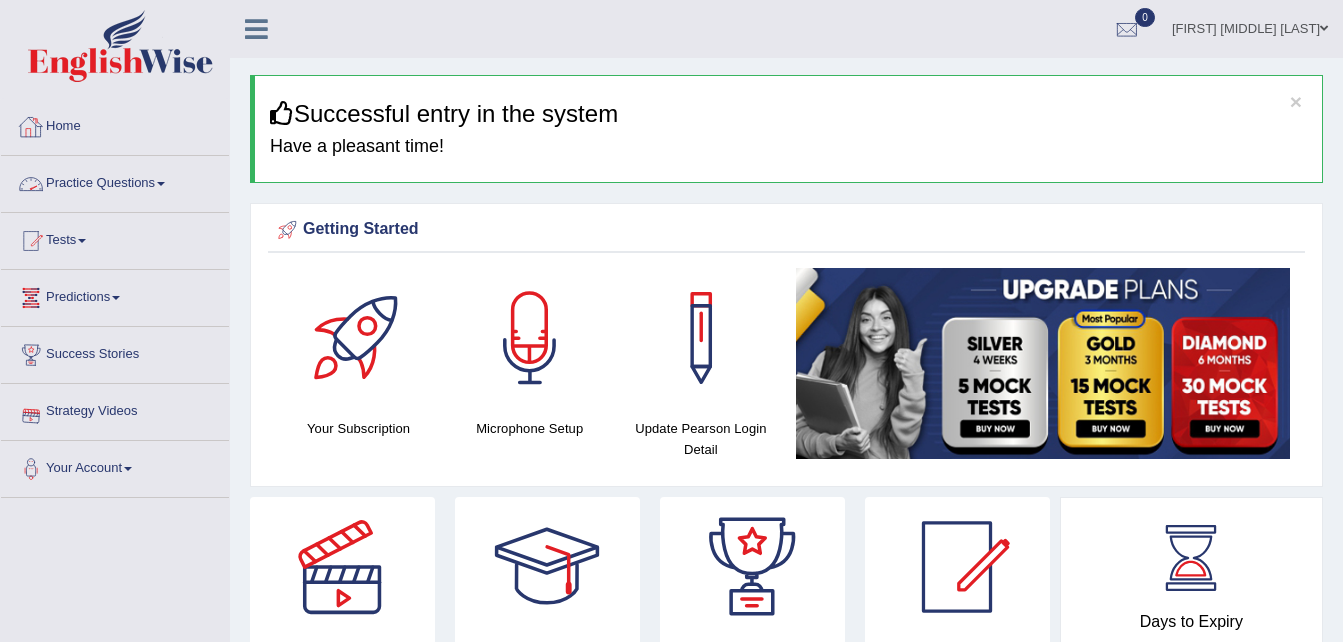 click on "Practice Questions" at bounding box center (115, 181) 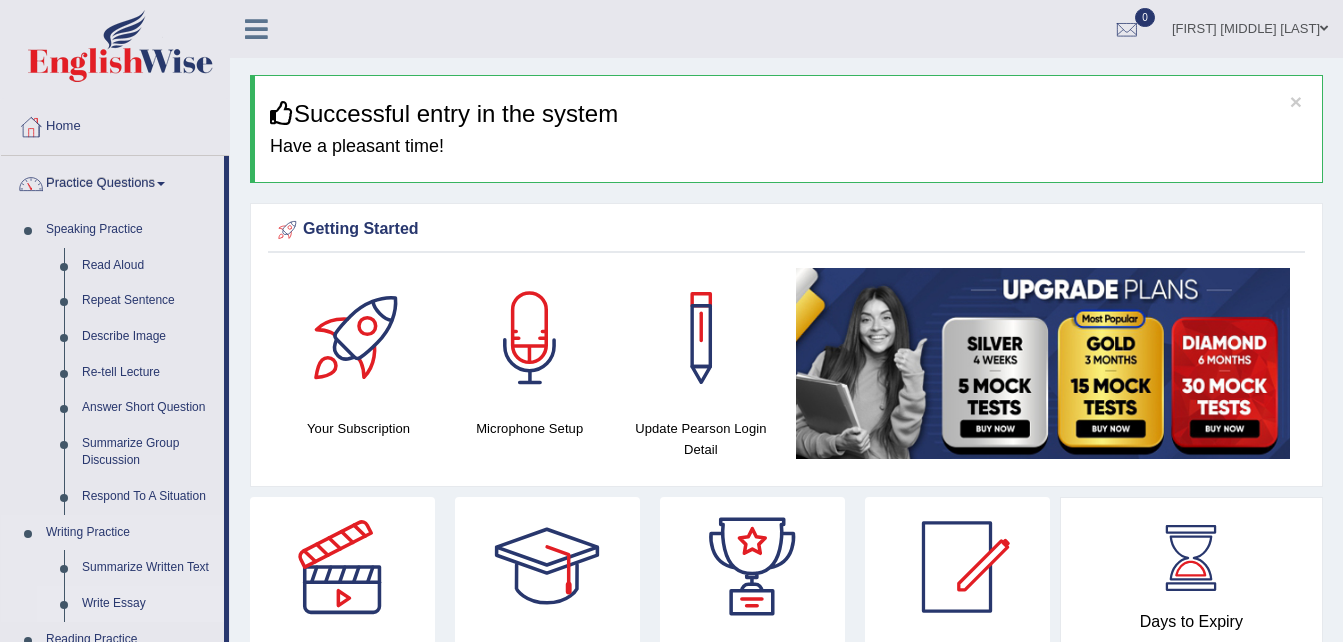 click on "Write Essay" at bounding box center [148, 604] 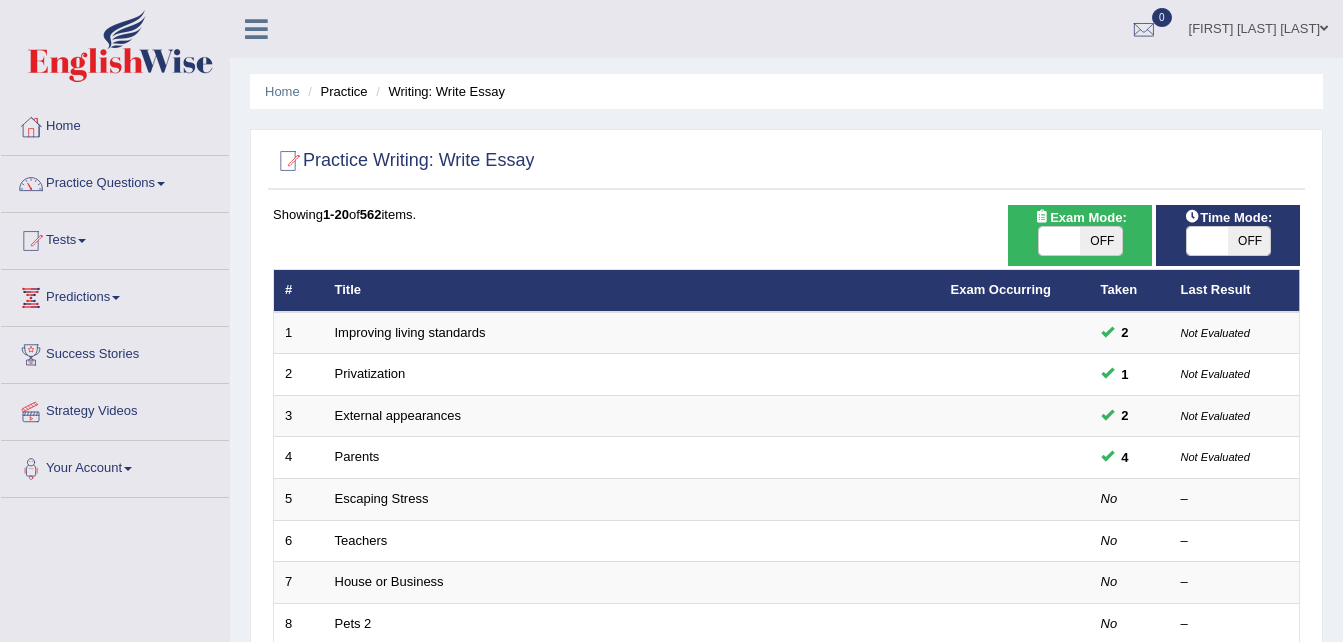 scroll, scrollTop: 0, scrollLeft: 0, axis: both 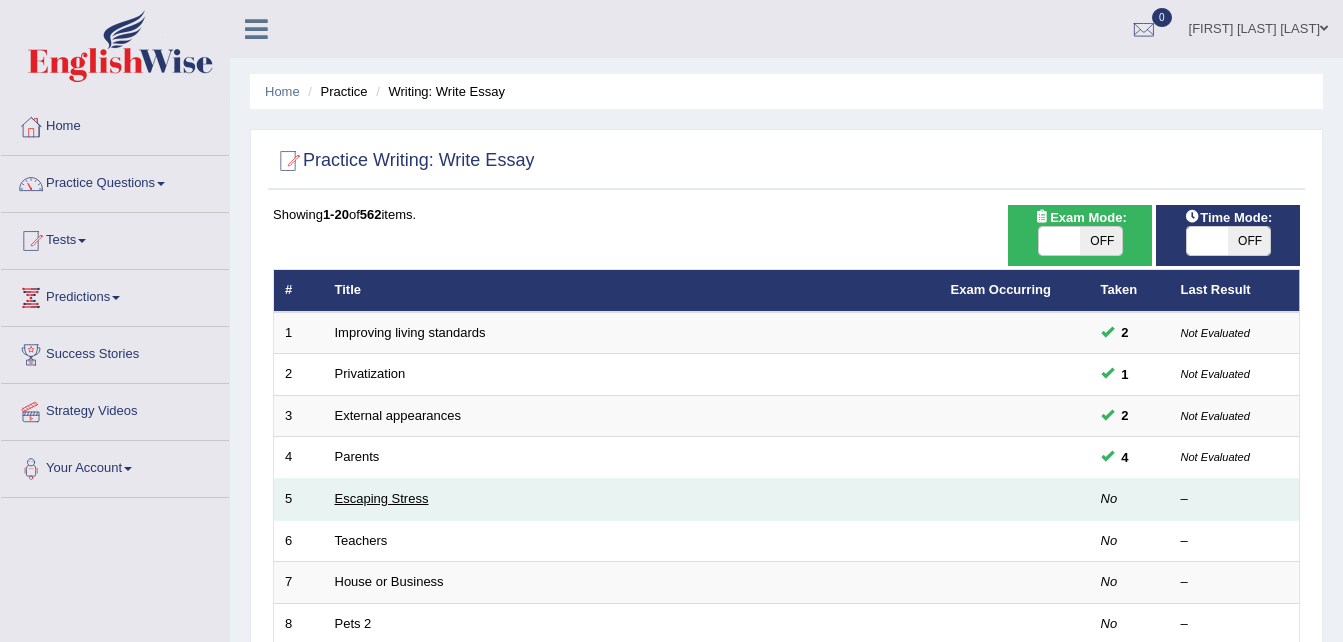 click on "Escaping Stress" at bounding box center (382, 498) 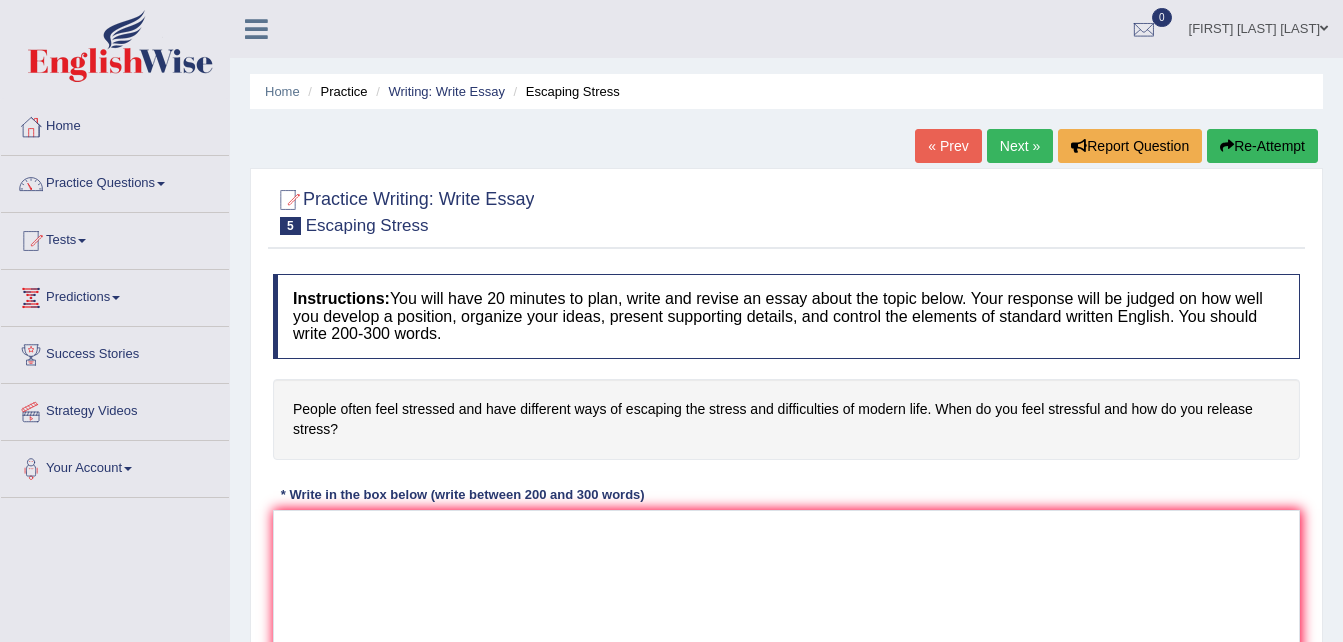 scroll, scrollTop: 0, scrollLeft: 0, axis: both 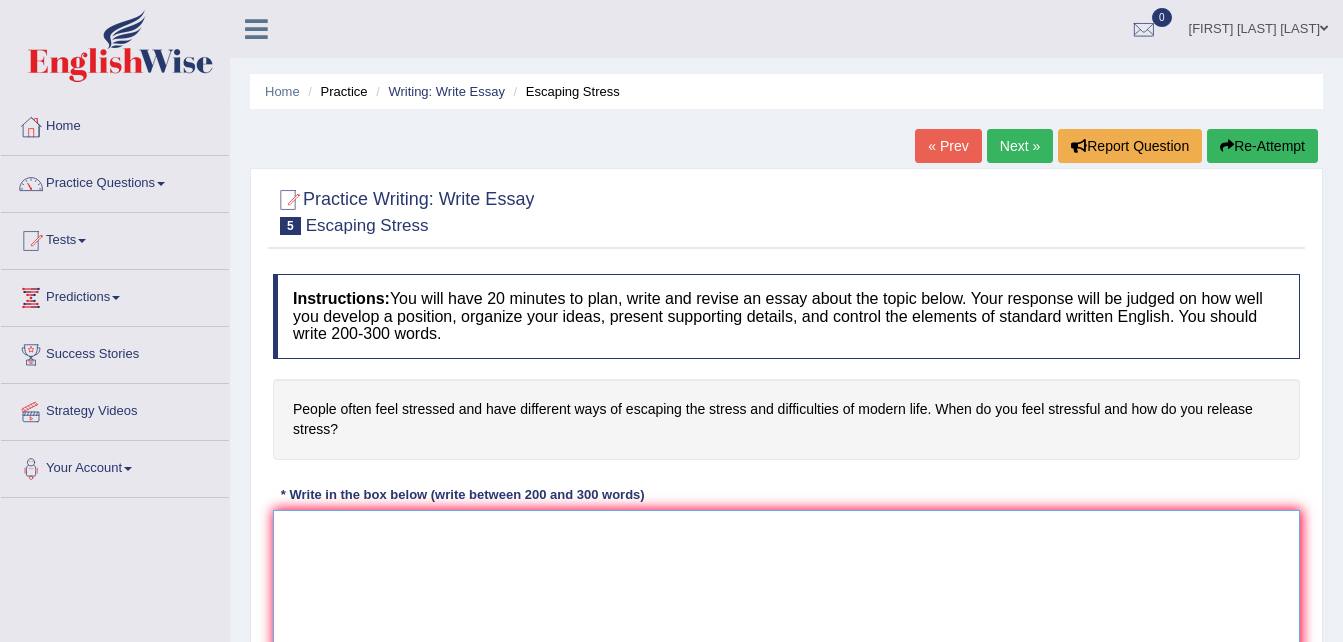 click at bounding box center [786, 607] 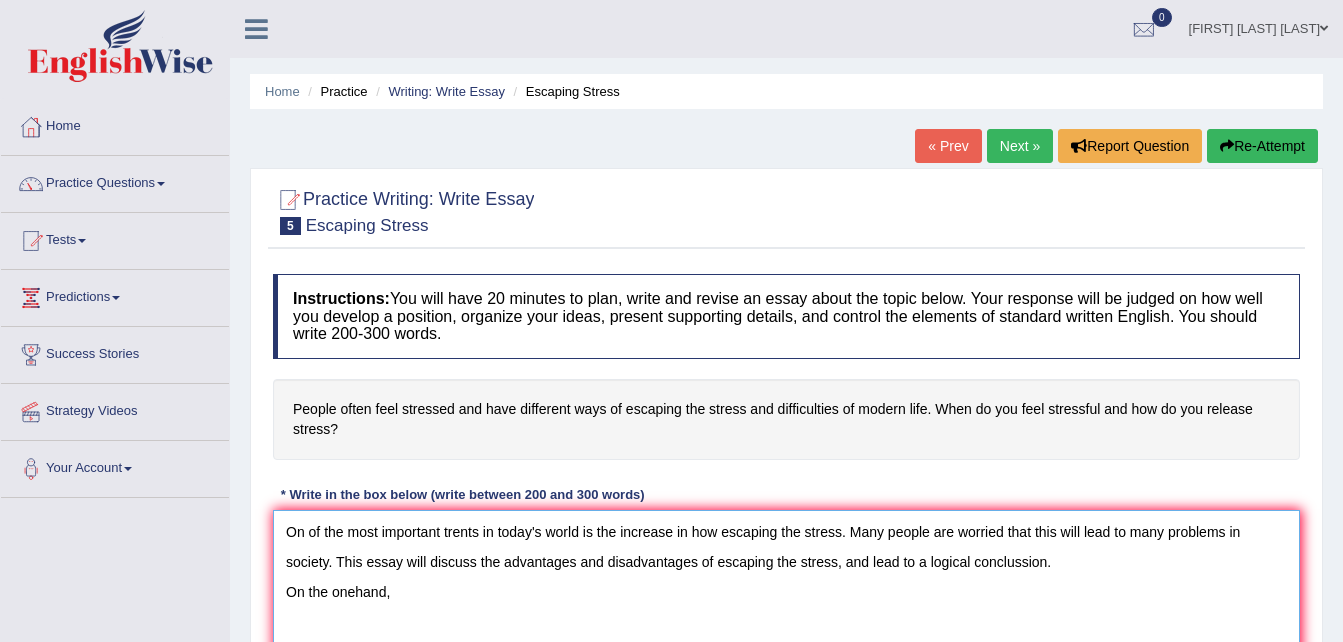 click on "On of the most important trents in today's world is the increase in how escaping the stress. Many people are worried that this will lead to many problems in society. This essay will discuss the advantages and disadvantages of escaping the stress, and lead to a logical conclussion.
On the onehand," at bounding box center (786, 607) 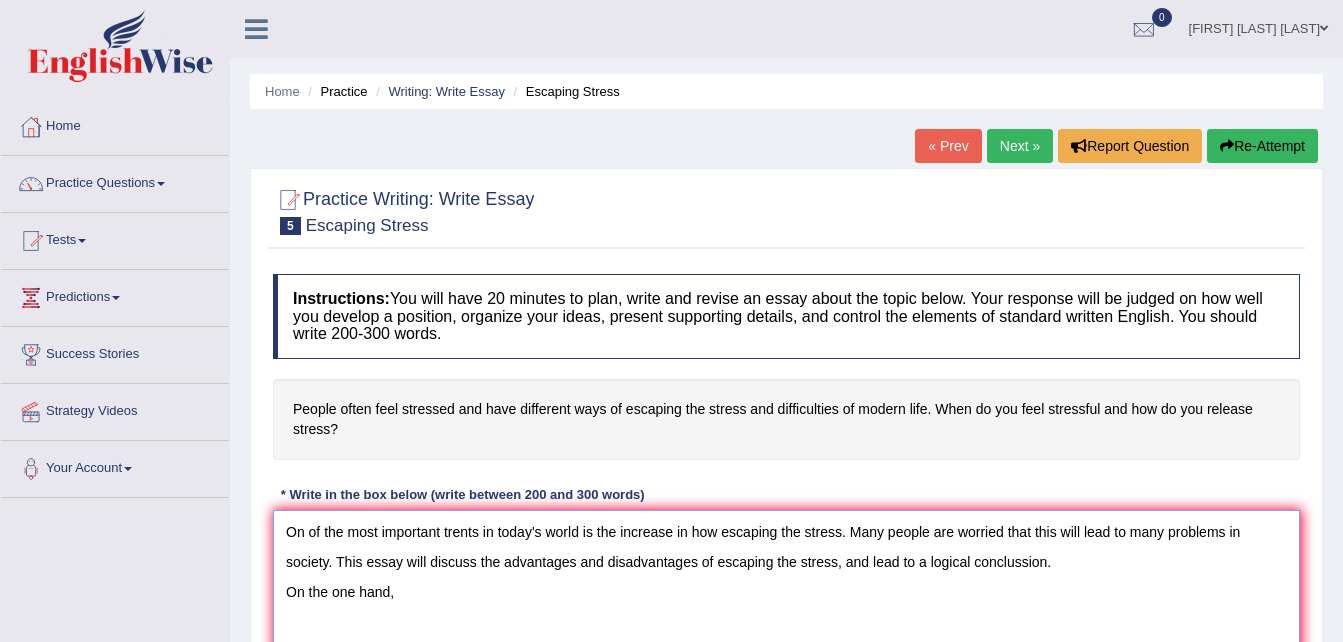 click on "On of the most important trents in today's world is the increase in how escaping the stress. Many people are worried that this will lead to many problems in society. This essay will discuss the advantages and disadvantages of escaping the stress, and lead to a logical conclussion.
On the one hand," at bounding box center (786, 607) 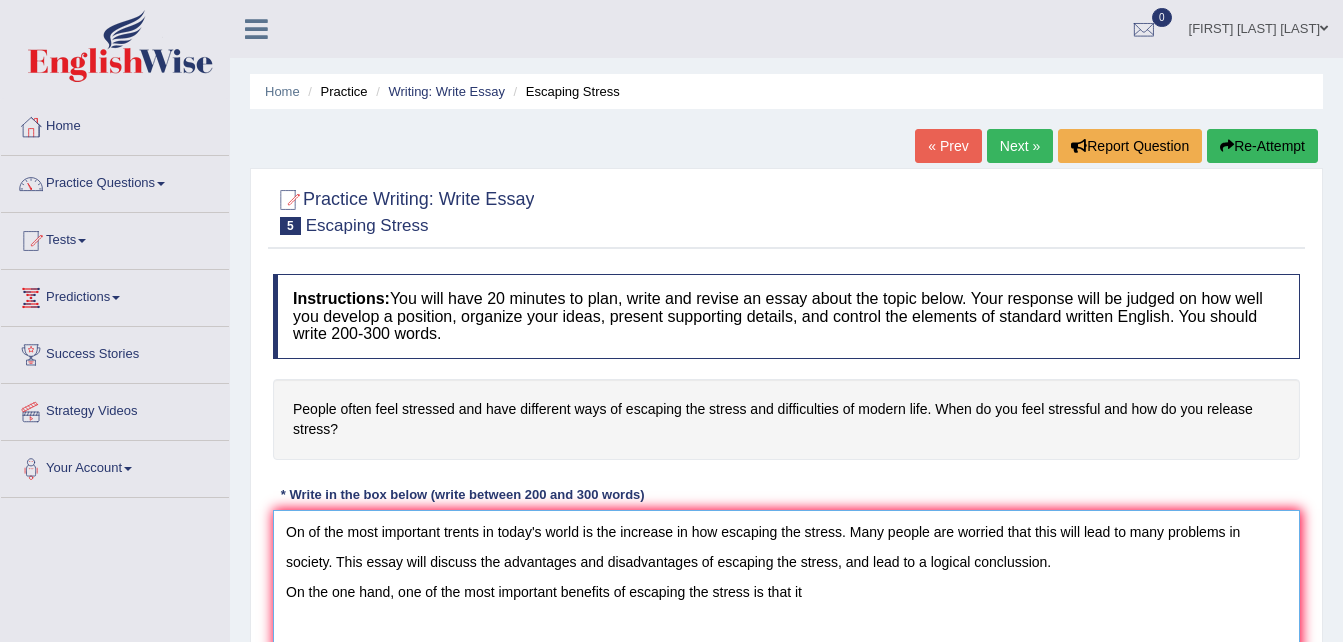 click on "On of the most important trents in today's world is the increase in how escaping the stress. Many people are worried that this will lead to many problems in society. This essay will discuss the advantages and disadvantages of escaping the stress, and lead to a logical conclussion.
On the one hand, one of the most important benefits of escaping the stress is that it" at bounding box center [786, 607] 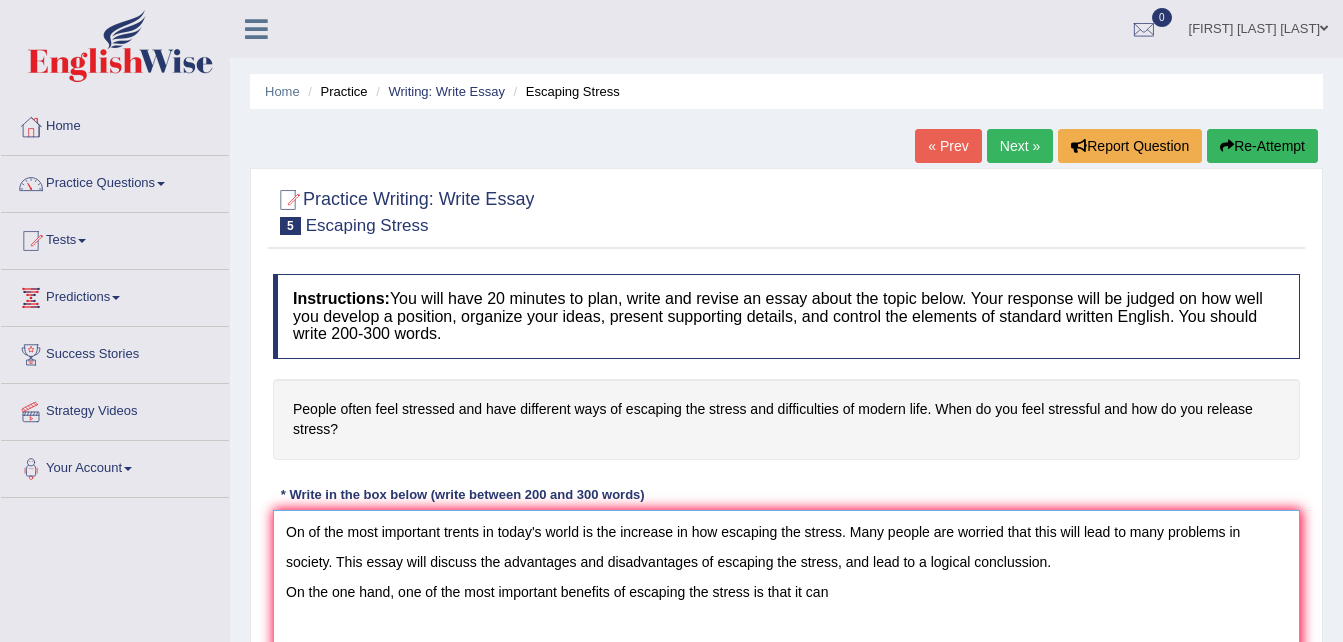 scroll, scrollTop: 18, scrollLeft: 0, axis: vertical 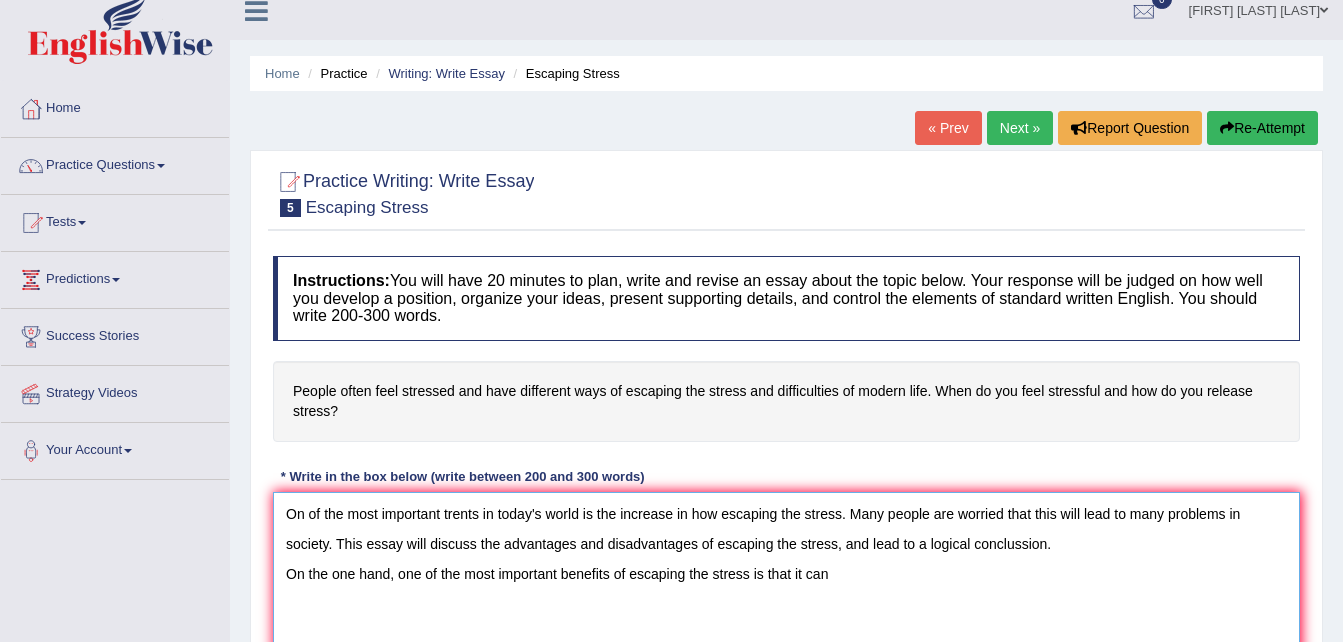 click on "On of the most important trents in today's world is the increase in how escaping the stress. Many people are worried that this will lead to many problems in society. This essay will discuss the advantages and disadvantages of escaping the stress, and lead to a logical conclussion.
On the one hand, one of the most important benefits of escaping the stress is that it can" at bounding box center [786, 589] 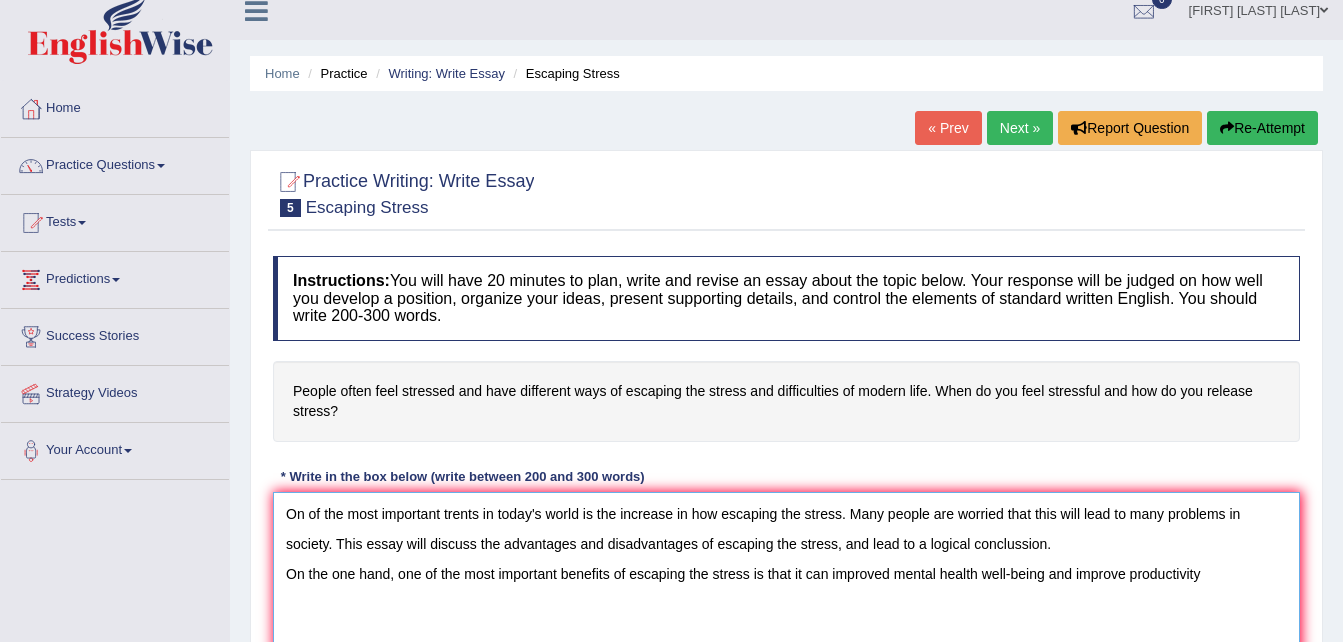 click on "On of the most important trents in today's world is the increase in how escaping the stress. Many people are worried that this will lead to many problems in society. This essay will discuss the advantages and disadvantages of escaping the stress, and lead to a logical conclussion.
On the one hand, one of the most important benefits of escaping the stress is that it can improved mental health well-being and improve productivity" at bounding box center [786, 589] 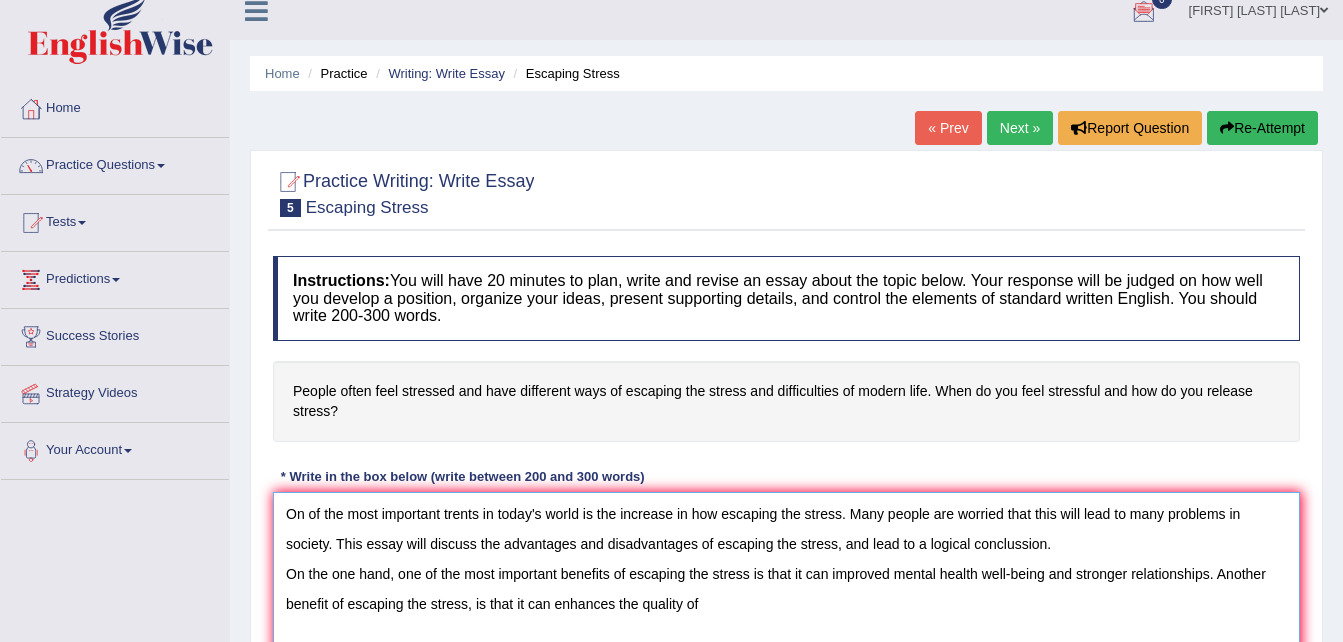 click on "On of the most important trents in today's world is the increase in how escaping the stress. Many people are worried that this will lead to many problems in society. This essay will discuss the advantages and disadvantages of escaping the stress, and lead to a logical conclussion.
On the one hand, one of the most important benefits of escaping the stress is that it can improved mental health well-being and stronger relationships. Another benefit of escaping the stress, is that it can enhances the quality of" at bounding box center (786, 589) 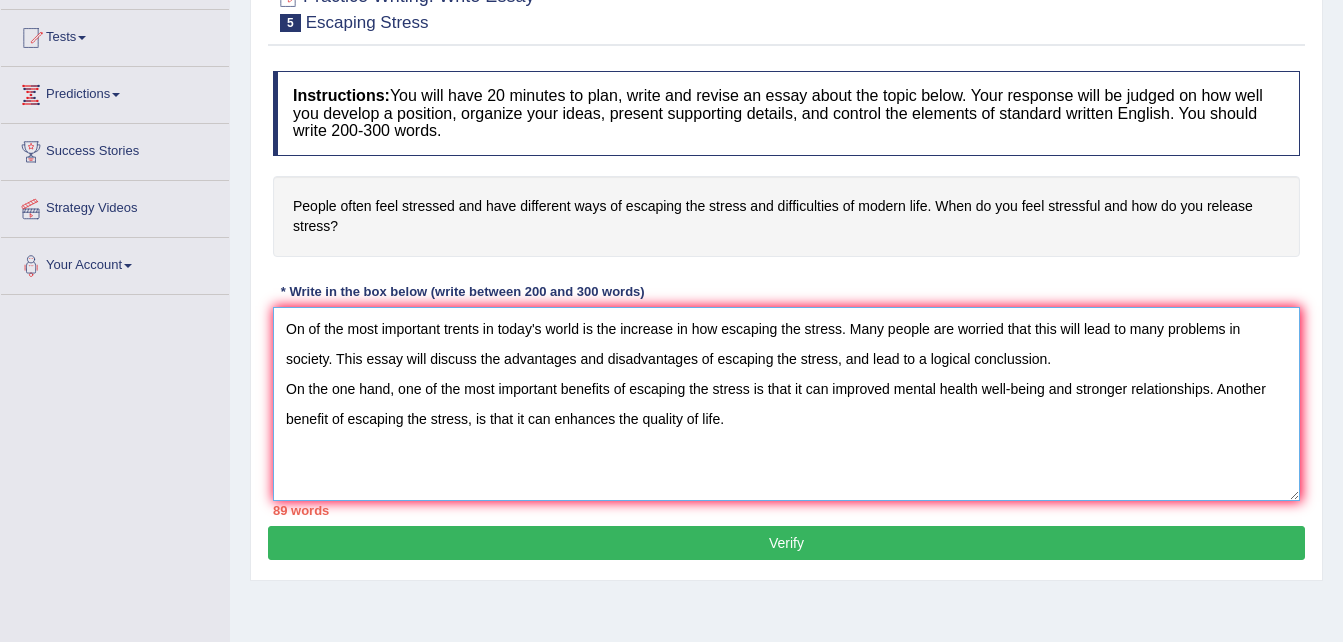 scroll, scrollTop: 218, scrollLeft: 0, axis: vertical 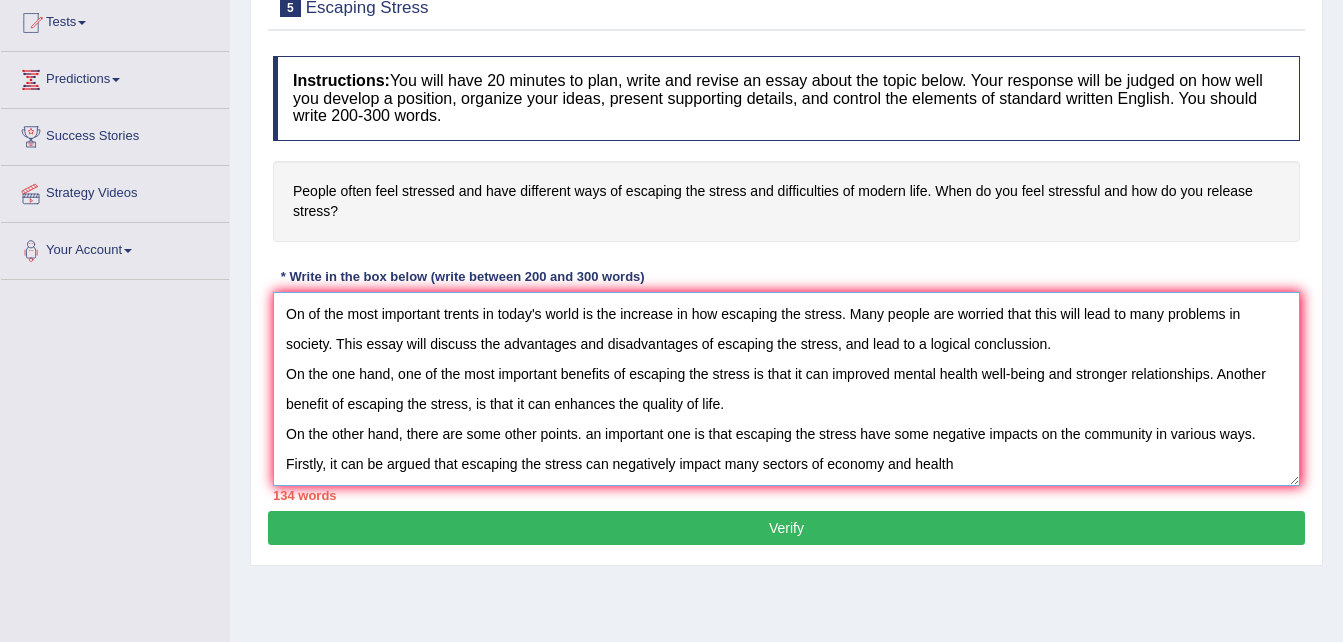 click on "On of the most important trents in today's world is the increase in how escaping the stress. Many people are worried that this will lead to many problems in society. This essay will discuss the advantages and disadvantages of escaping the stress, and lead to a logical conclussion.
On the one hand, one of the most important benefits of escaping the stress is that it can improved mental health well-being and stronger relationships. Another benefit of escaping the stress, is that it can enhances the quality of life.
On the other hand, there are some other points. an important one is that escaping the stress have some negative impacts on the community in various ways. Firstly, it can be argued that escaping the stress can negatively impact many sectors of economy and health" at bounding box center (786, 389) 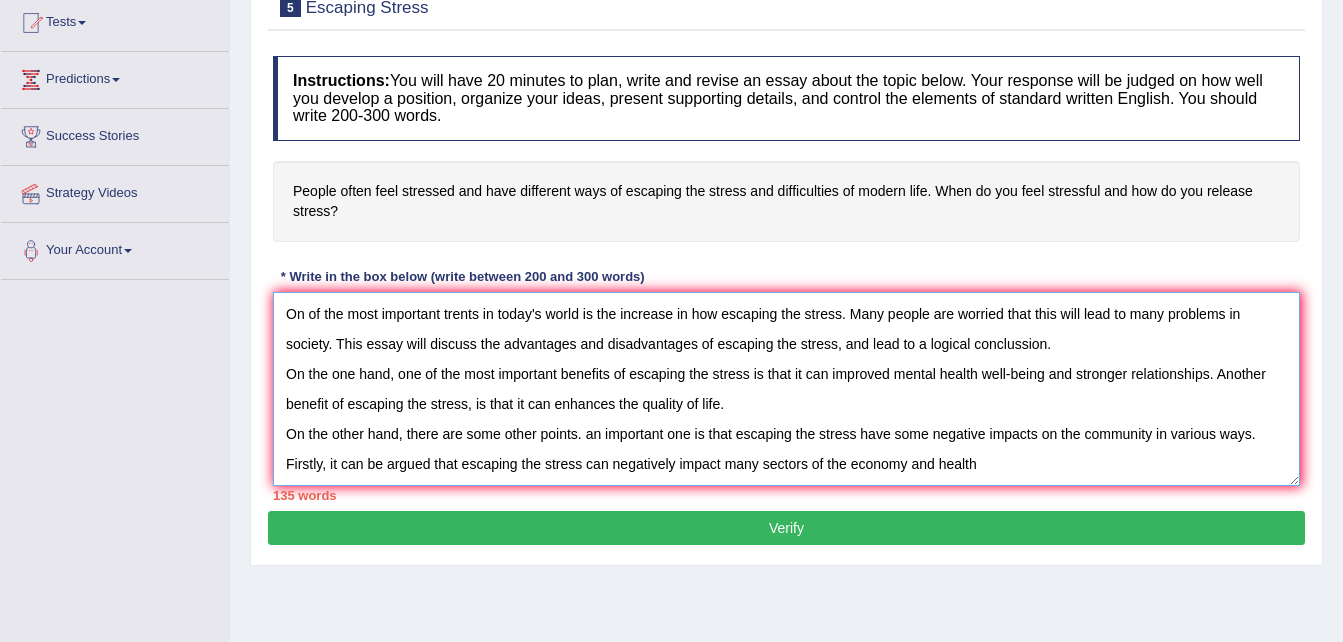 click on "On of the most important trents in today's world is the increase in how escaping the stress. Many people are worried that this will lead to many problems in society. This essay will discuss the advantages and disadvantages of escaping the stress, and lead to a logical conclussion.
On the one hand, one of the most important benefits of escaping the stress is that it can improved mental health well-being and stronger relationships. Another benefit of escaping the stress, is that it can enhances the quality of life.
On the other hand, there are some other points. an important one is that escaping the stress have some negative impacts on the community in various ways. Firstly, it can be argued that escaping the stress can negatively impact many sectors of the economy and health" at bounding box center (786, 389) 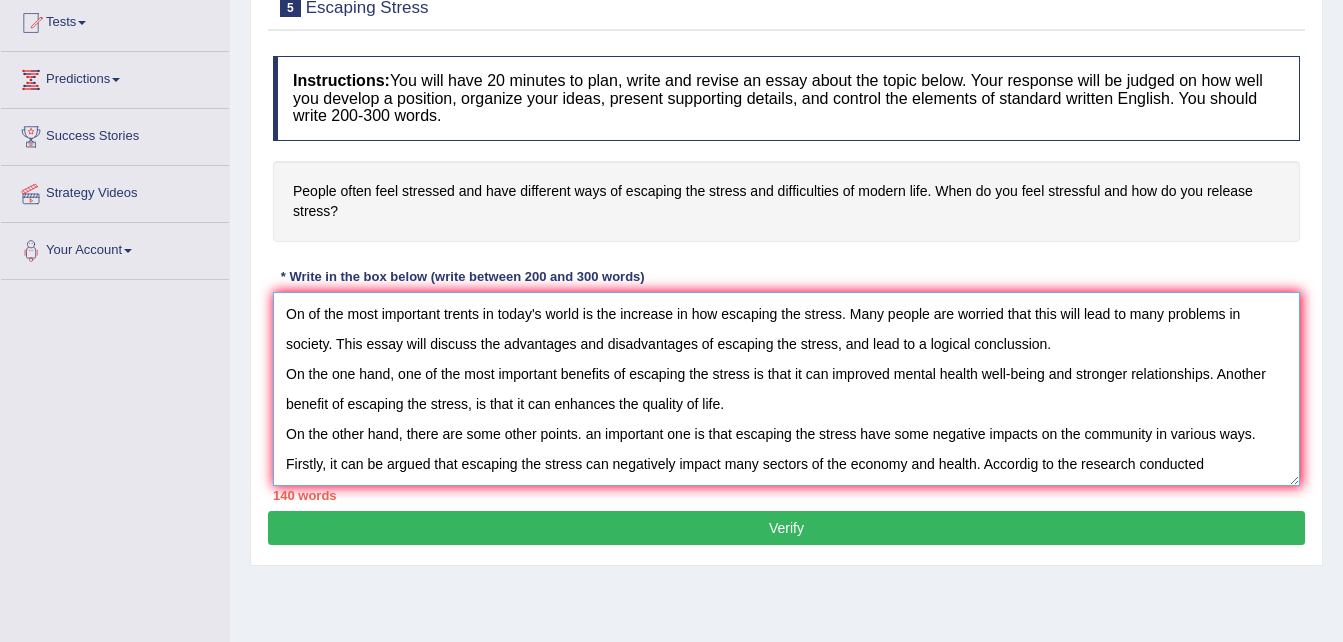 click on "On of the most important trents in today's world is the increase in how escaping the stress. Many people are worried that this will lead to many problems in society. This essay will discuss the advantages and disadvantages of escaping the stress, and lead to a logical conclussion.
On the one hand, one of the most important benefits of escaping the stress is that it can improved mental health well-being and stronger relationships. Another benefit of escaping the stress, is that it can enhances the quality of life.
On the other hand, there are some other points. an important one is that escaping the stress have some negative impacts on the community in various ways. Firstly, it can be argued that escaping the stress can negatively impact many sectors of the economy and health. Accordig to the research conducted" at bounding box center [786, 389] 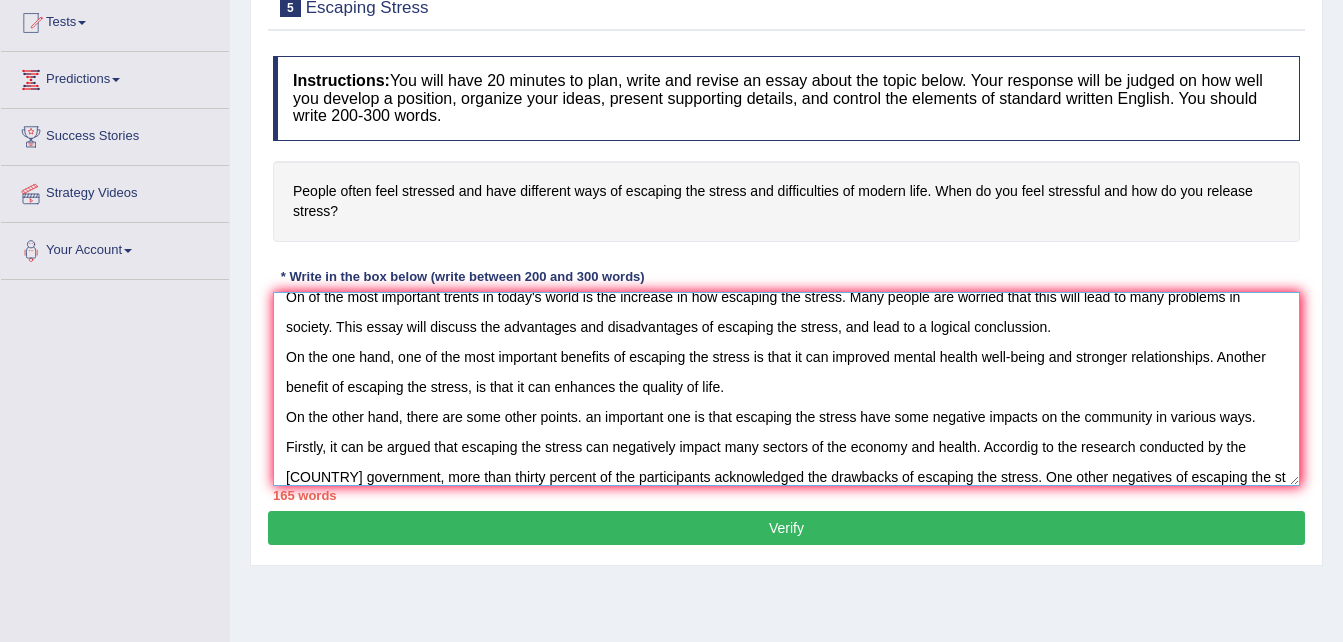 scroll, scrollTop: 47, scrollLeft: 0, axis: vertical 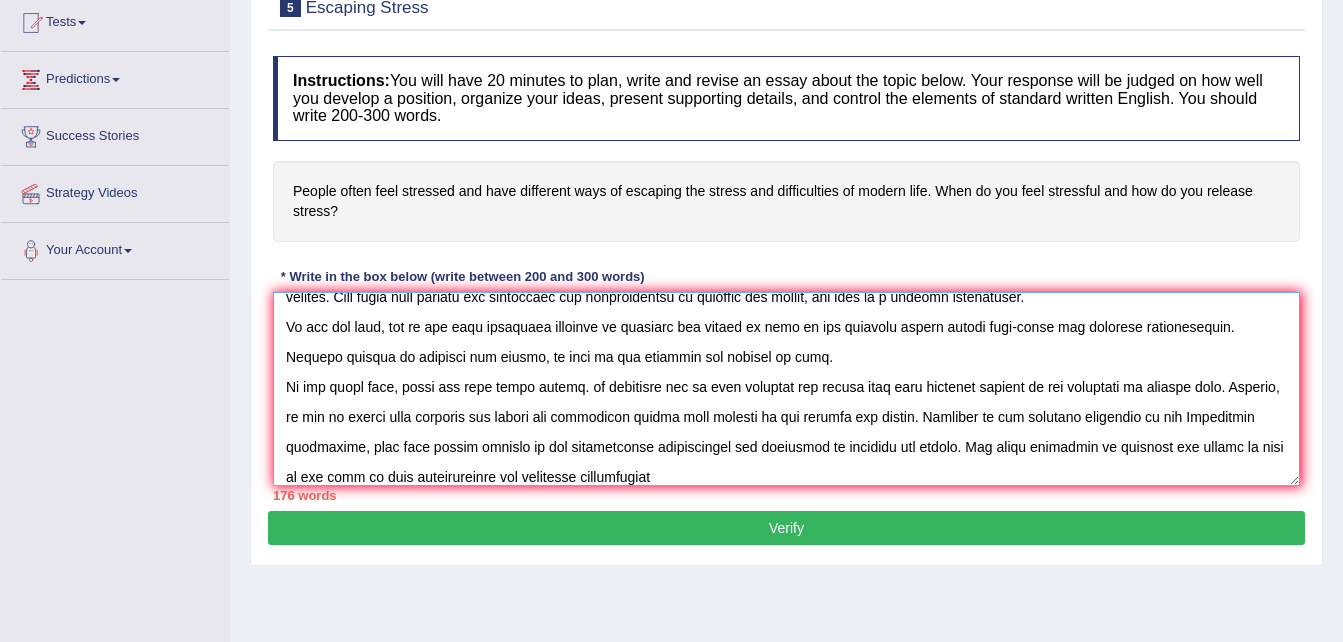 click at bounding box center [786, 389] 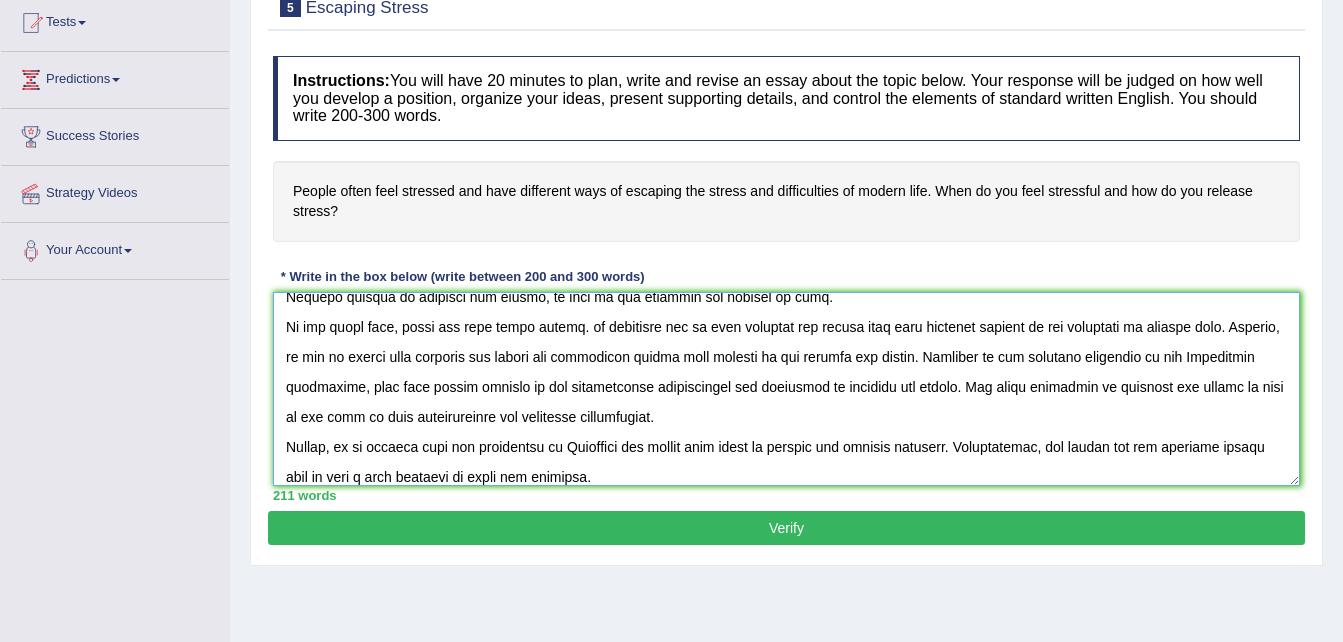 scroll, scrollTop: 137, scrollLeft: 0, axis: vertical 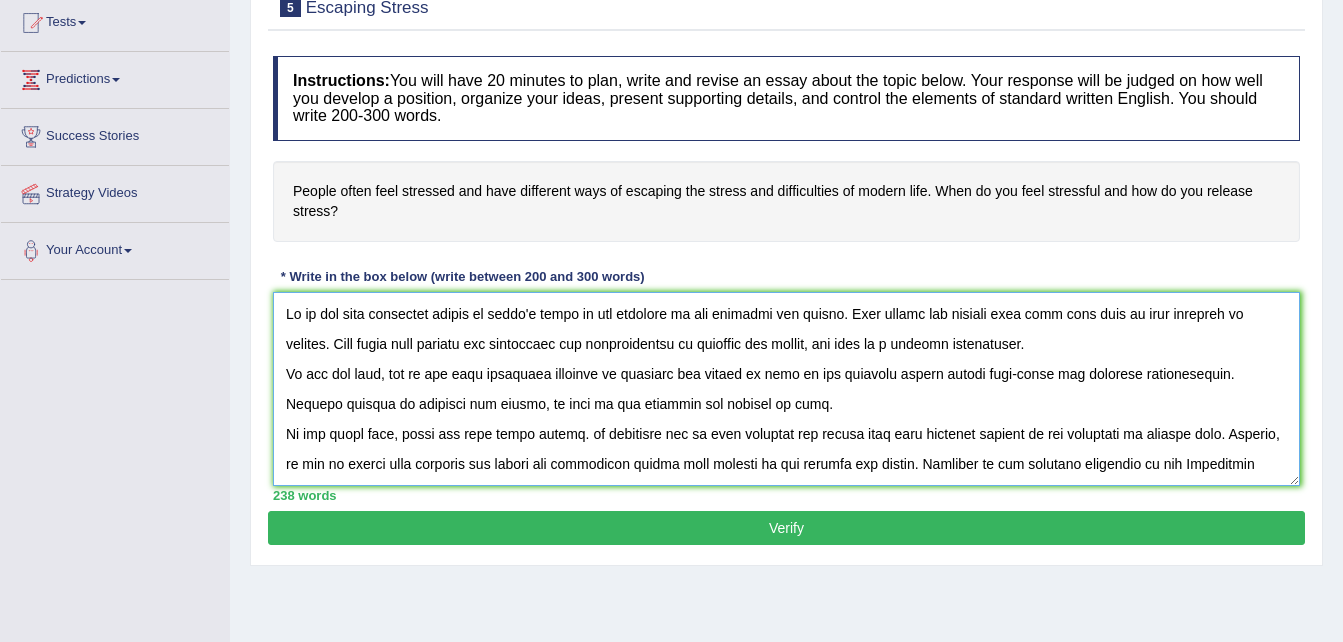 click at bounding box center (786, 389) 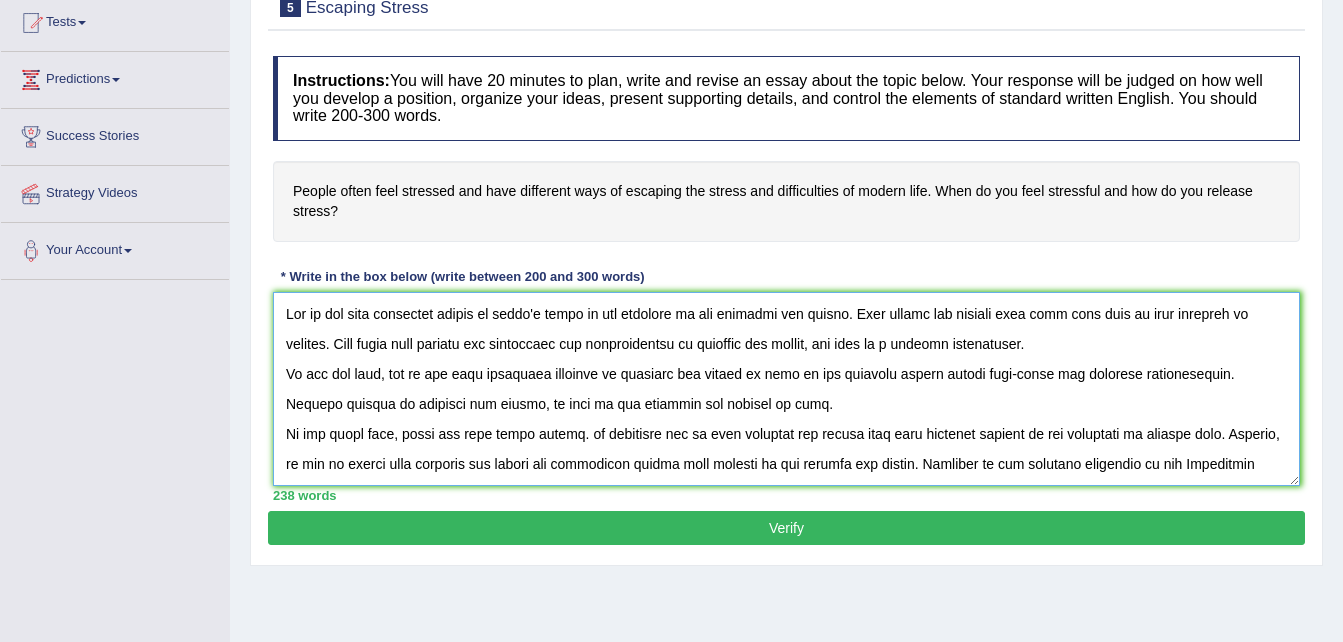 click at bounding box center (786, 389) 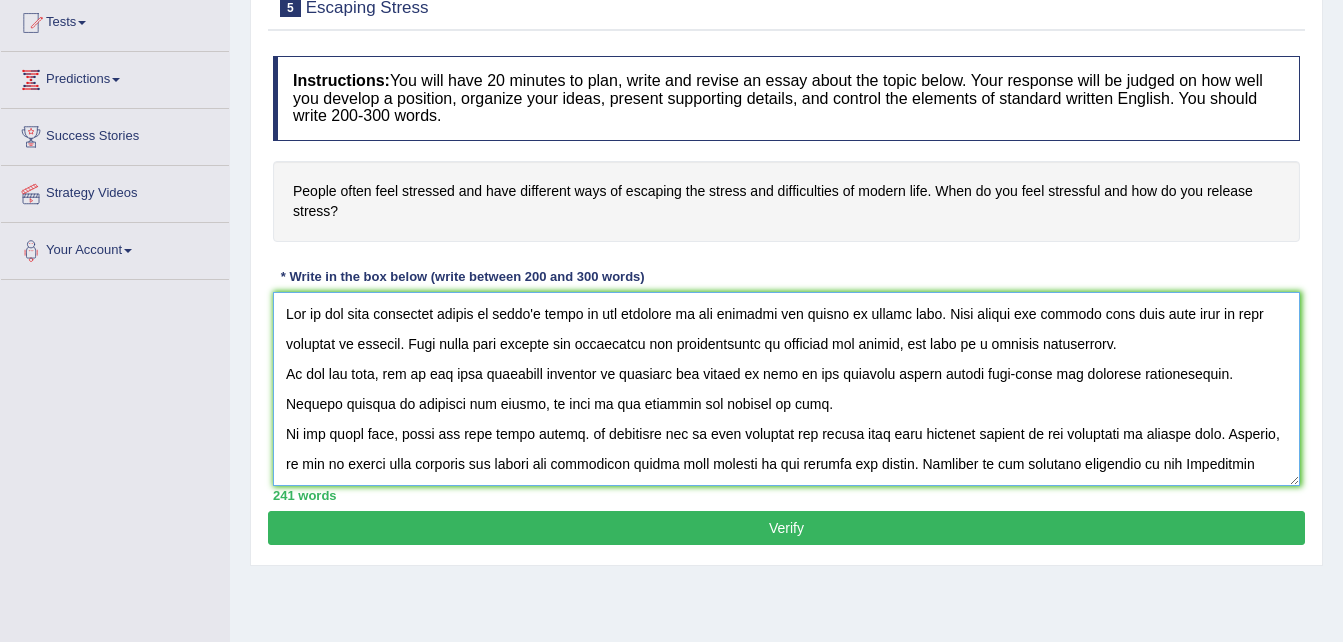 click at bounding box center (786, 389) 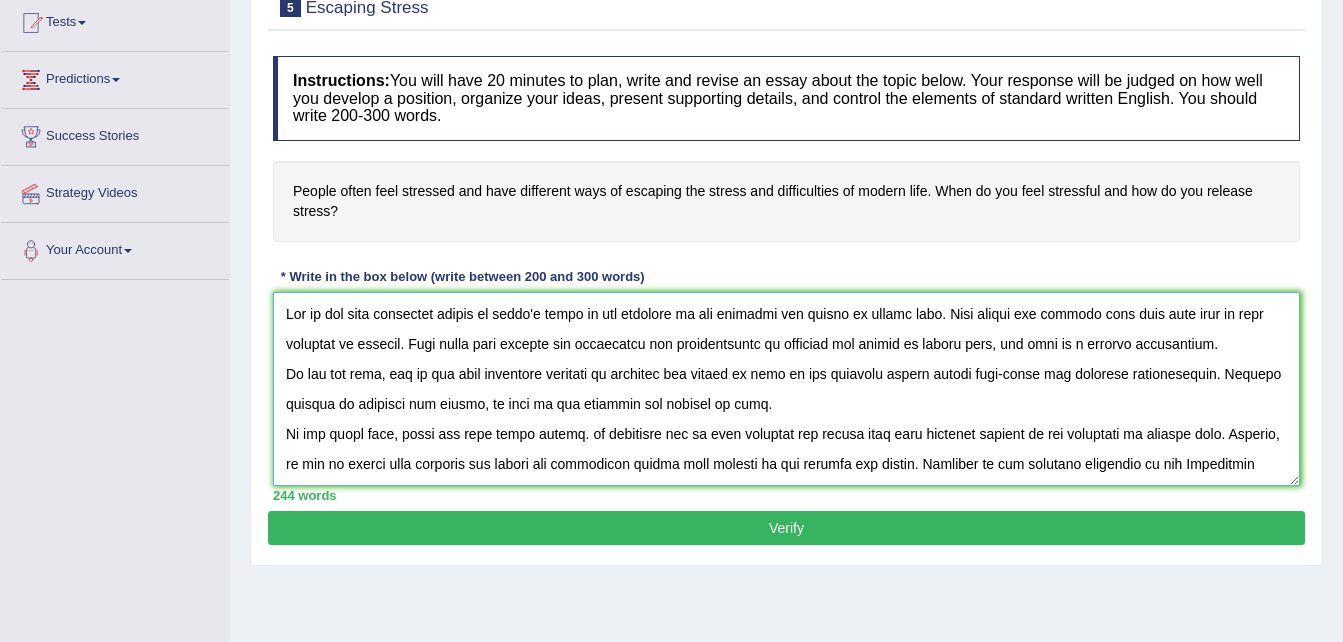 click at bounding box center [786, 389] 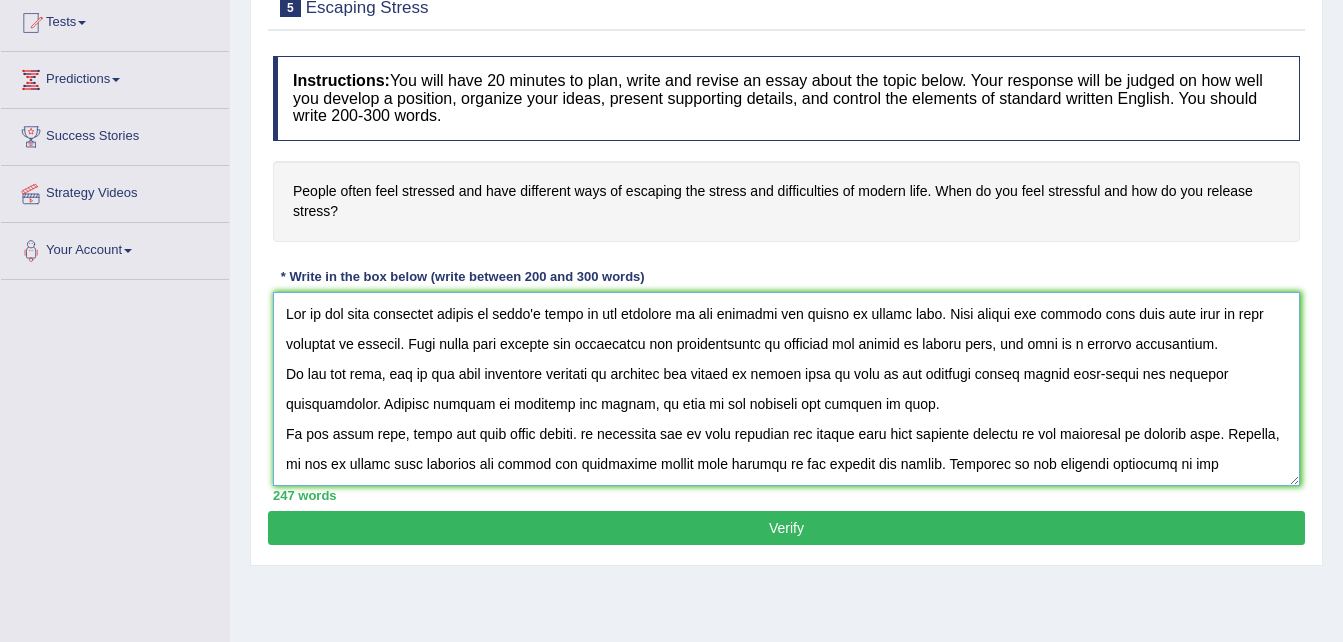 click at bounding box center [786, 389] 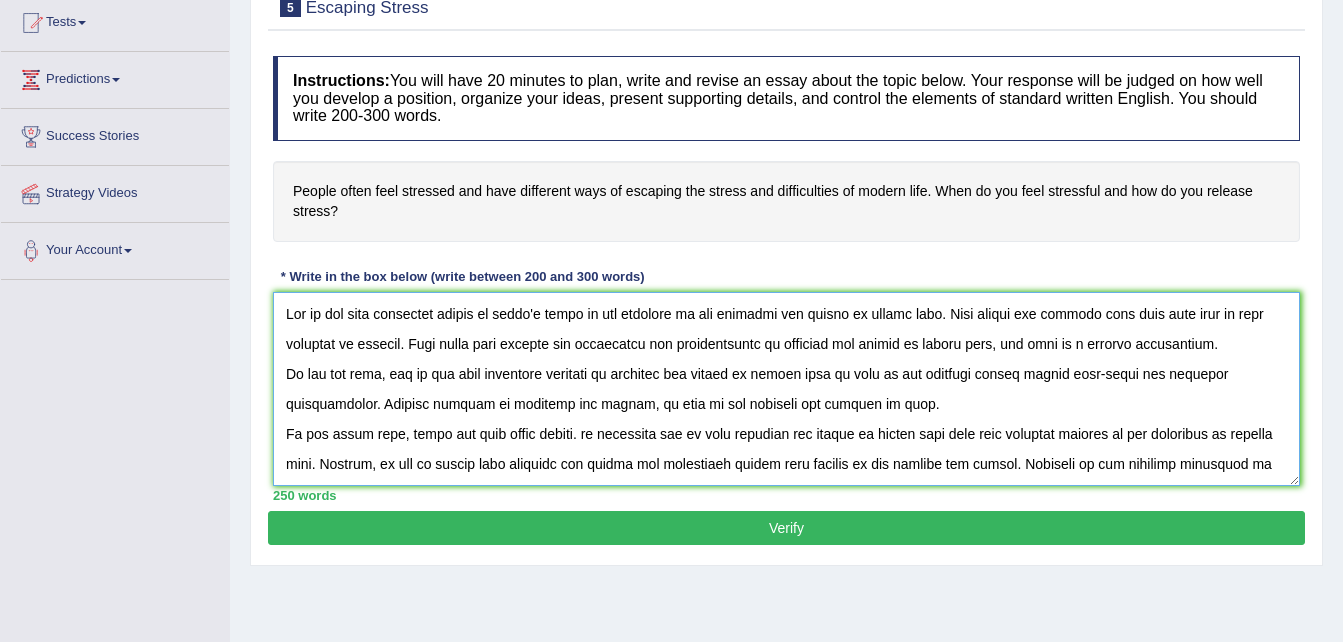 click at bounding box center (786, 389) 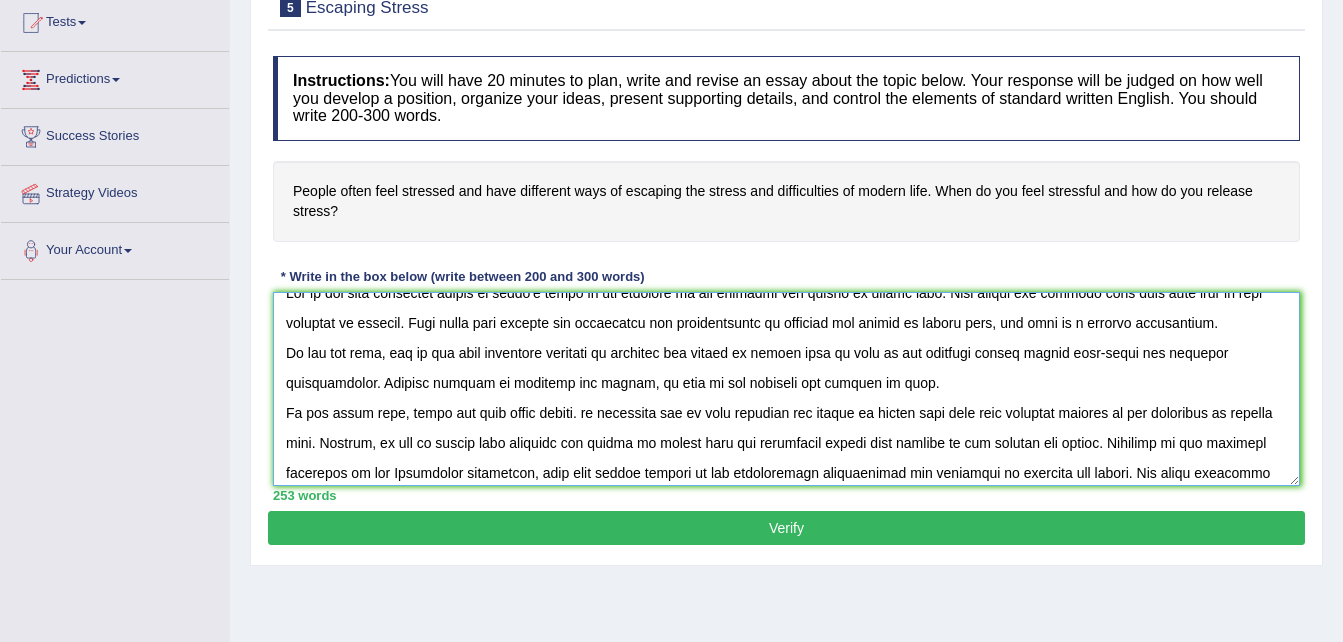 scroll, scrollTop: 40, scrollLeft: 0, axis: vertical 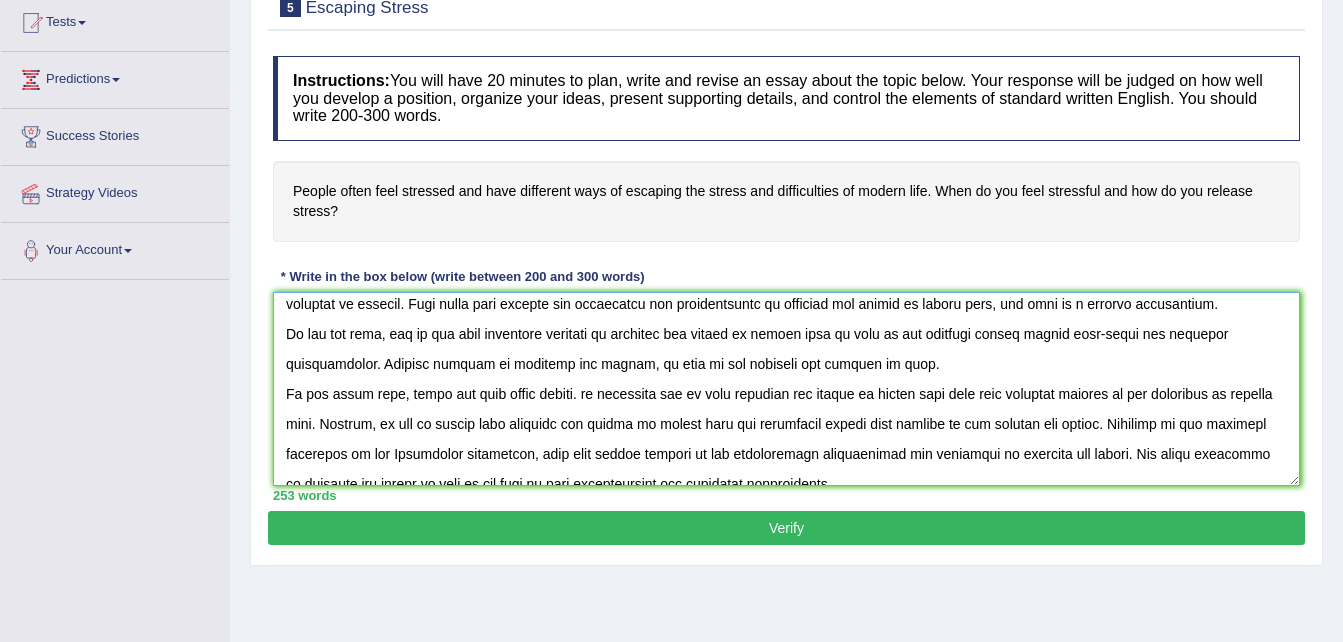 click at bounding box center (786, 389) 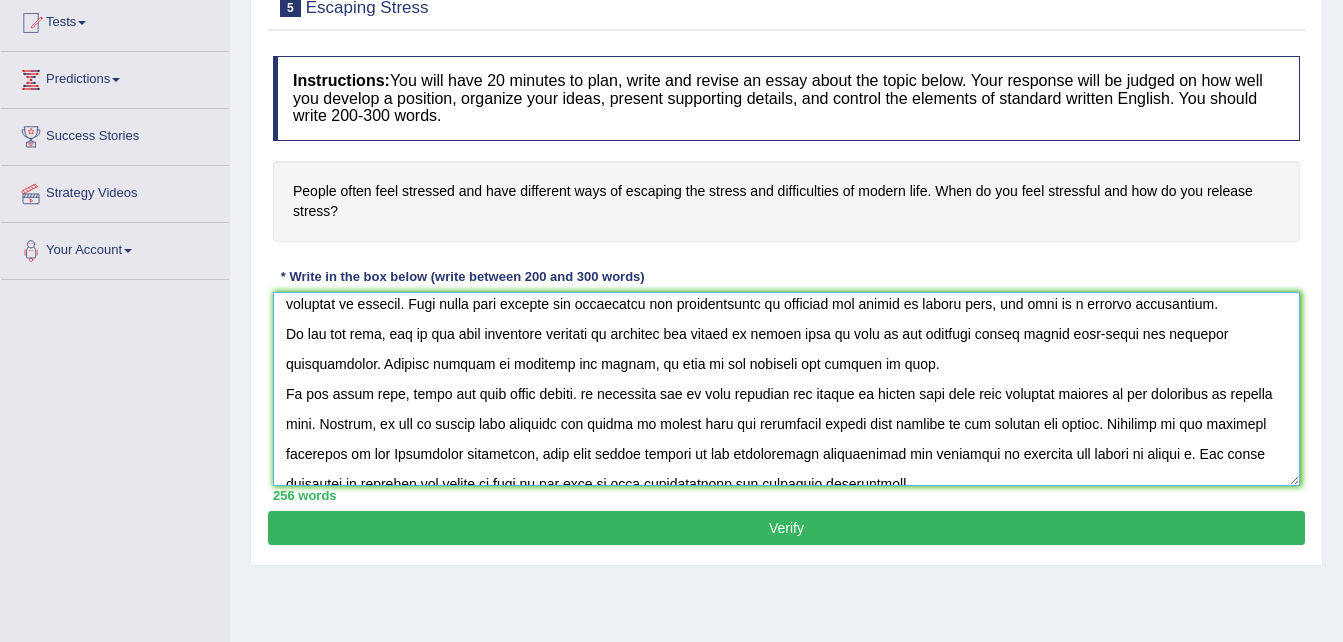 scroll, scrollTop: 47, scrollLeft: 0, axis: vertical 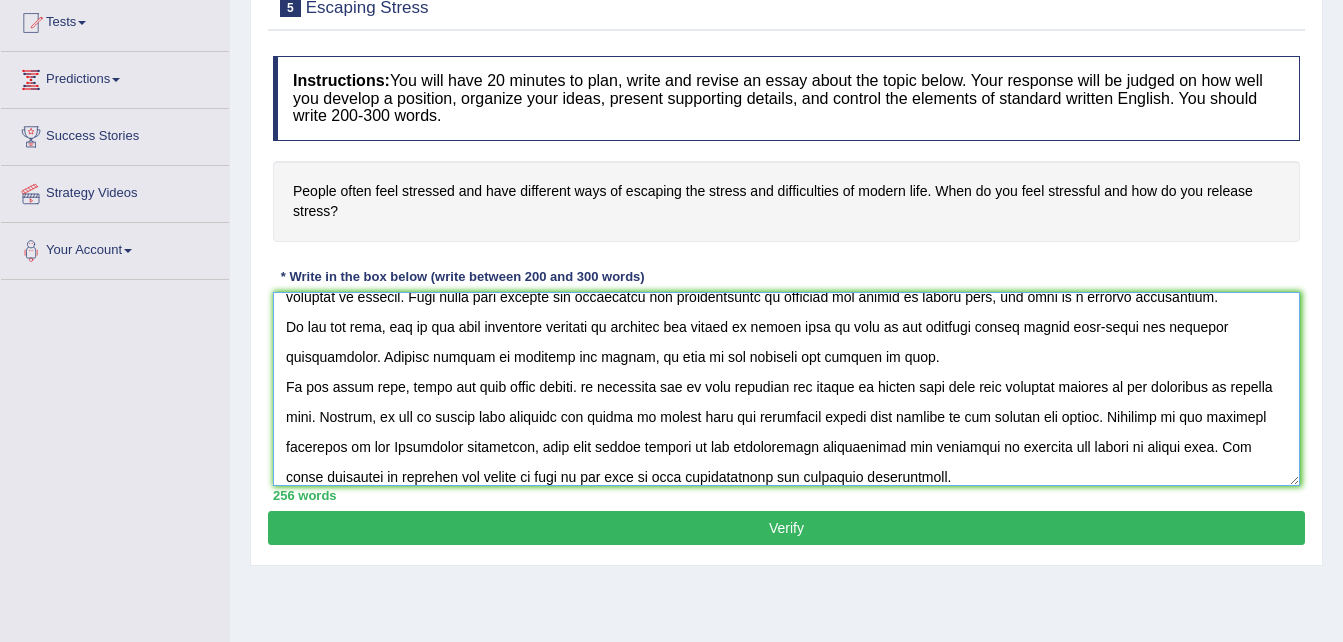 click at bounding box center [786, 389] 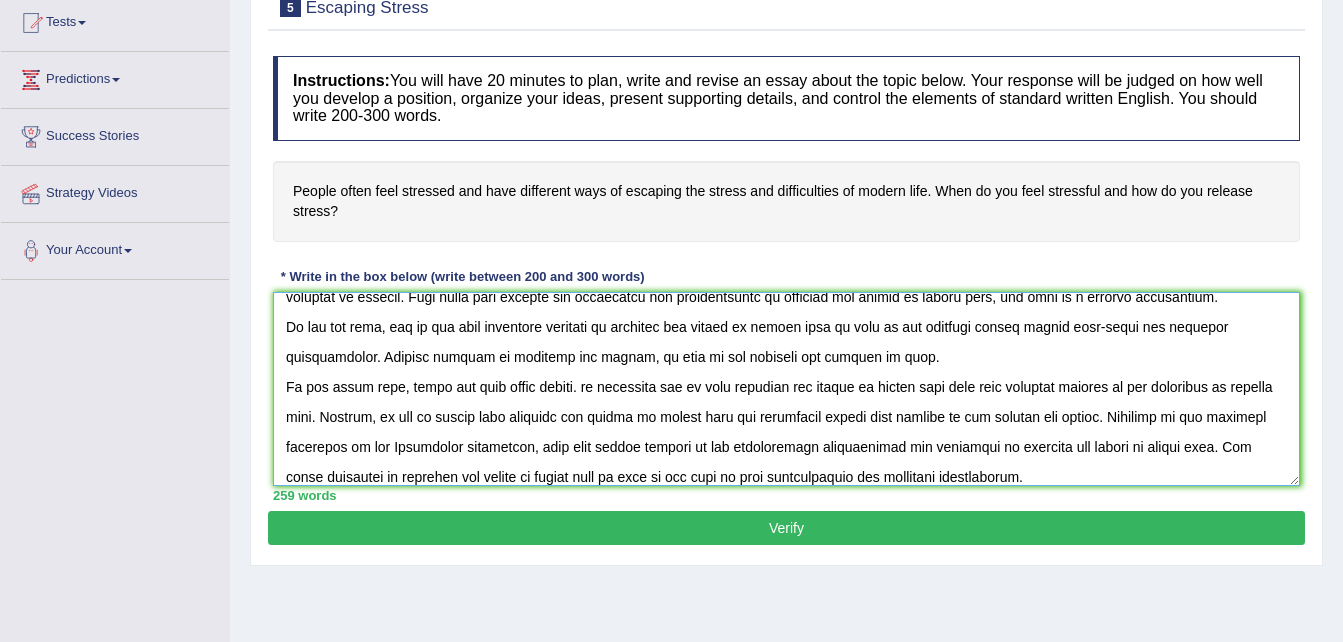 click at bounding box center [786, 389] 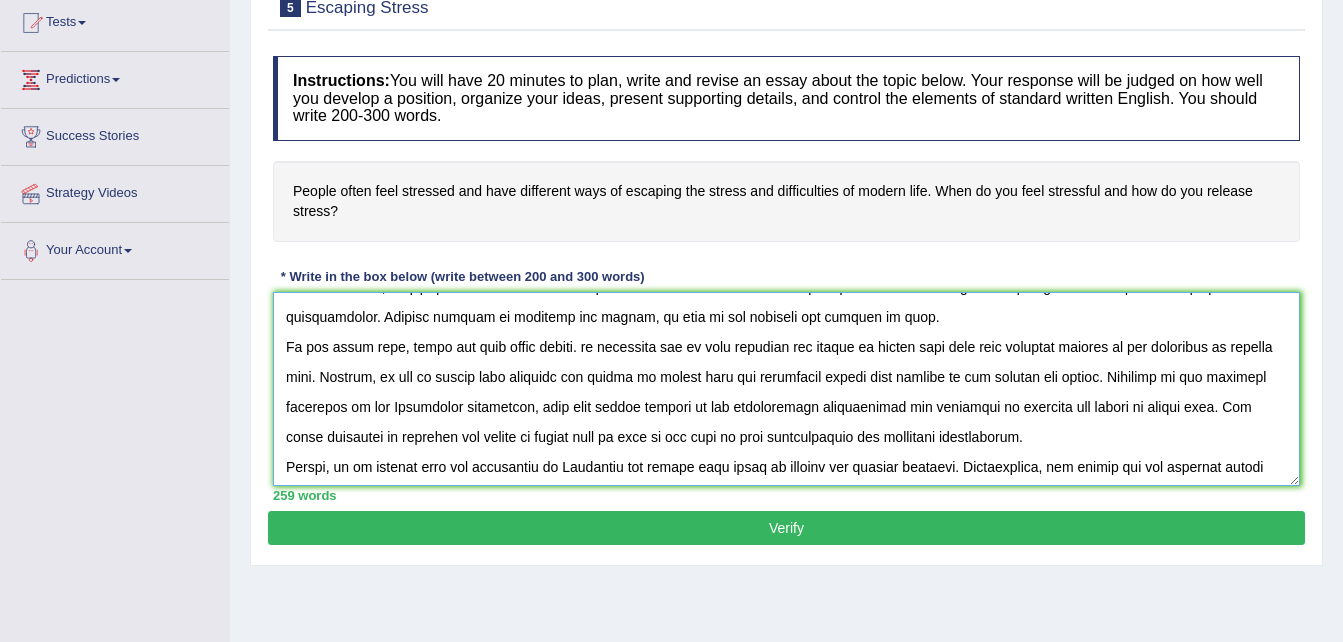 click at bounding box center [786, 389] 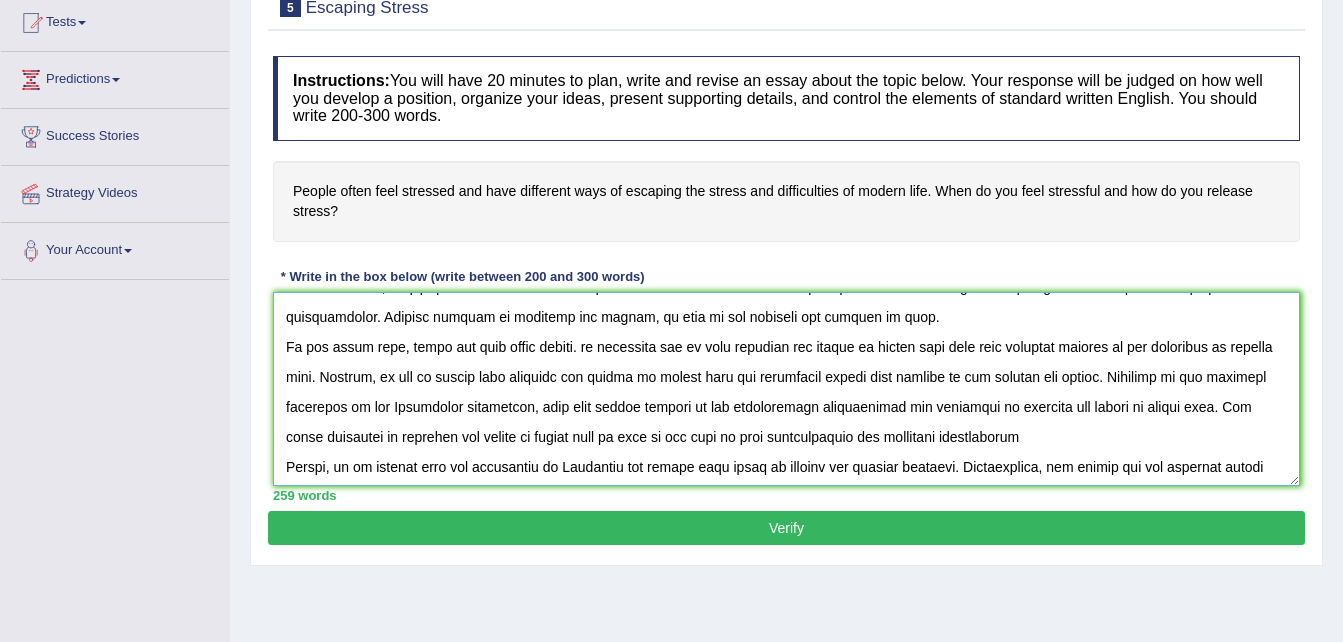 click at bounding box center (786, 389) 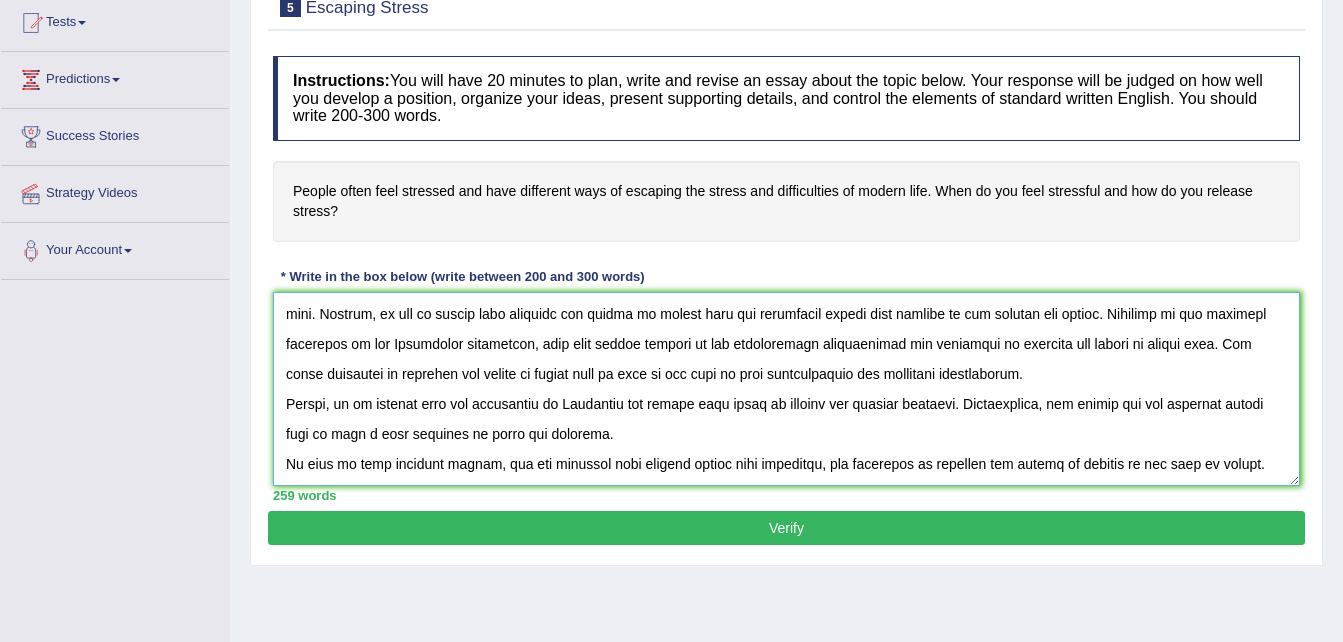 scroll, scrollTop: 210, scrollLeft: 0, axis: vertical 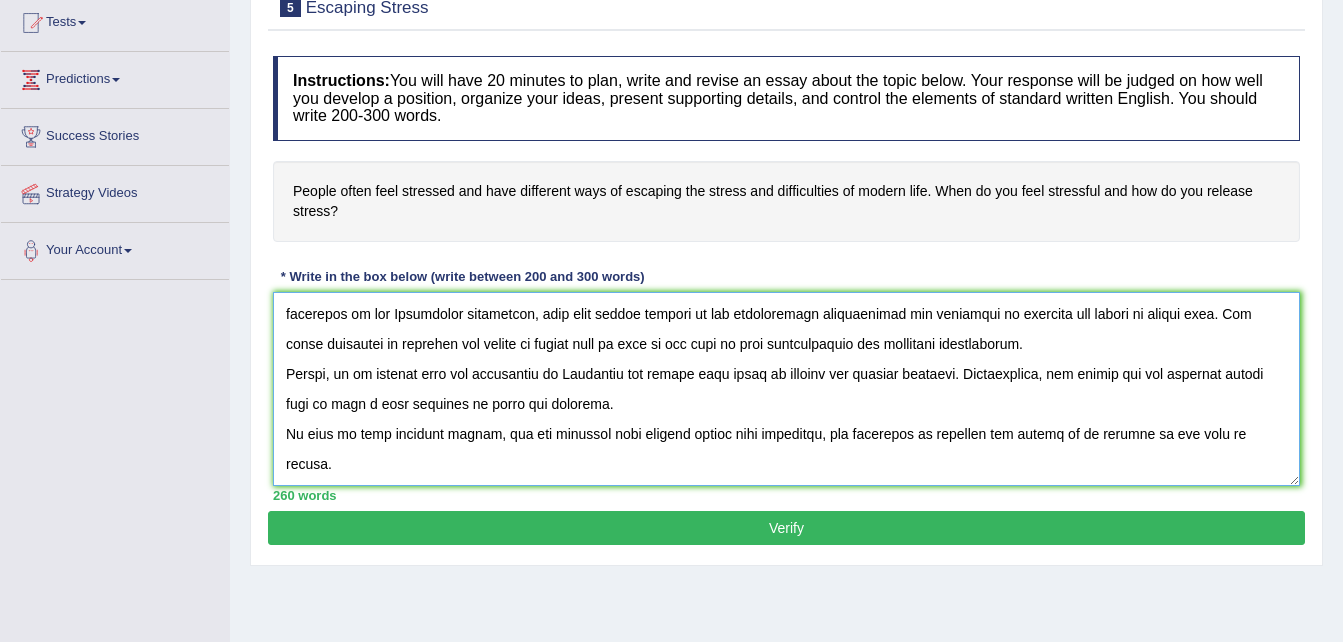 click at bounding box center [786, 389] 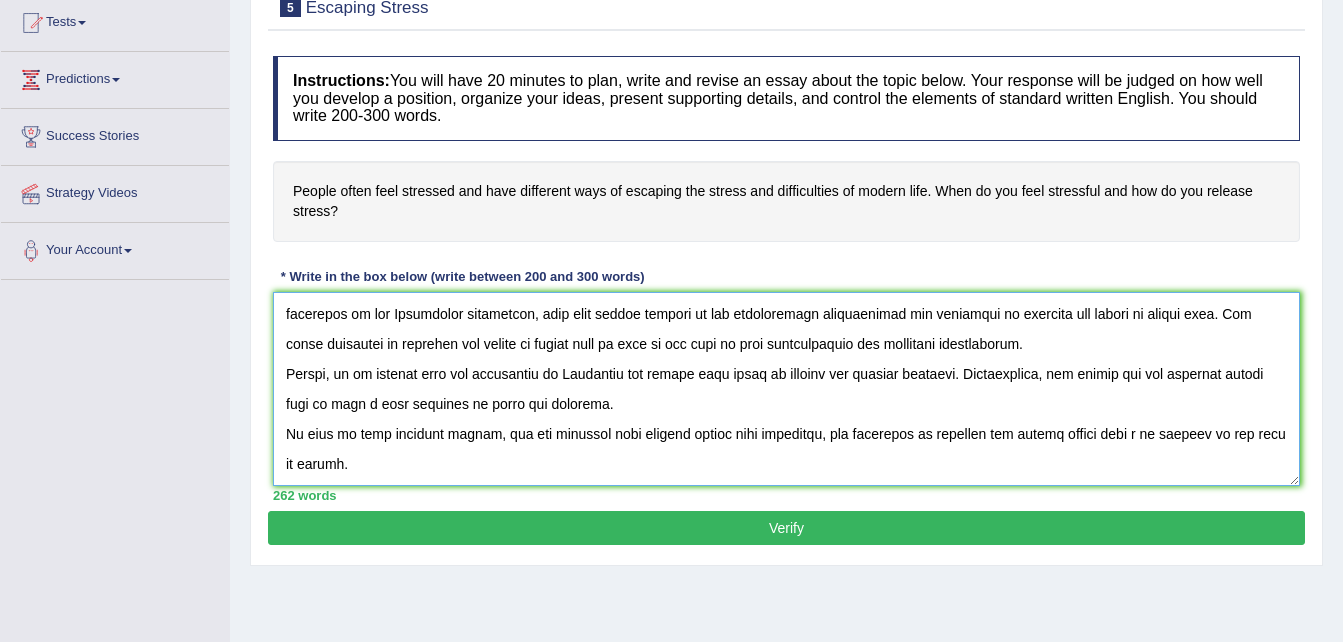 click at bounding box center [786, 389] 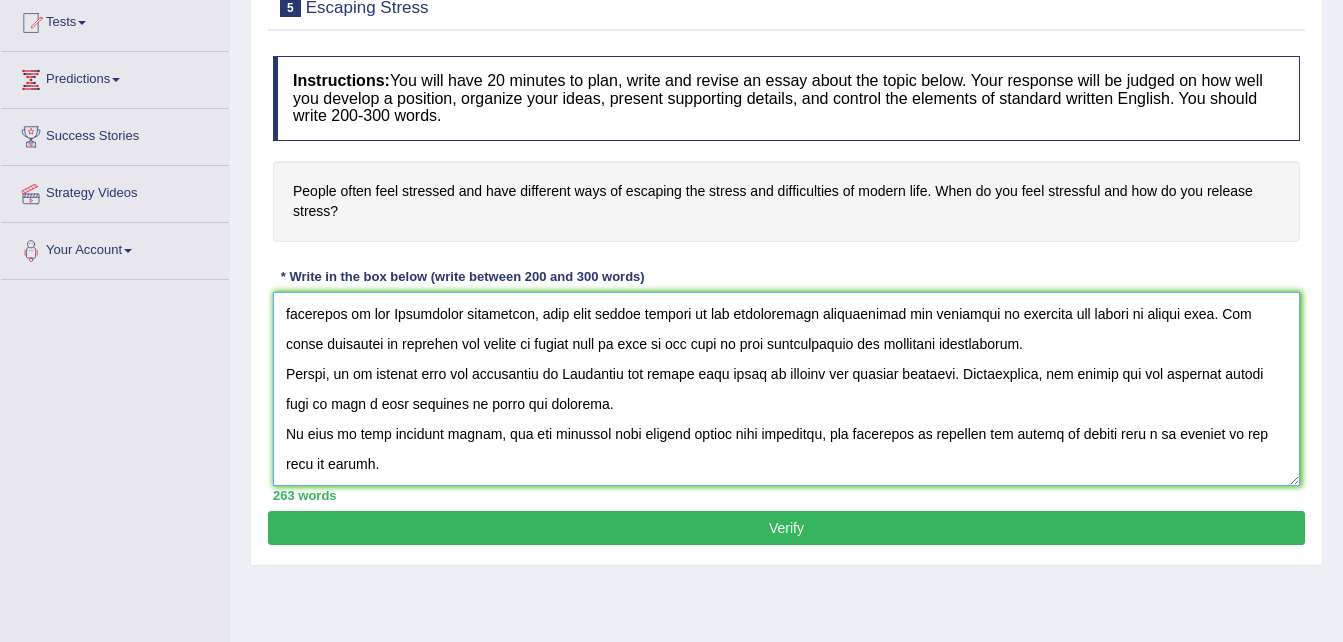 click at bounding box center (786, 389) 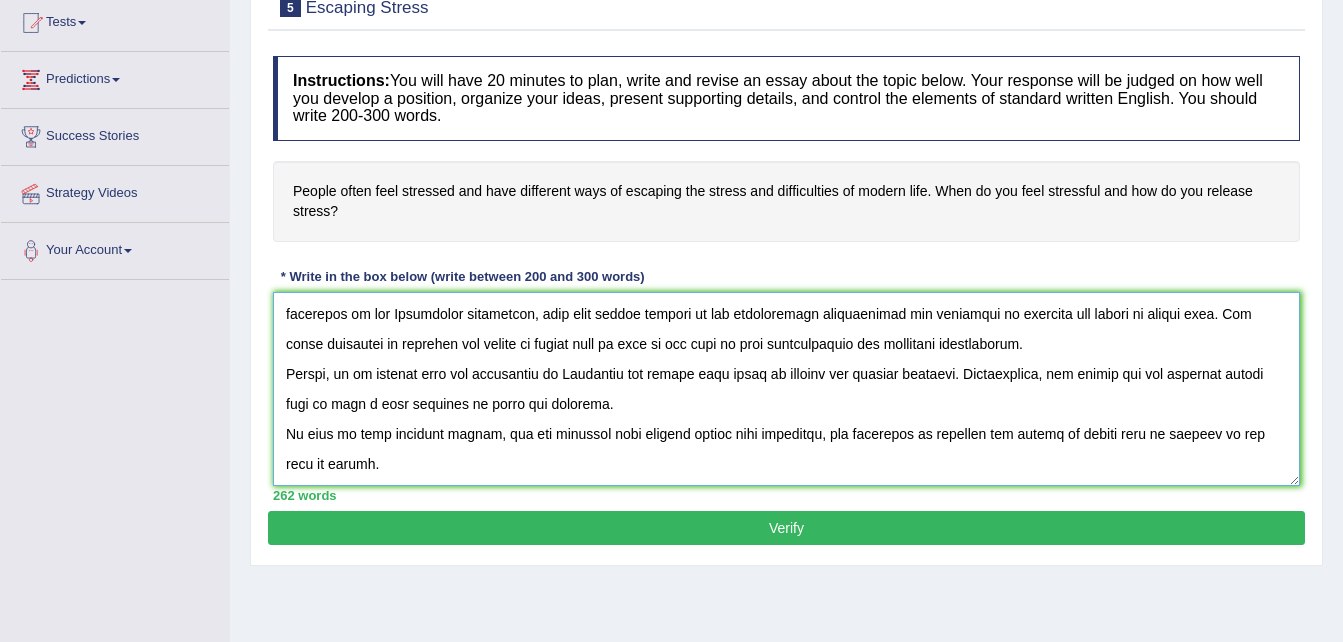 type on "One of the most important trends in today's world is the increase in how escaping the stress in modern life. Many people are worried that this will lead to many problems in society. This essay will discuss the advantages and disadvantages of escaping the stress in modern life, and lead to a logical conclussion.
On the one hand, one of the most important benefits of escaping the stress in modern life is that it can improved mental health well-being and stronger relationships. Another benefit of escaping the stress, is that it can enhances the quality of life.
On the other hand, there are some other points. an important one is that escaping the stress in modern life have some negative impacts on the community in various ways. Firstly, it can be argued that escaping the stress in modern life can negatively impact many sectors of the economy and health. Accordig to the research conducted by the Australian government, more than thirty percent of the participants acknowledged the drawbacks of escaping the stress..." 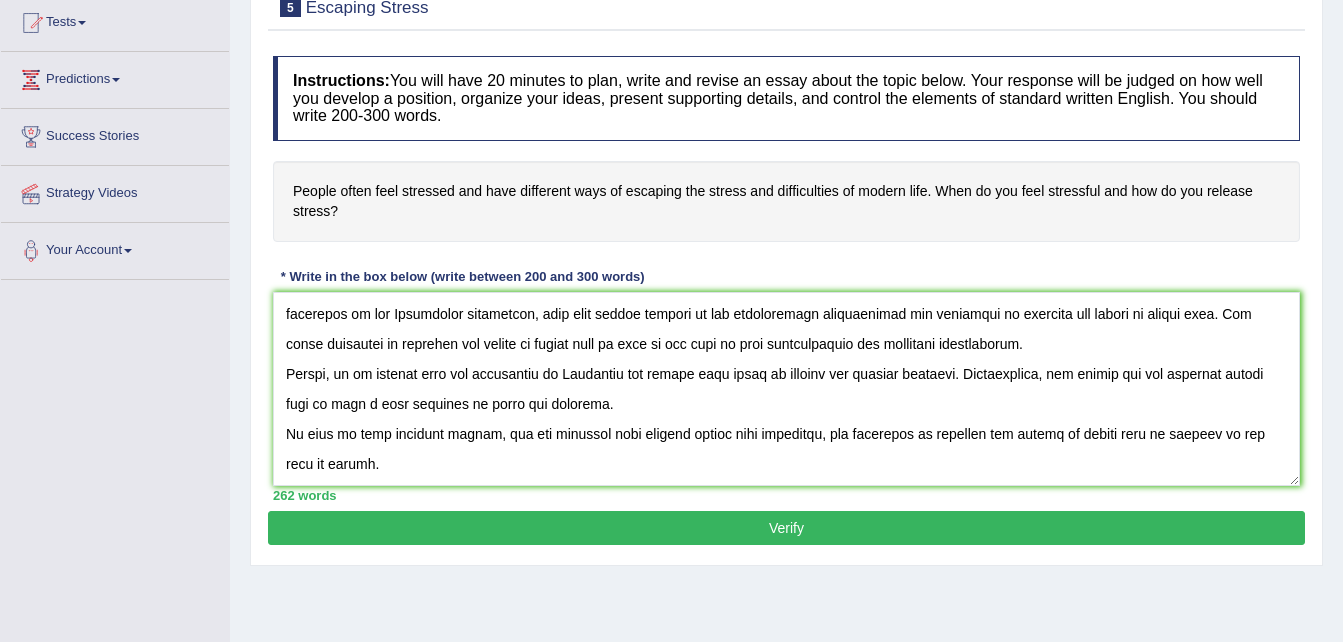 click on "Home
Practice
Writing: Write Essay
Escaping Stress
« Prev Next »  Report Question  Re-Attempt
Practice Writing: Write Essay
5
Escaping Stress
Instructions:  You will have 20 minutes to plan, write and revise an essay about the topic below. Your response will be judged on how well you develop a position, organize your ideas, present supporting details, and control the elements of standard written English. You should write 200-300 words.
People often feel stressed and have different ways of escaping the stress and difficulties of modern life. When do you feel stressful and how do you release stress? * Write in the box below (write between 200 and 300 words) 262 words Written Keywords: A.I. Engine Result: Processing... 90-Points (9-Bands) Sample Answer: . Verify" at bounding box center [786, 282] 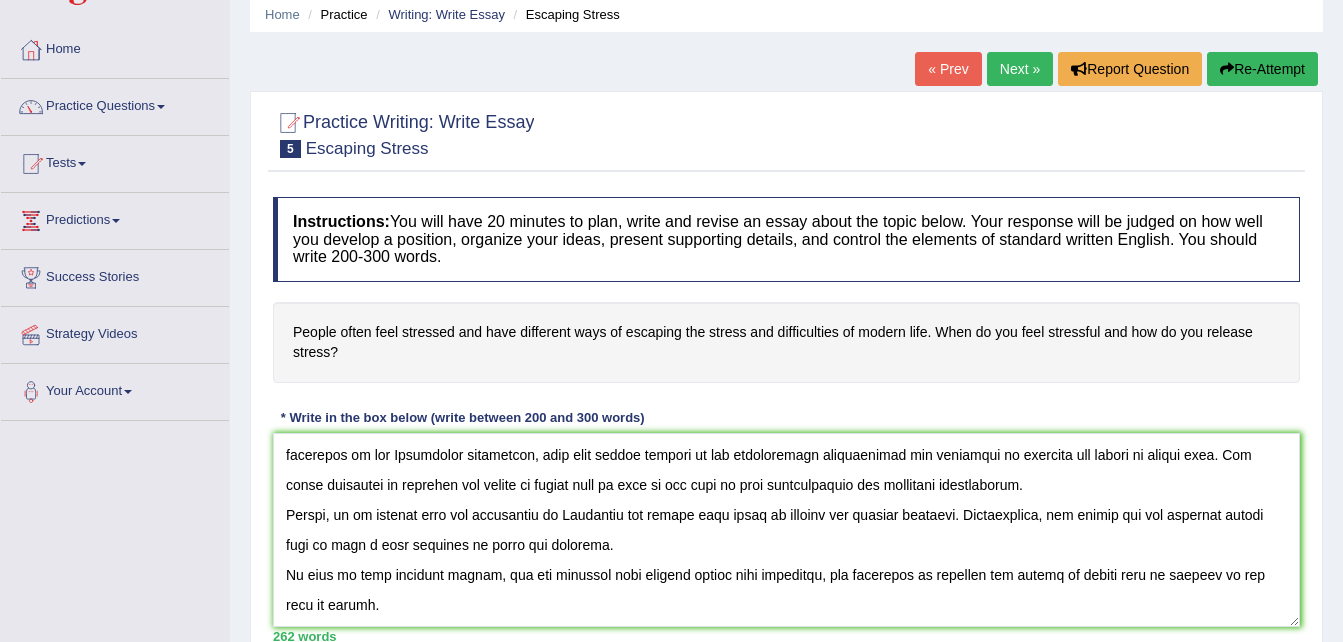 scroll, scrollTop: 0, scrollLeft: 0, axis: both 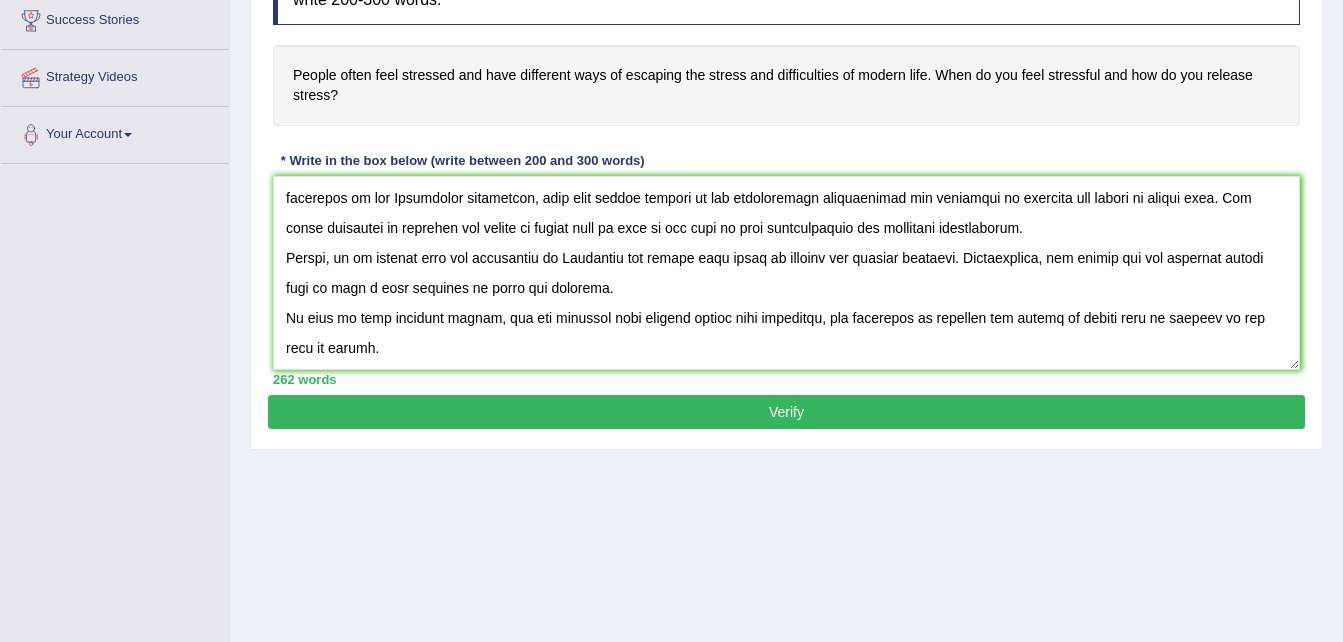 click on "Verify" at bounding box center [786, 412] 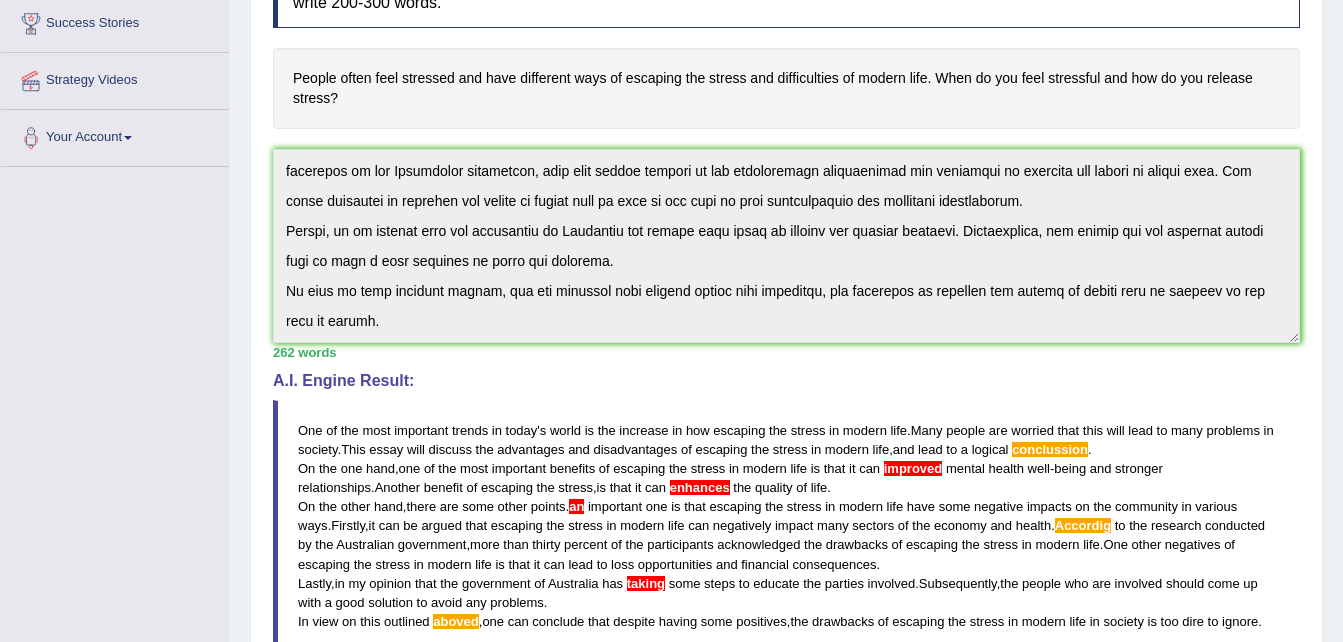 scroll, scrollTop: 320, scrollLeft: 0, axis: vertical 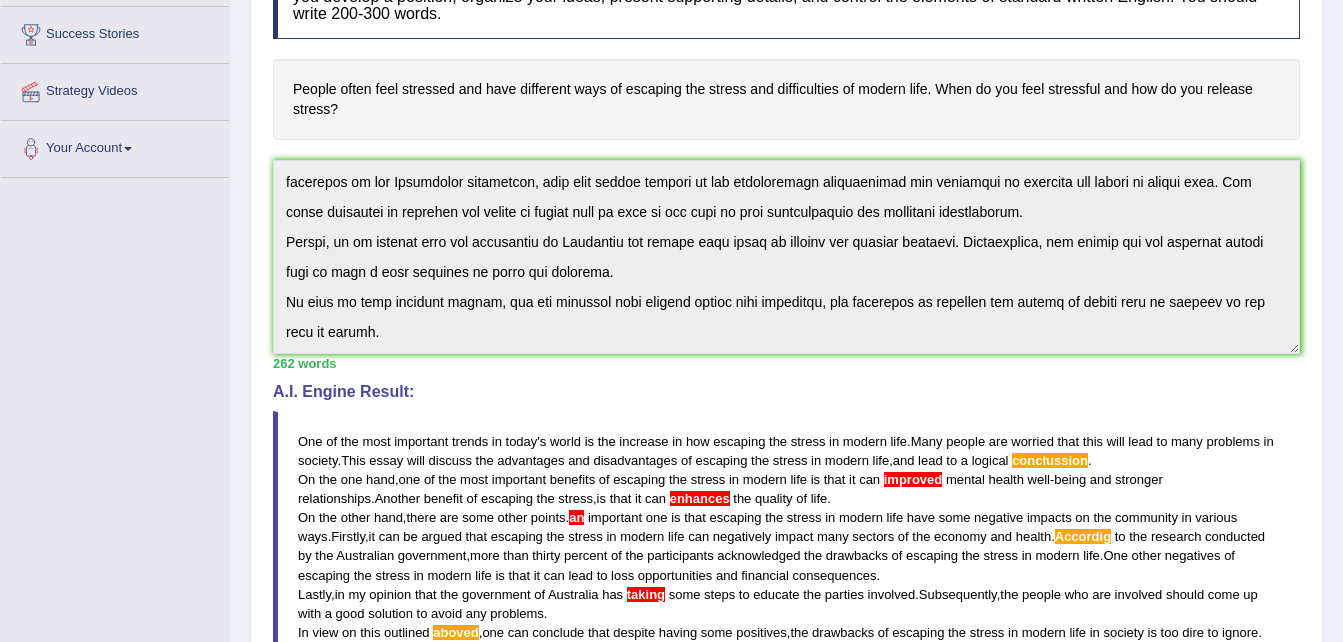 click on "Instructions:  You will have 20 minutes to plan, write and revise an essay about the topic below. Your response will be judged on how well you develop a position, organize your ideas, present supporting details, and control the elements of standard written English. You should write 200-300 words.
People often feel stressed and have different ways of escaping the stress and difficulties of modern life. When do you feel stressful and how do you release stress? * Write in the box below (write between 200 and 300 words) 262 words Written Keywords:  people  ways  escaping  stress  modern  life  mental  health  society A.I. Engine Result: One   of   the   most   important   trends   in   today ' s   world   is   the   increase   in   how   escaping   the   stress   in   modern   life .  Many   people   are   worried   that   this   will   lead   to   many   problems   in   society .  This   essay   will   discuss   the   advantages   and   disadvantages   of   escaping   the   stress   in   modern" at bounding box center (786, 399) 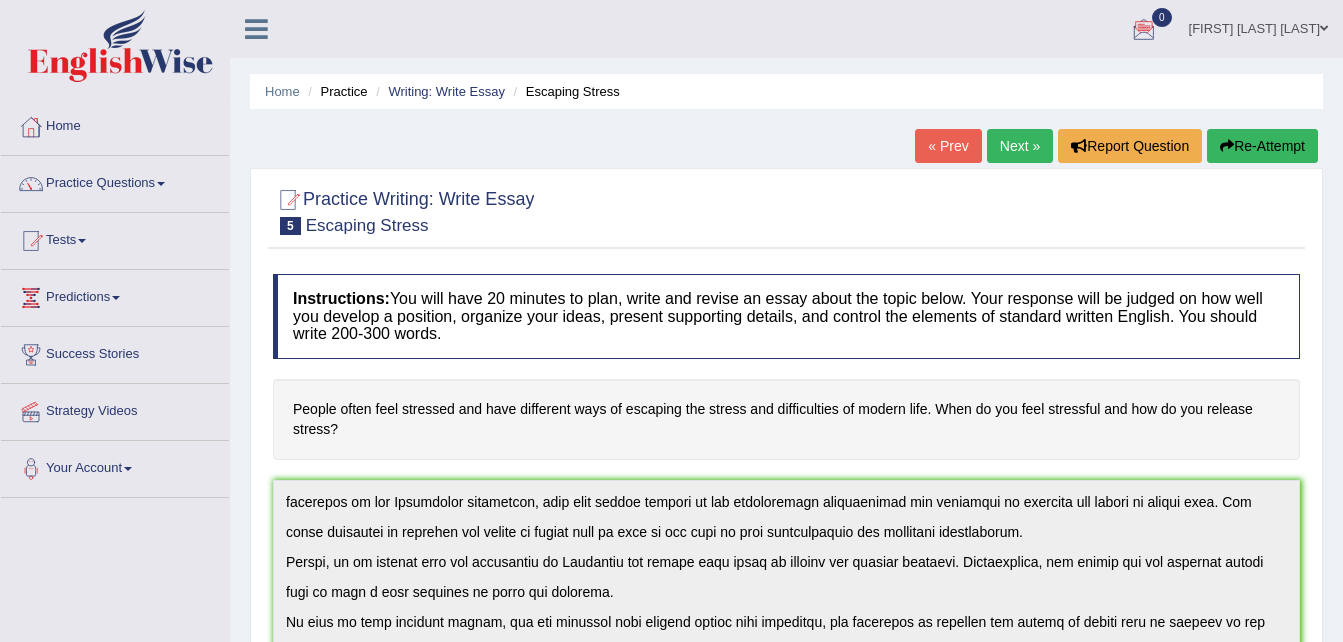 click on "Re-Attempt" at bounding box center (1262, 146) 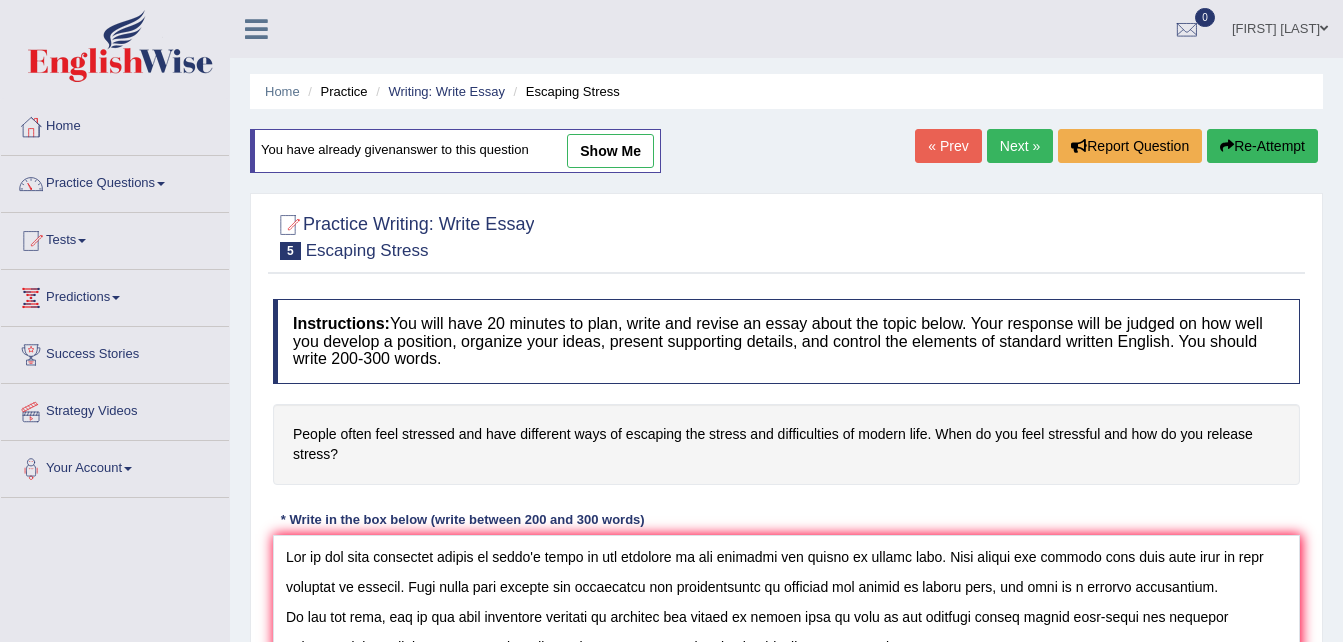 scroll, scrollTop: 86, scrollLeft: 0, axis: vertical 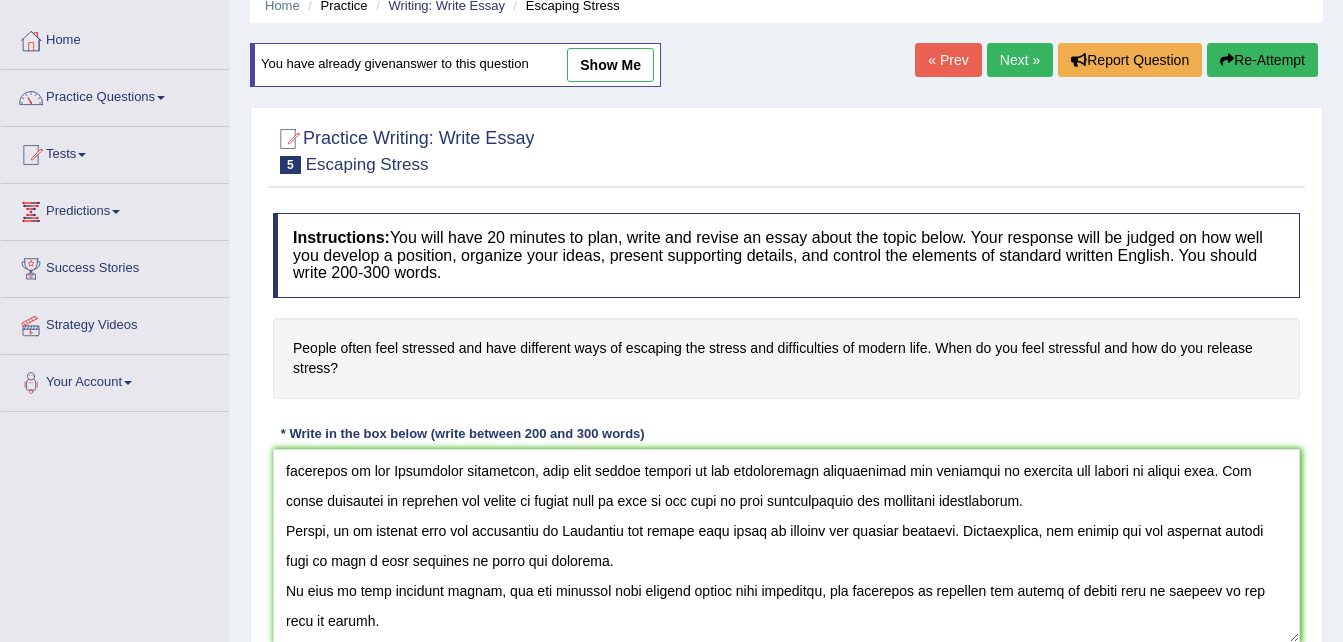 click at bounding box center (786, 546) 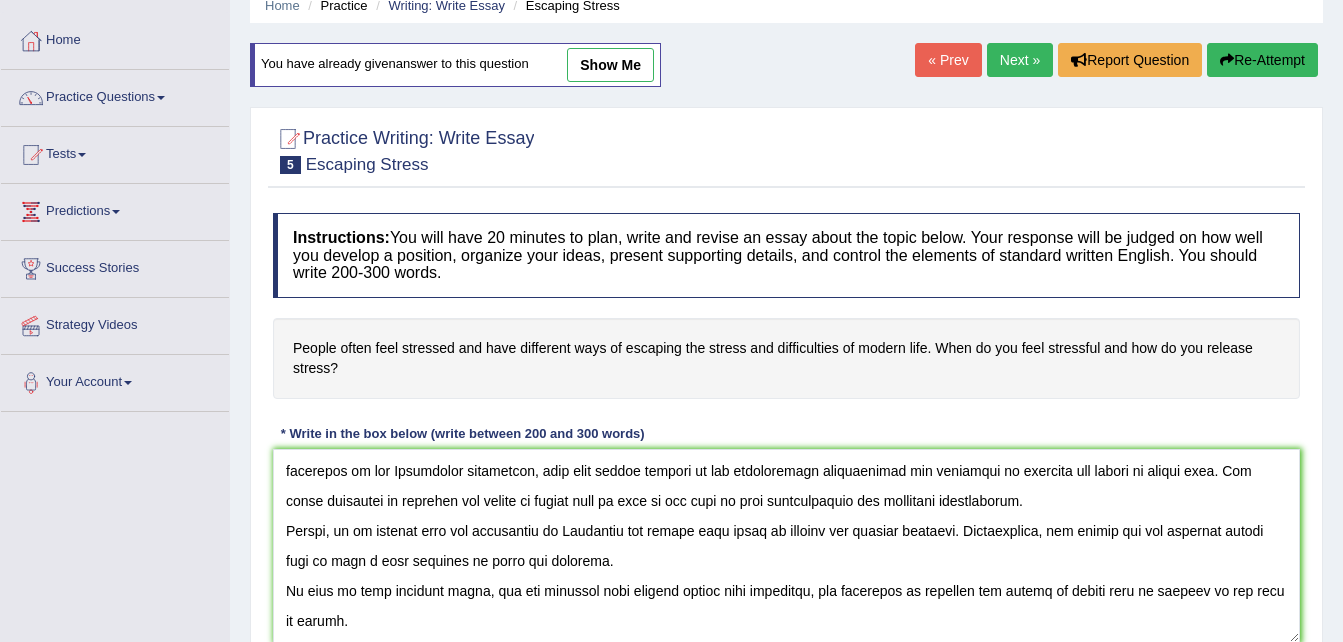 scroll, scrollTop: 187, scrollLeft: 0, axis: vertical 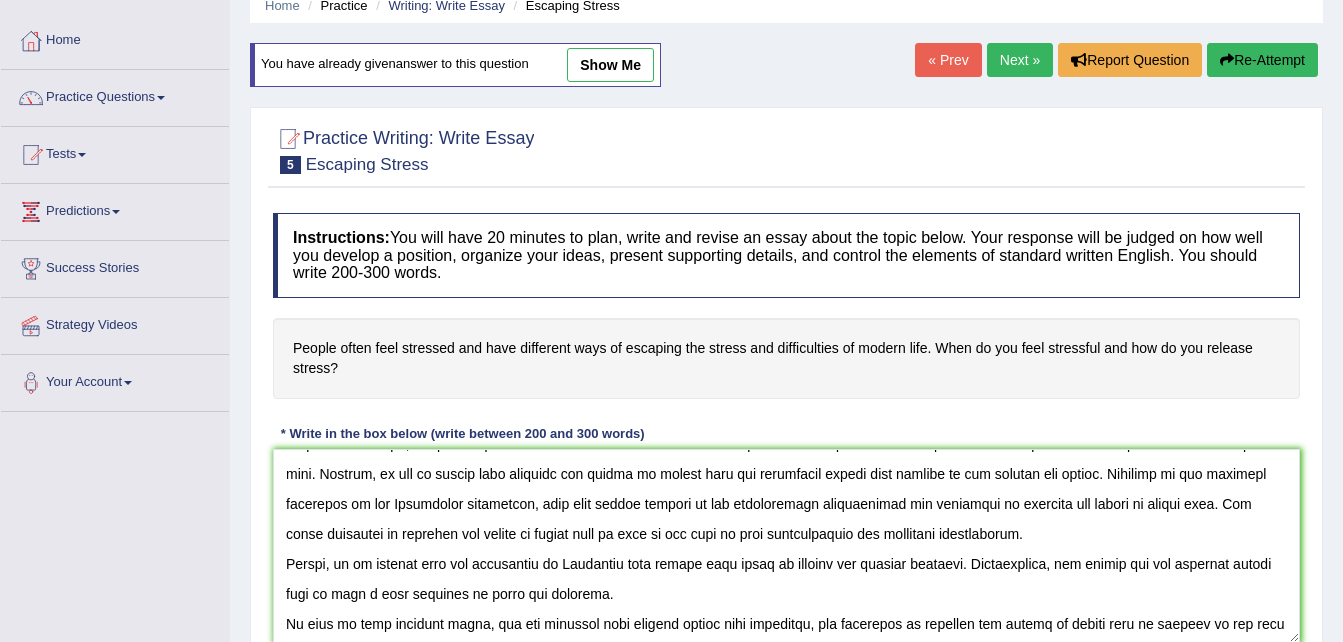 click at bounding box center [786, 546] 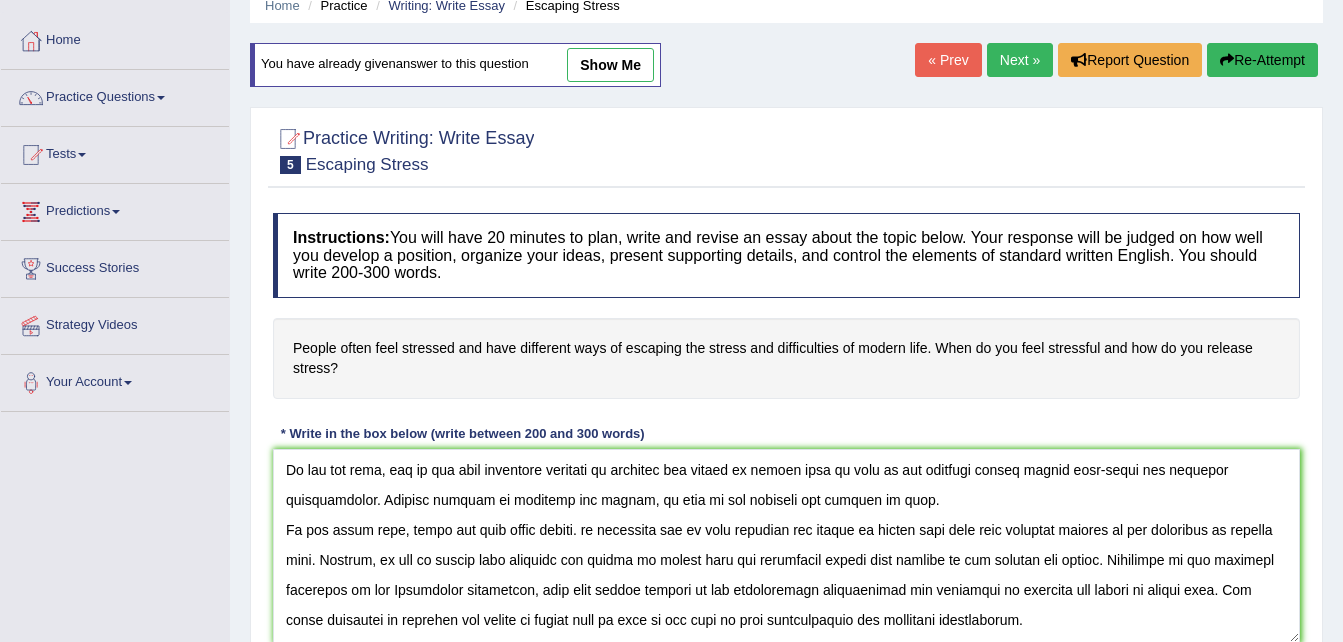 scroll, scrollTop: 27, scrollLeft: 0, axis: vertical 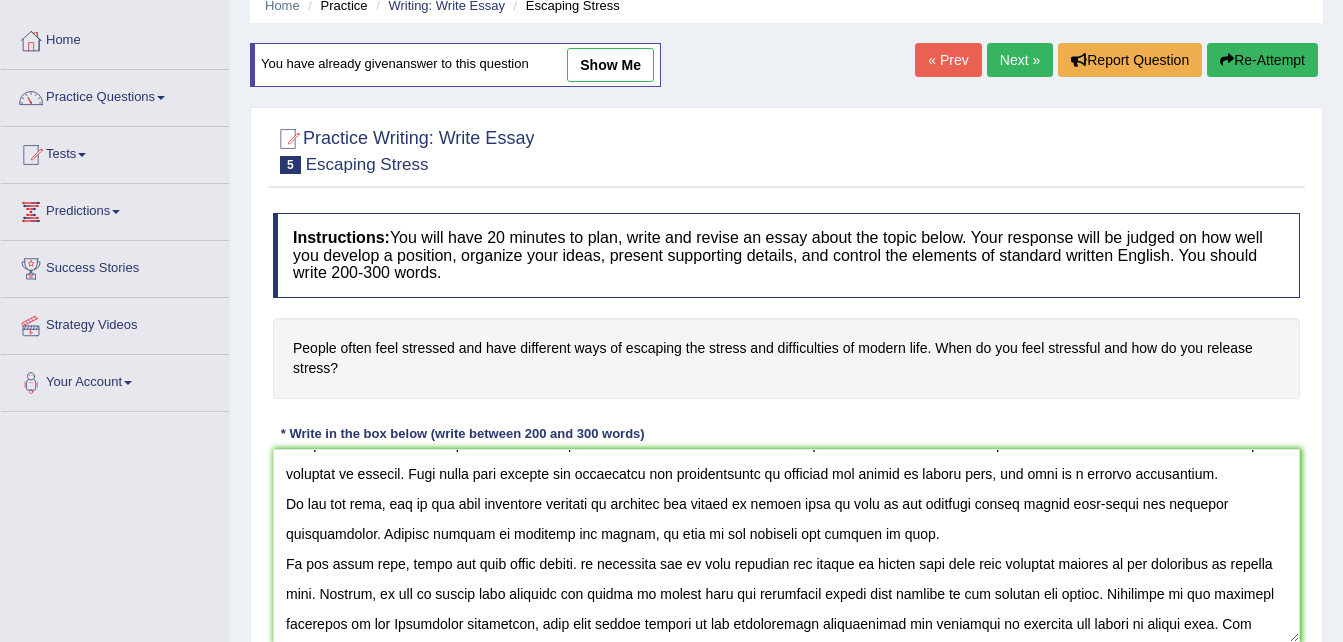 click at bounding box center [786, 546] 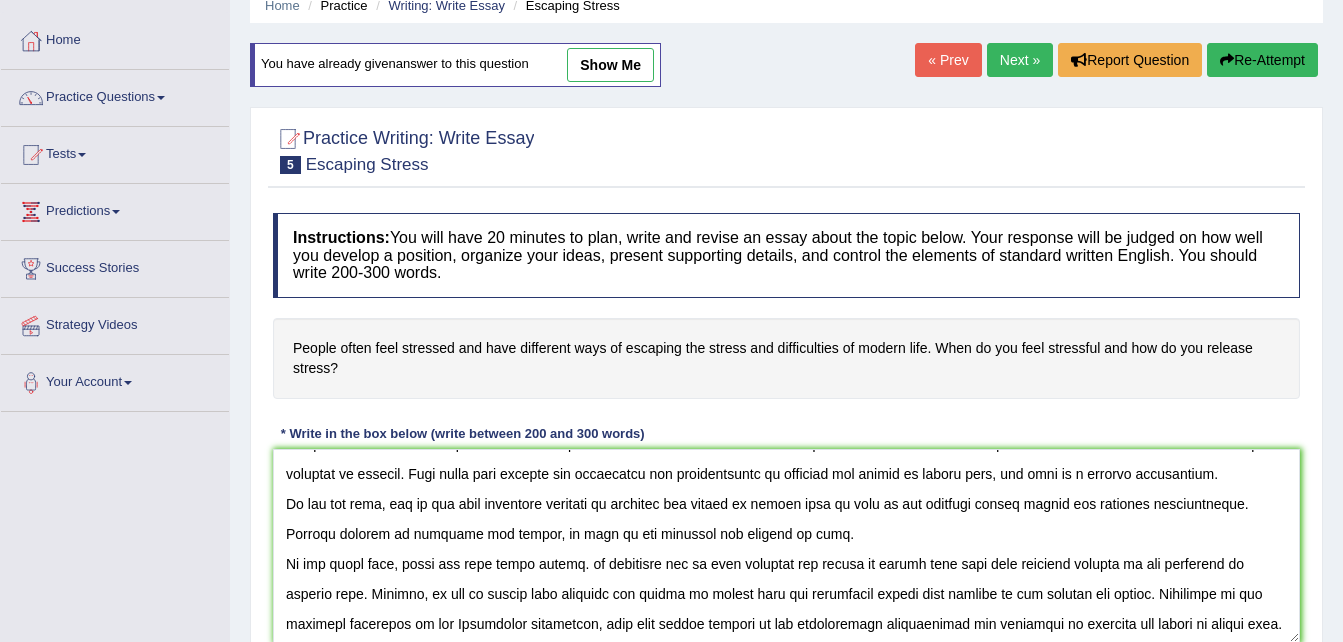 click at bounding box center (786, 546) 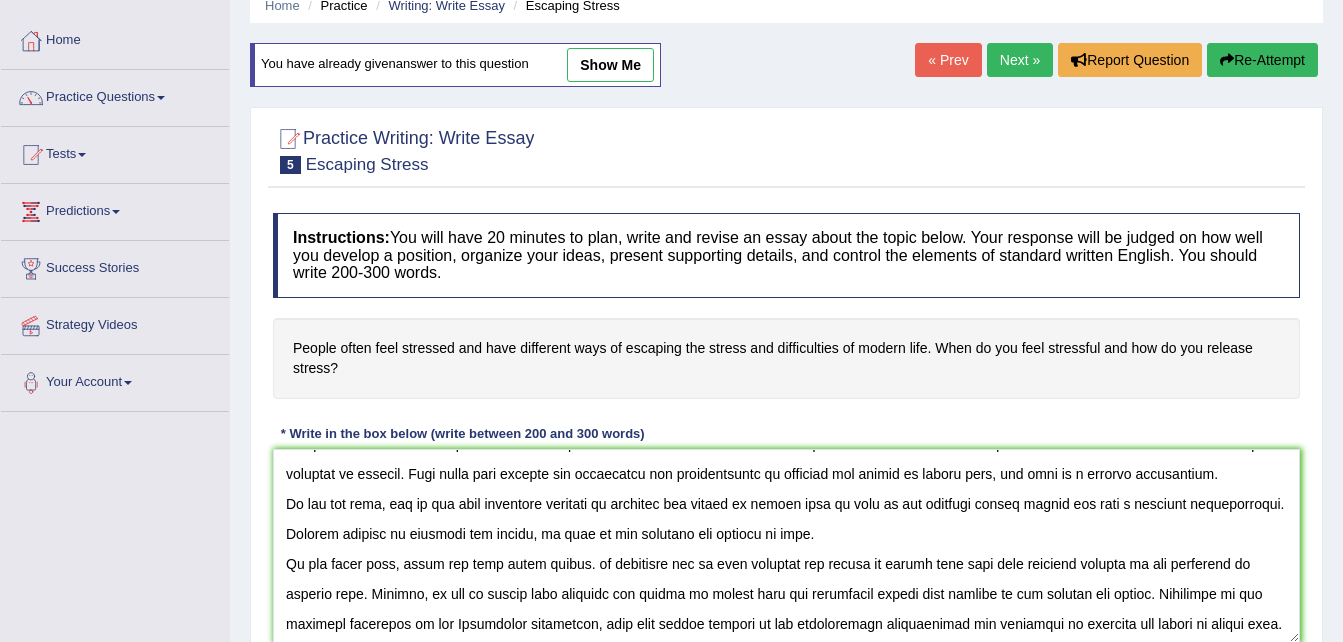 click at bounding box center [786, 546] 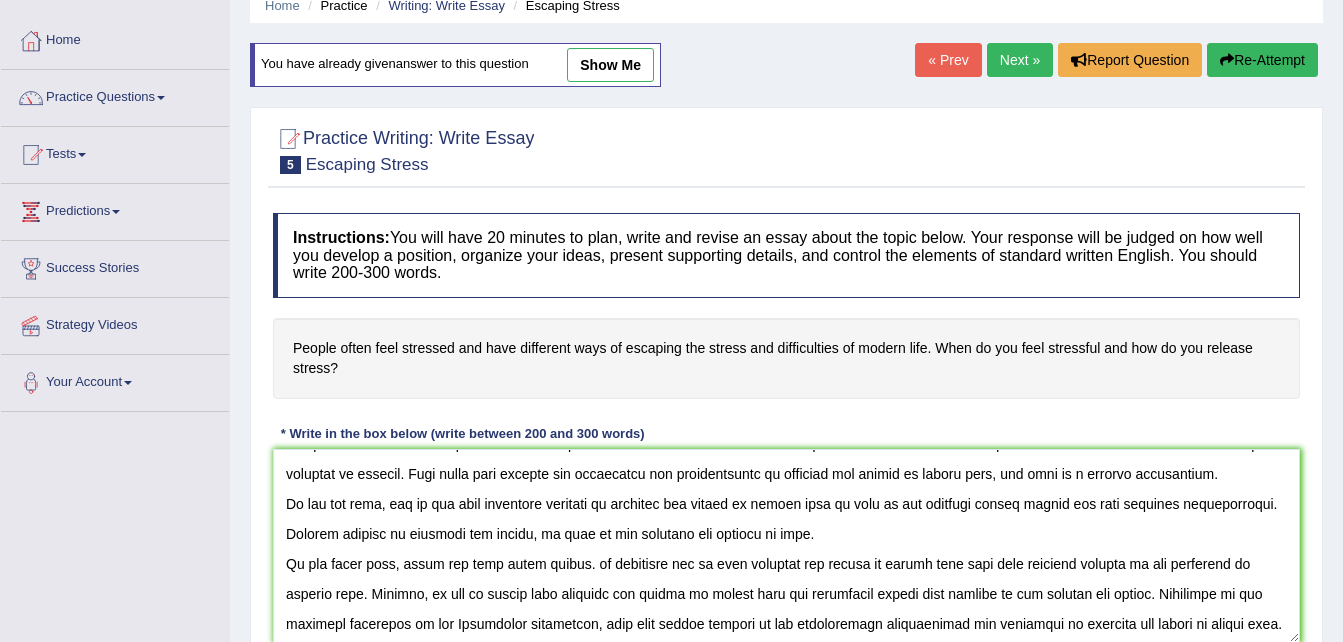 click at bounding box center (786, 546) 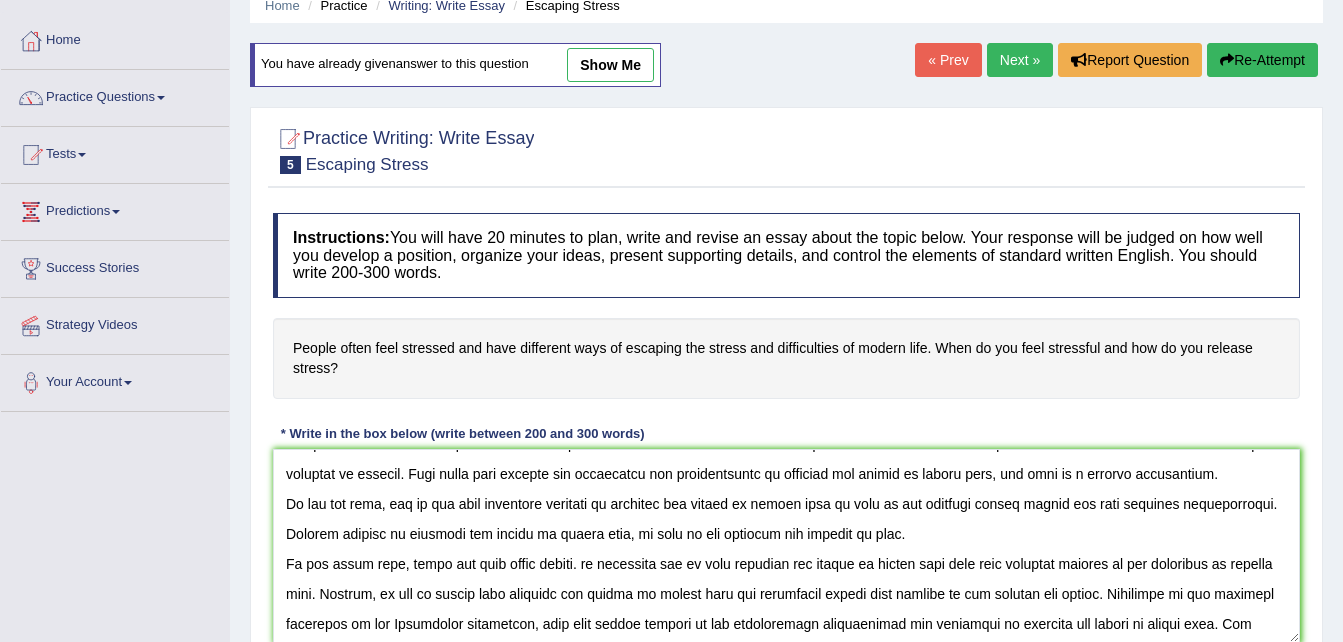 click at bounding box center [786, 546] 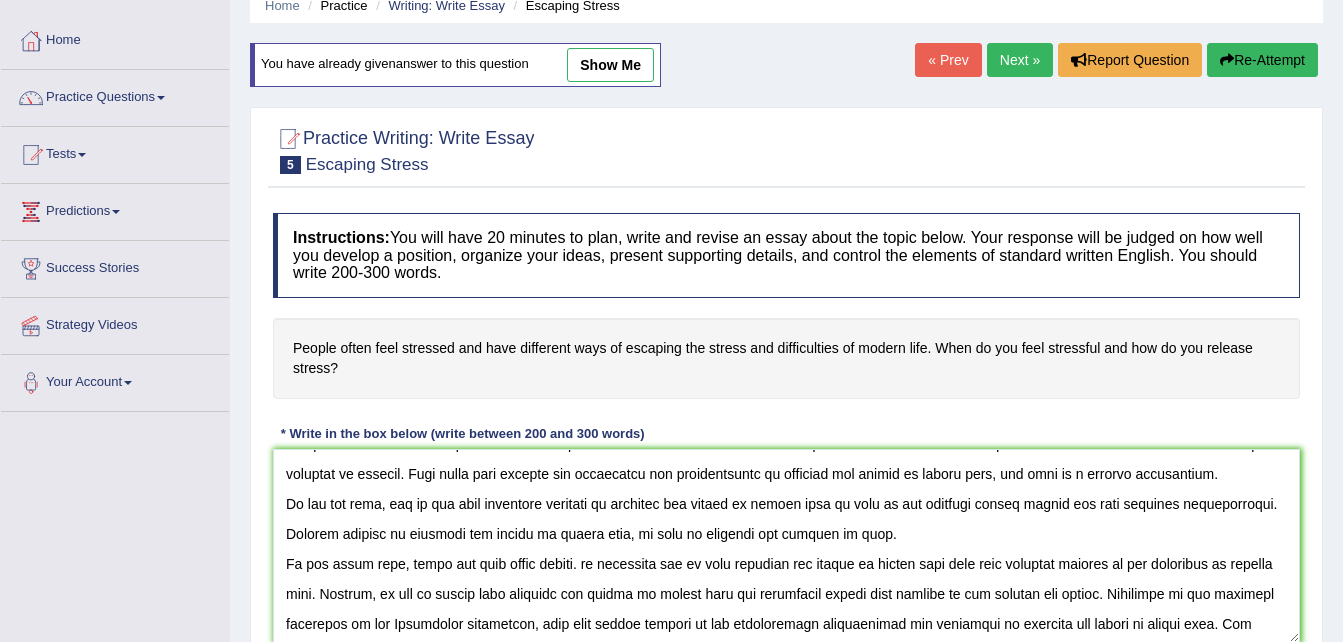 click at bounding box center (786, 546) 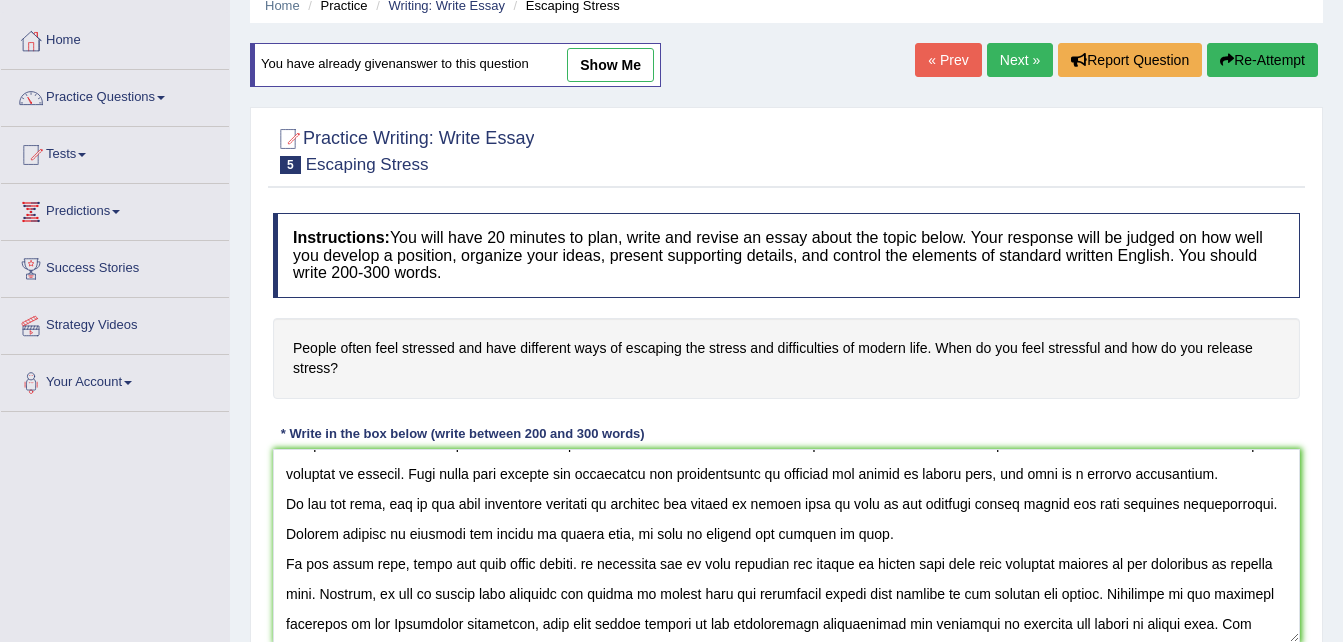 click at bounding box center (786, 546) 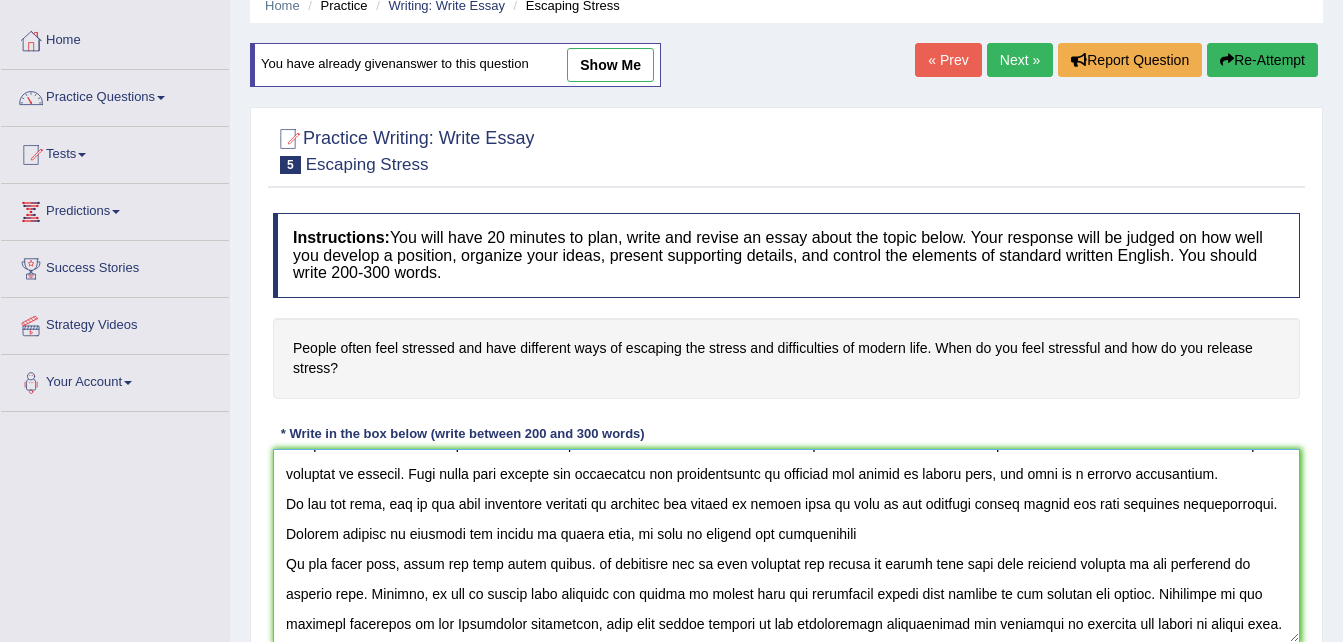 click at bounding box center (786, 546) 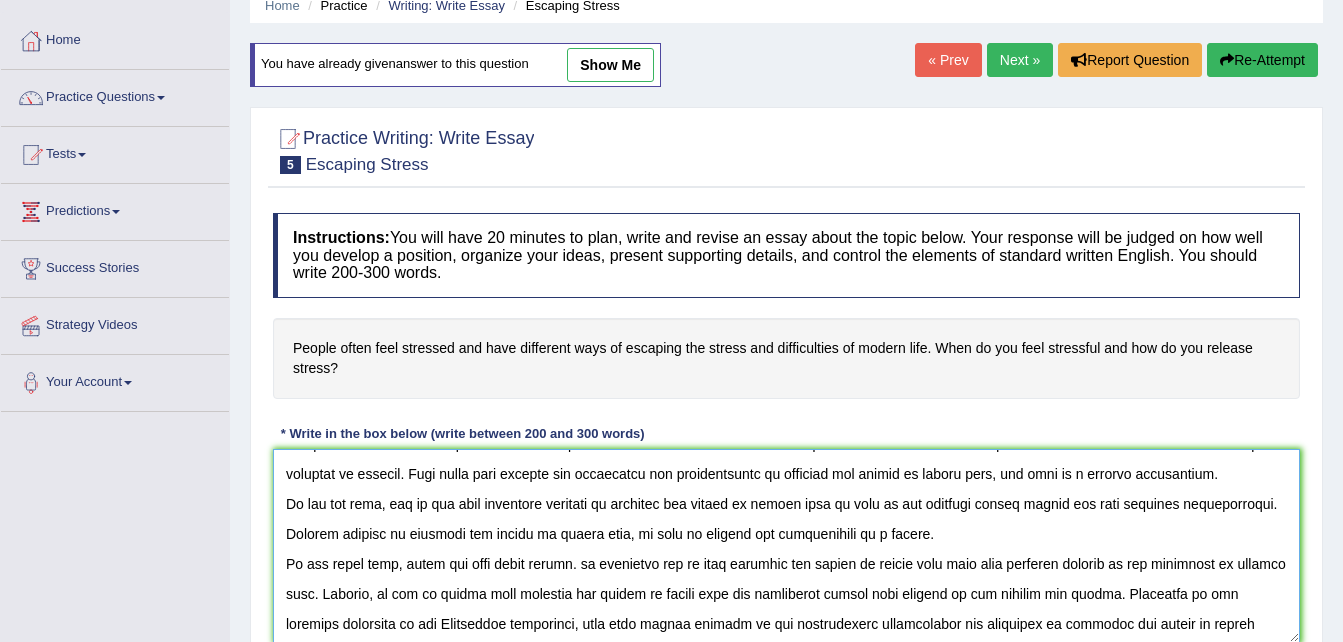 click at bounding box center [786, 546] 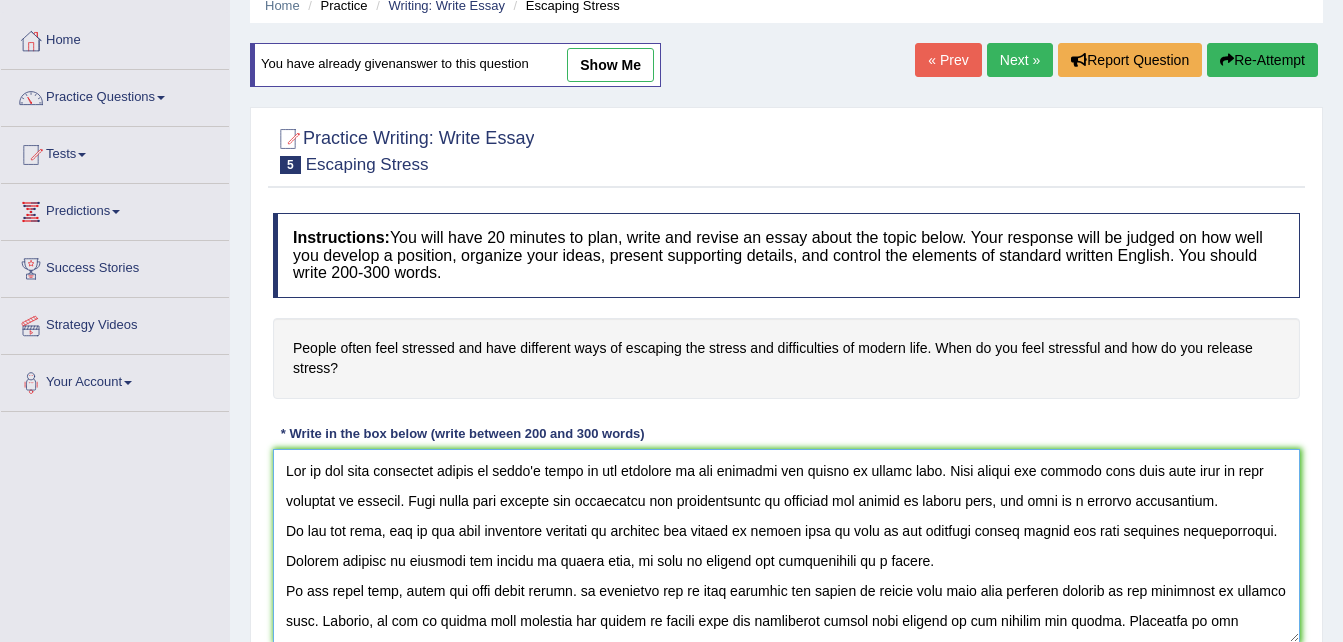 click at bounding box center (786, 546) 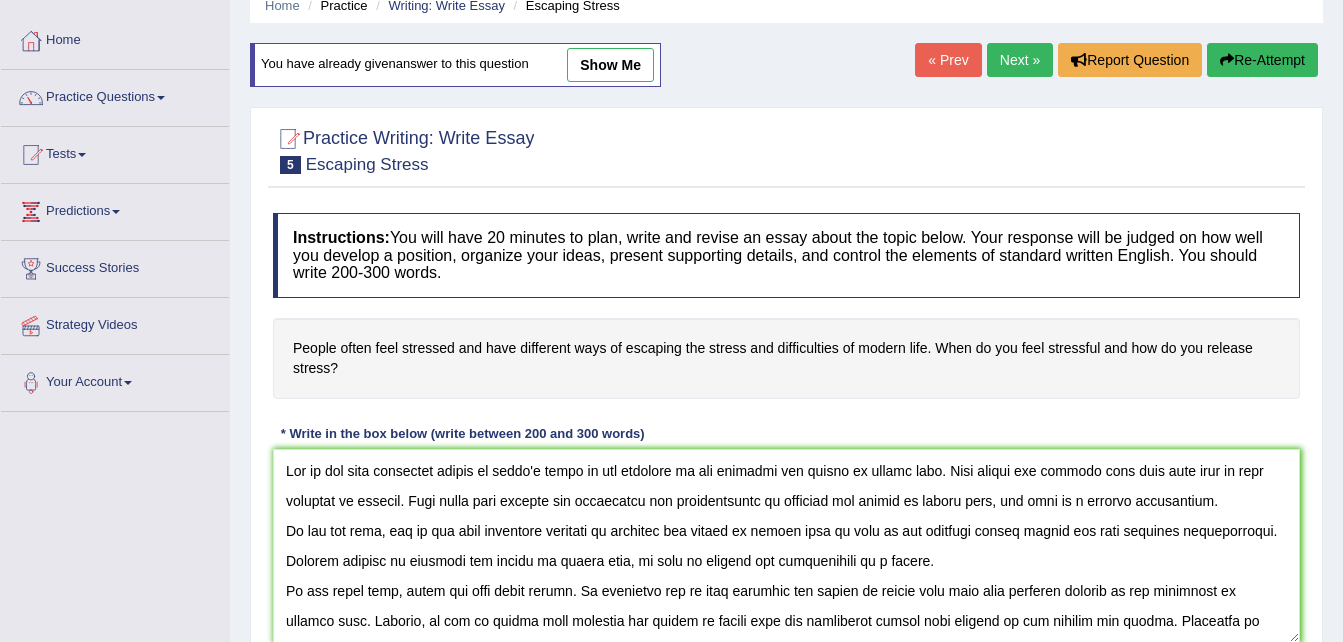 click on "Instructions:  You will have 20 minutes to plan, write and revise an essay about the topic below. Your response will be judged on how well you develop a position, organize your ideas, present supporting details, and control the elements of standard written English. You should write 200-300 words.
People often feel stressed and have different ways of escaping the stress and difficulties of modern life. When do you feel stressful and how do you release stress? * Write in the box below (write between 200 and 300 words) 264 words Written Keywords: A.I. Engine Result: Processing... A.I. Scores:
1  / 3              Content
2  / 2              Form
0  / 2              Spelling
1  / 2              Grammar
2  / 2              Vocabulary
0  / 2              Linguistic
1  / 2 7" at bounding box center (786, 435) 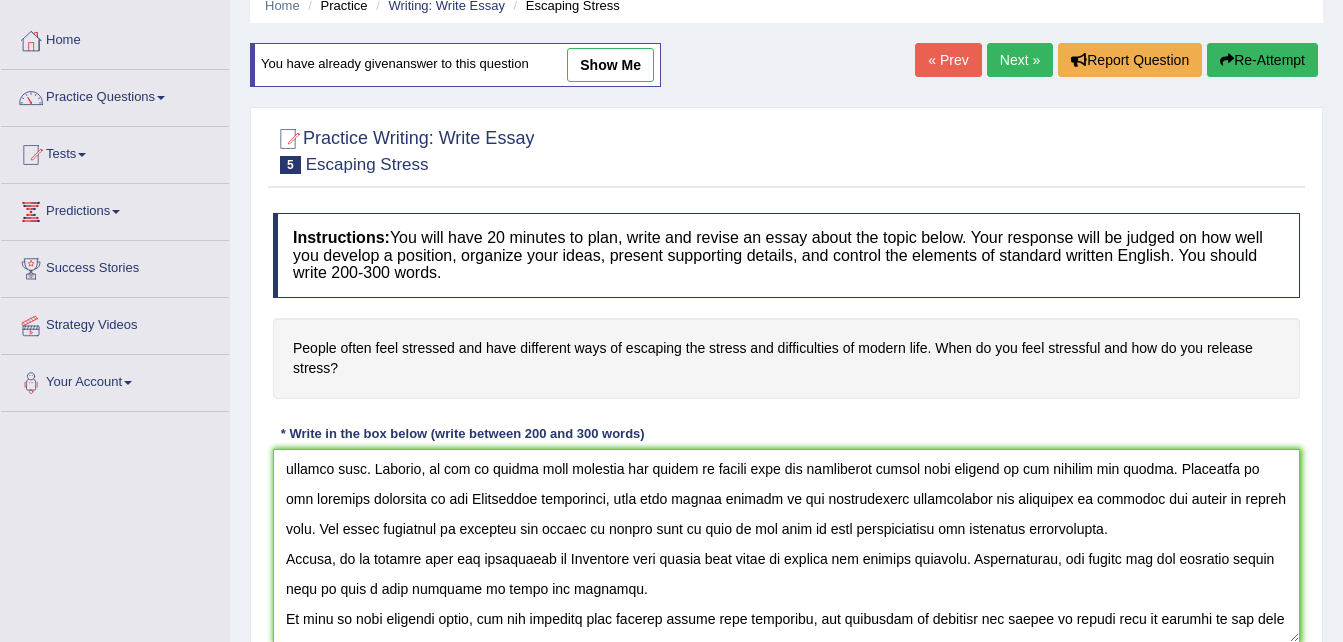 scroll, scrollTop: 160, scrollLeft: 0, axis: vertical 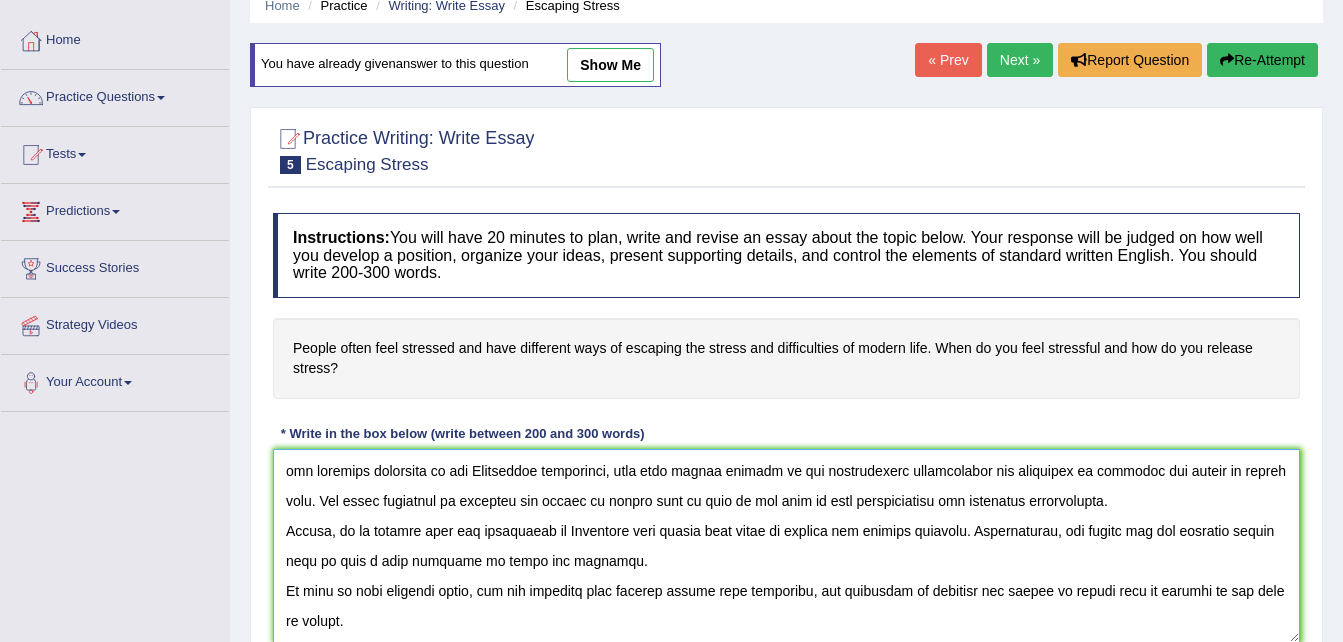 click at bounding box center (786, 546) 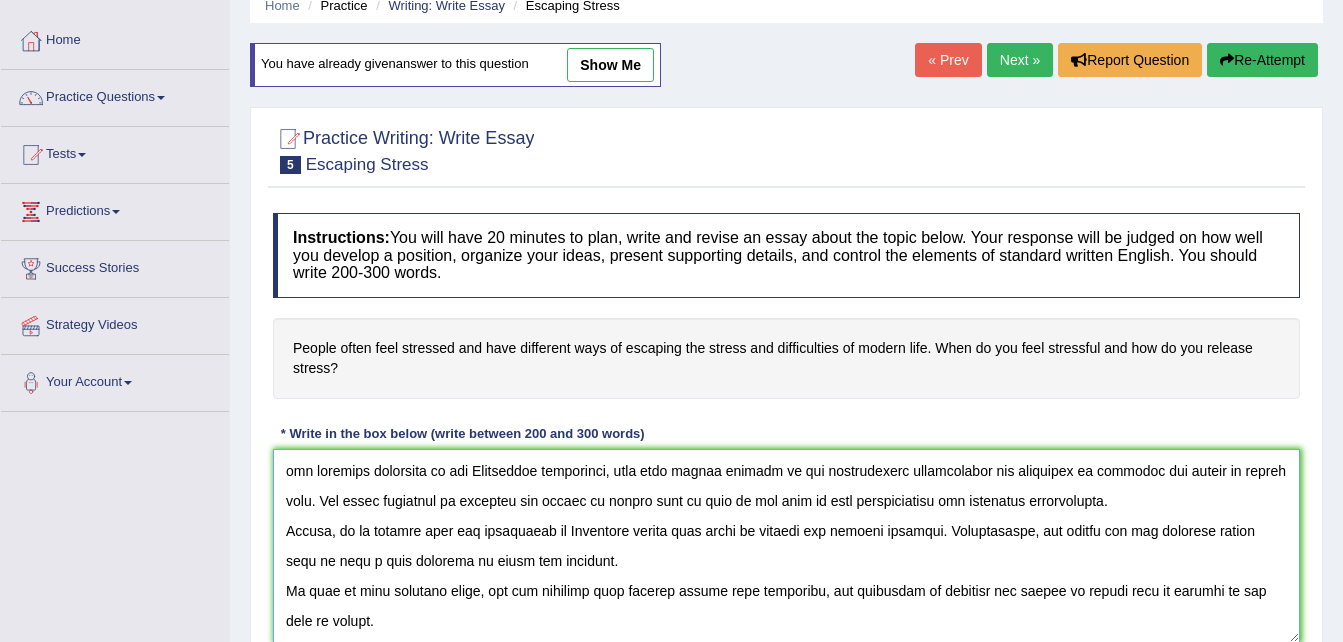 click at bounding box center (786, 546) 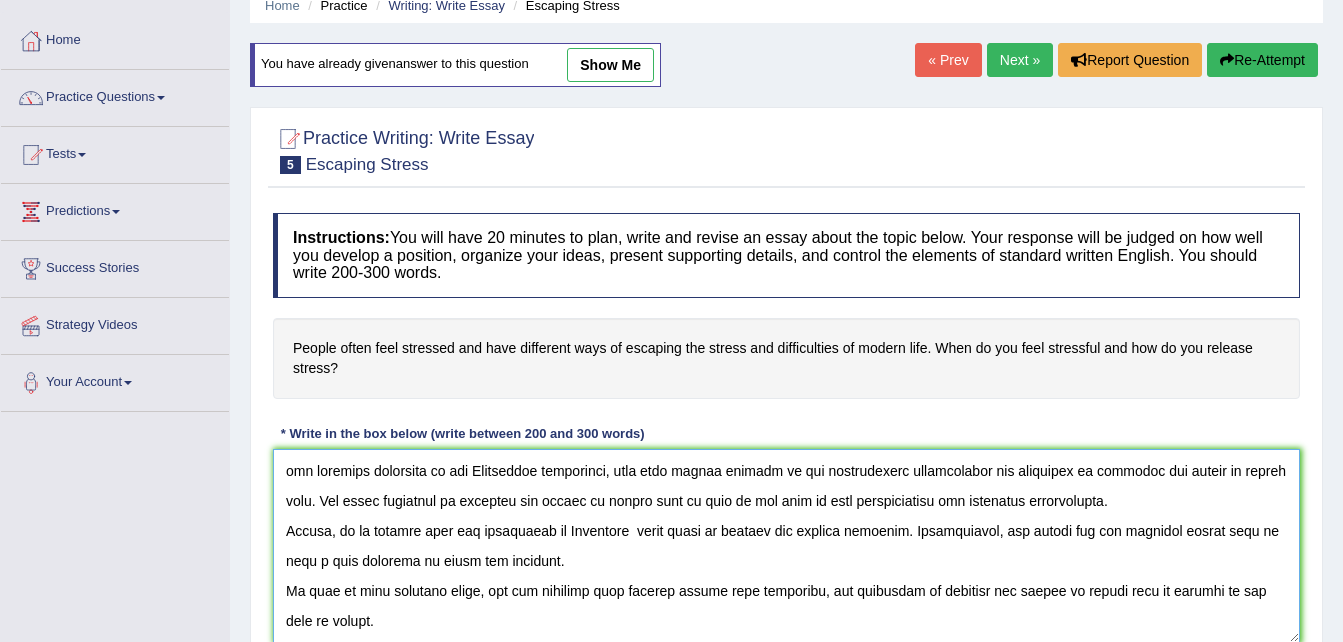 click at bounding box center [786, 546] 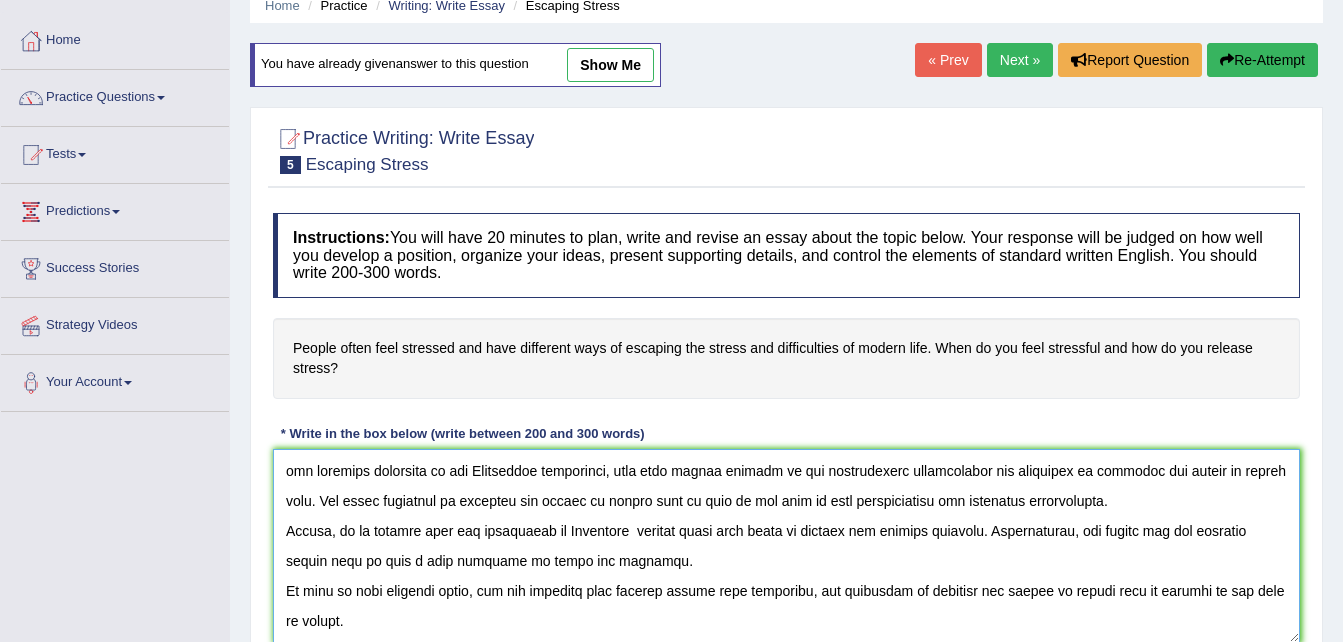 scroll, scrollTop: 240, scrollLeft: 0, axis: vertical 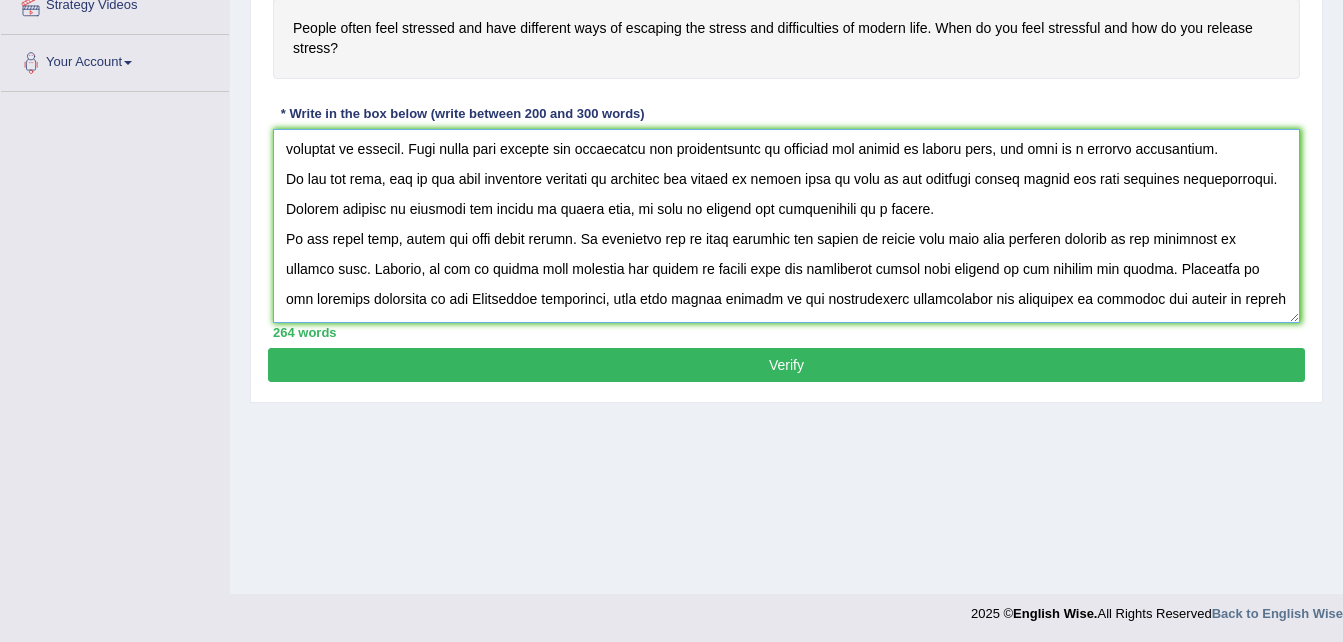 type on "One of the most important trends in today's world is the increase in how escaping the stress in modern life. Many people are worried that this will lead to many problems in society. This essay will discuss the advantages and disadvantages of escaping the stress in modern life, and lead to a logical conclussion.
On the one hand, one of the most important benefits of escaping the stress in modern life is that it can improved mental health and make stronger relationships. Another benefit of escaping the stress in modern life, is that it enhance the productivity of a person.
On the other hand, there are some other points. An important one is that escaping the stress in modern life have some negative impacts on the community in various ways. Firstly, it can be argued that escaping the stress in modern life can negatively impact many sectors of the economy and health. According to the research conducted by the Australian government, more than thirty percent of the participants acknowledged the drawbacks of escap..." 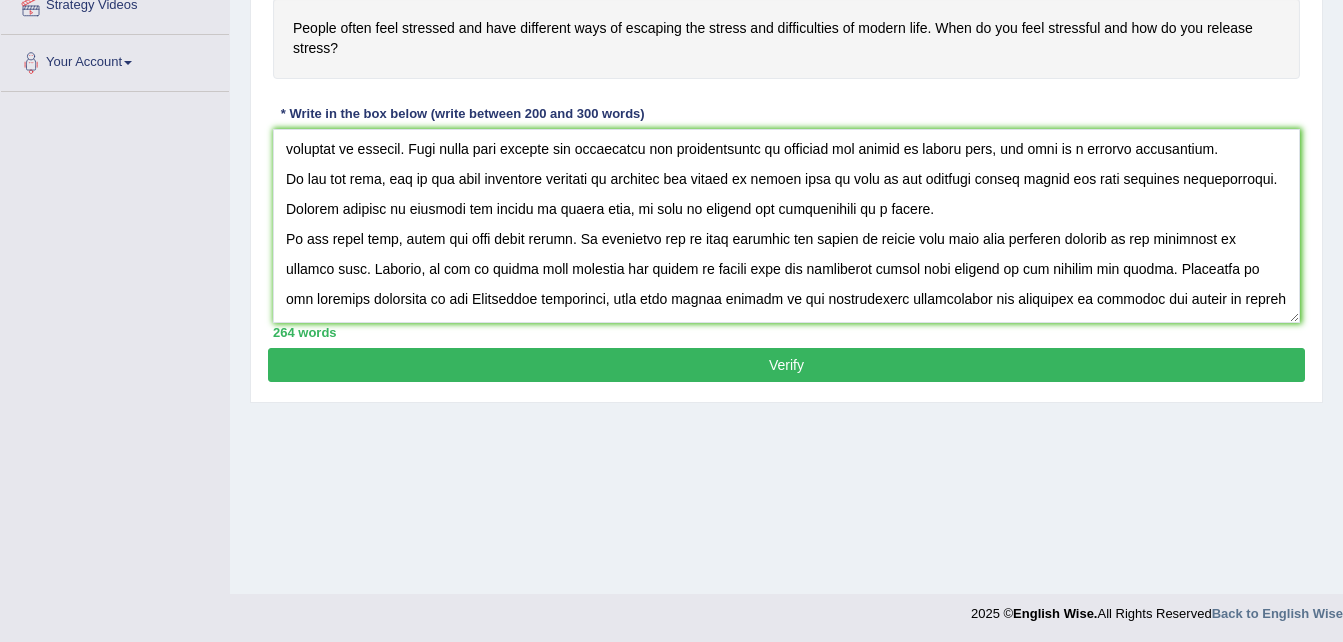 click on "Verify" at bounding box center [786, 365] 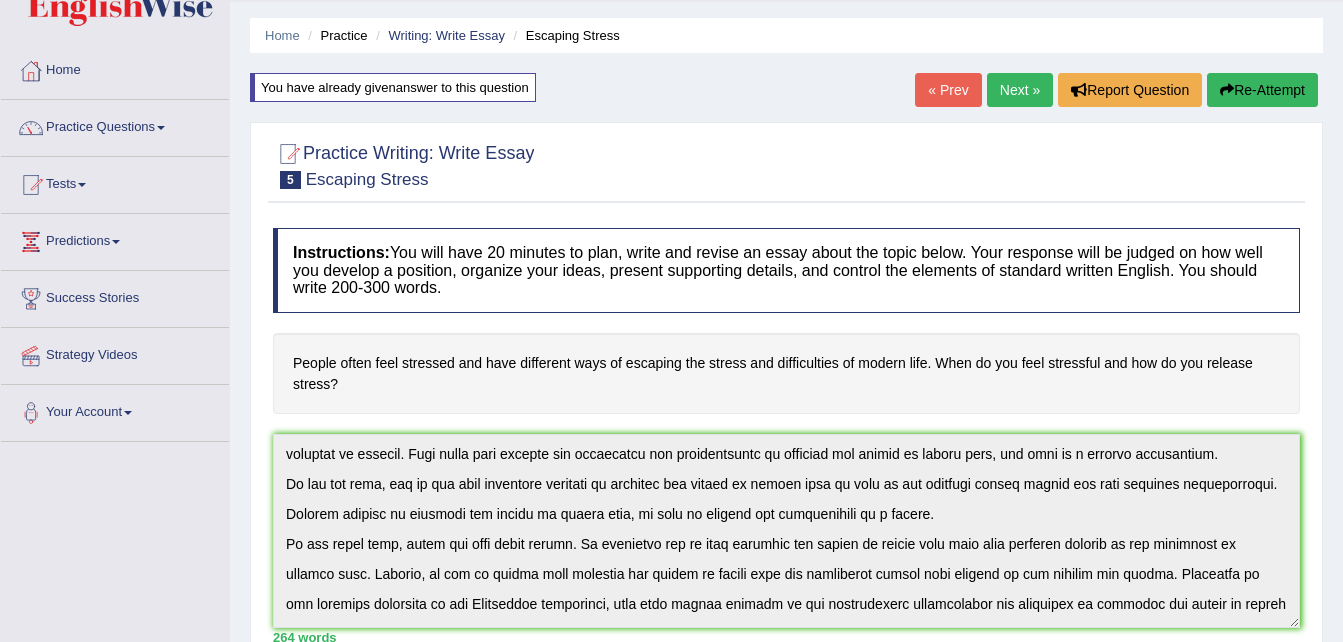 scroll, scrollTop: 0, scrollLeft: 0, axis: both 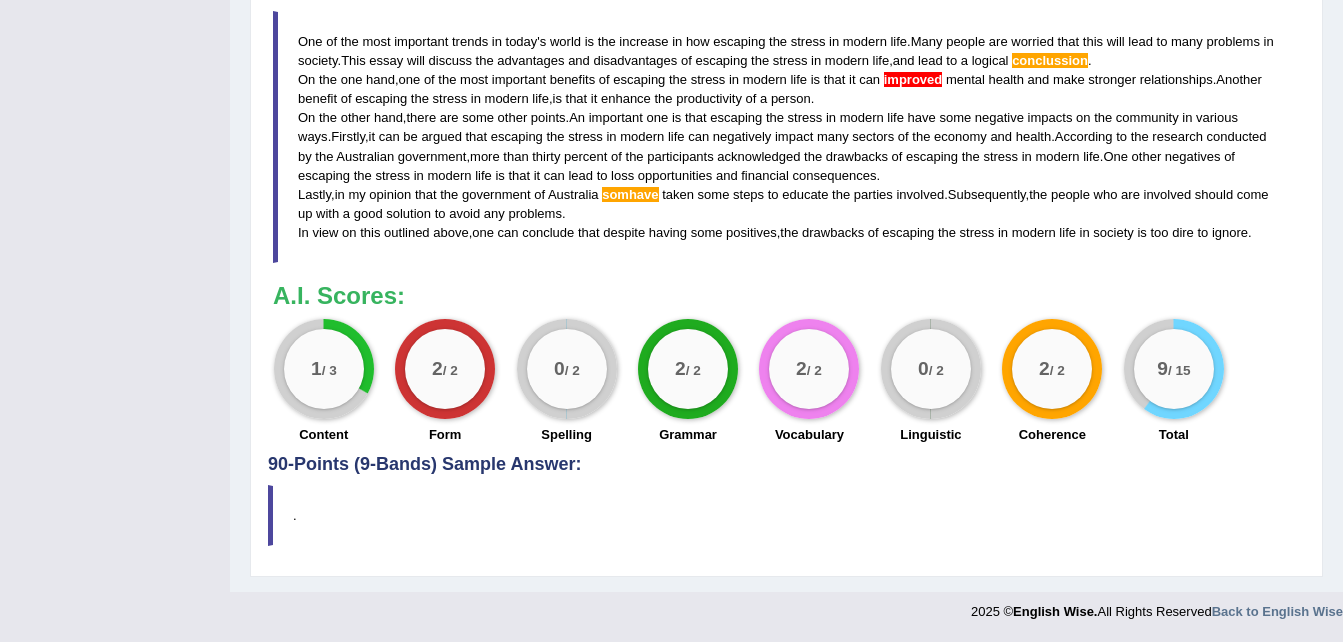 click on "Toggle navigation
Home
Practice Questions   Speaking Practice Read Aloud
Repeat Sentence
Describe Image
Re-tell Lecture
Answer Short Question
Summarize Group Discussion
Respond To A Situation
Writing Practice  Summarize Written Text
Write Essay
Reading Practice  Reading & Writing: Fill In The Blanks
Choose Multiple Answers
Re-order Paragraphs
Fill In The Blanks
Choose Single Answer
Listening Practice  Summarize Spoken Text
Highlight Incorrect Words
Highlight Correct Summary
Select Missing Word
Choose Single Answer
Choose Multiple Answers
Fill In The Blanks
Write From Dictation
Pronunciation
Tests
Take Mock Test" at bounding box center (671, -409) 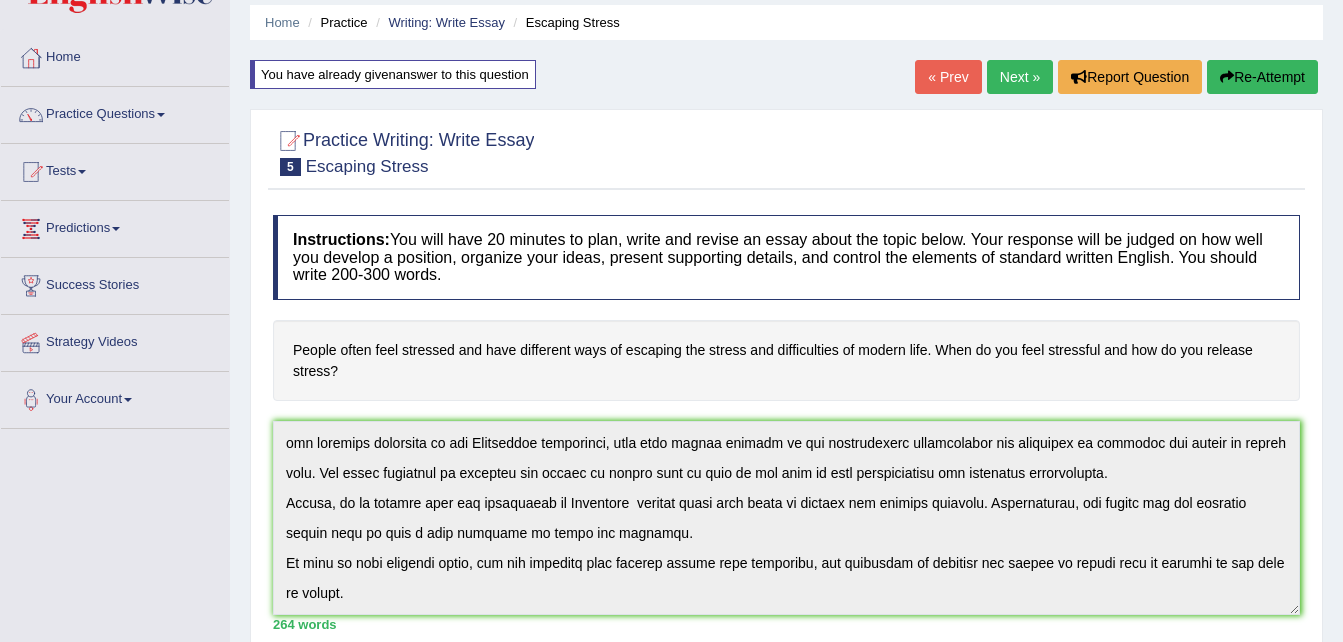 scroll, scrollTop: 0, scrollLeft: 0, axis: both 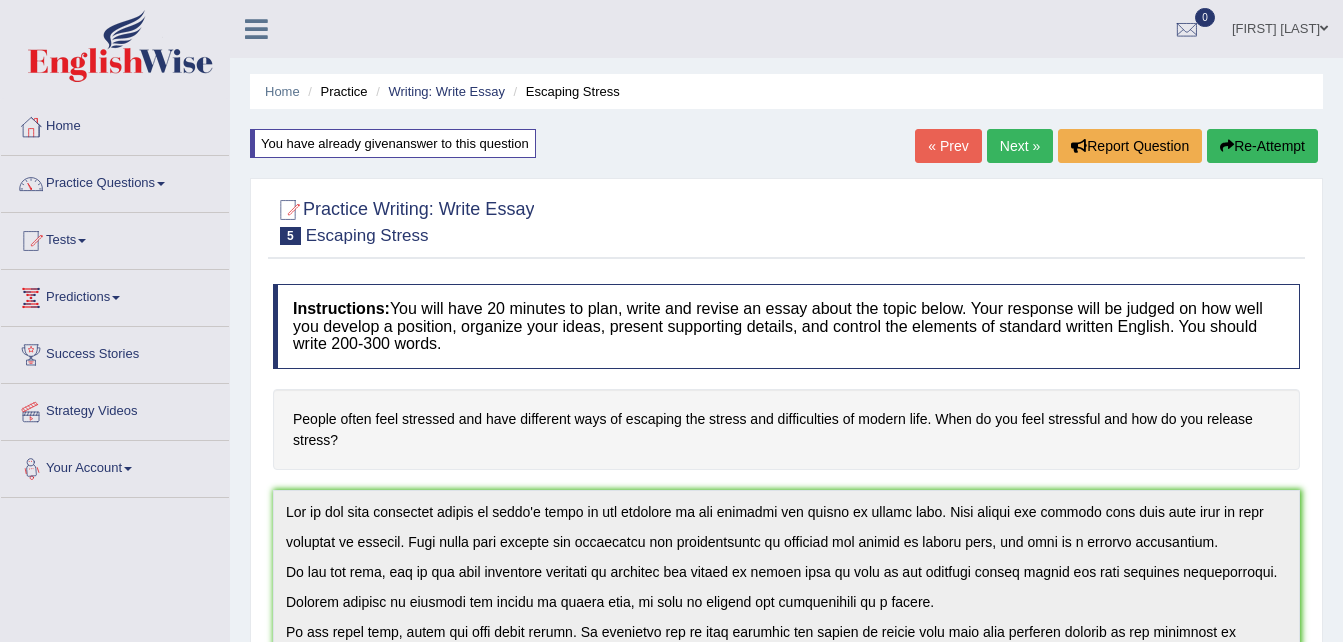 click on "Toggle navigation
Home
Practice Questions   Speaking Practice Read Aloud
Repeat Sentence
Describe Image
Re-tell Lecture
Answer Short Question
Summarize Group Discussion
Respond To A Situation
Writing Practice  Summarize Written Text
Write Essay
Reading Practice  Reading & Writing: Fill In The Blanks
Choose Multiple Answers
Re-order Paragraphs
Fill In The Blanks
Choose Single Answer
Listening Practice  Summarize Spoken Text
Highlight Incorrect Words
Highlight Correct Summary
Select Missing Word
Choose Single Answer
Choose Multiple Answers
Fill In The Blanks
Write From Dictation
Pronunciation
Tests  Take Practice Sectional Test
Take Mock Test" at bounding box center [671, 681] 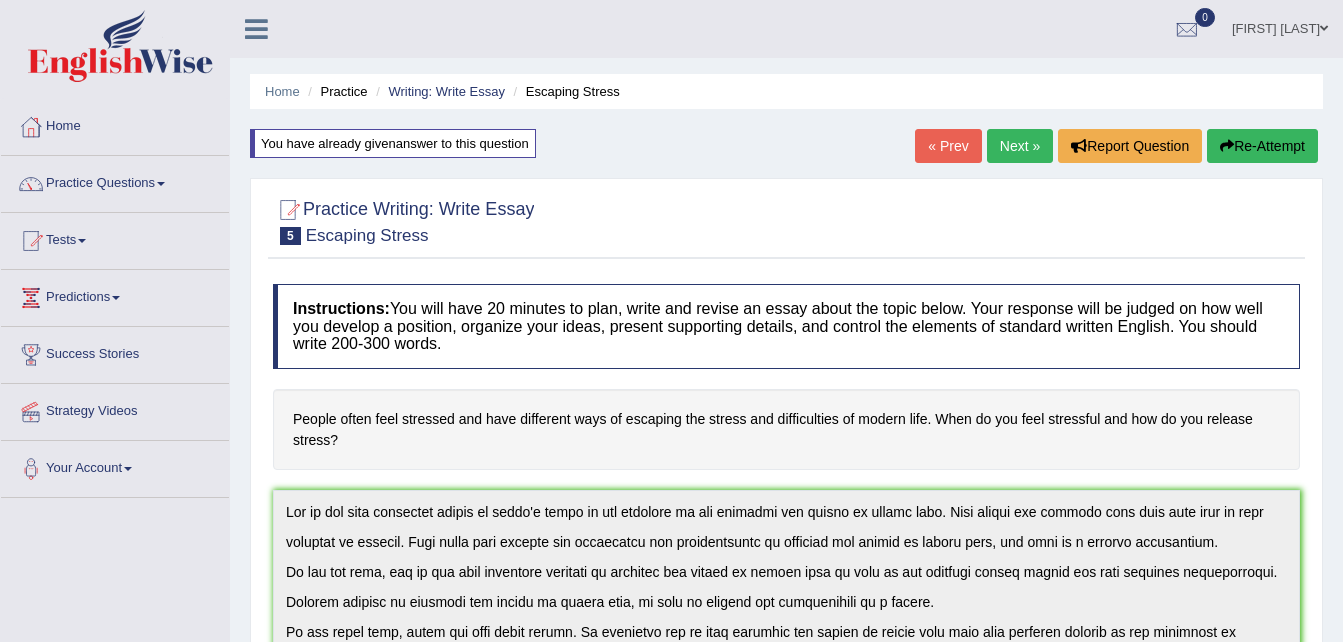click on "Re-Attempt" at bounding box center [1262, 146] 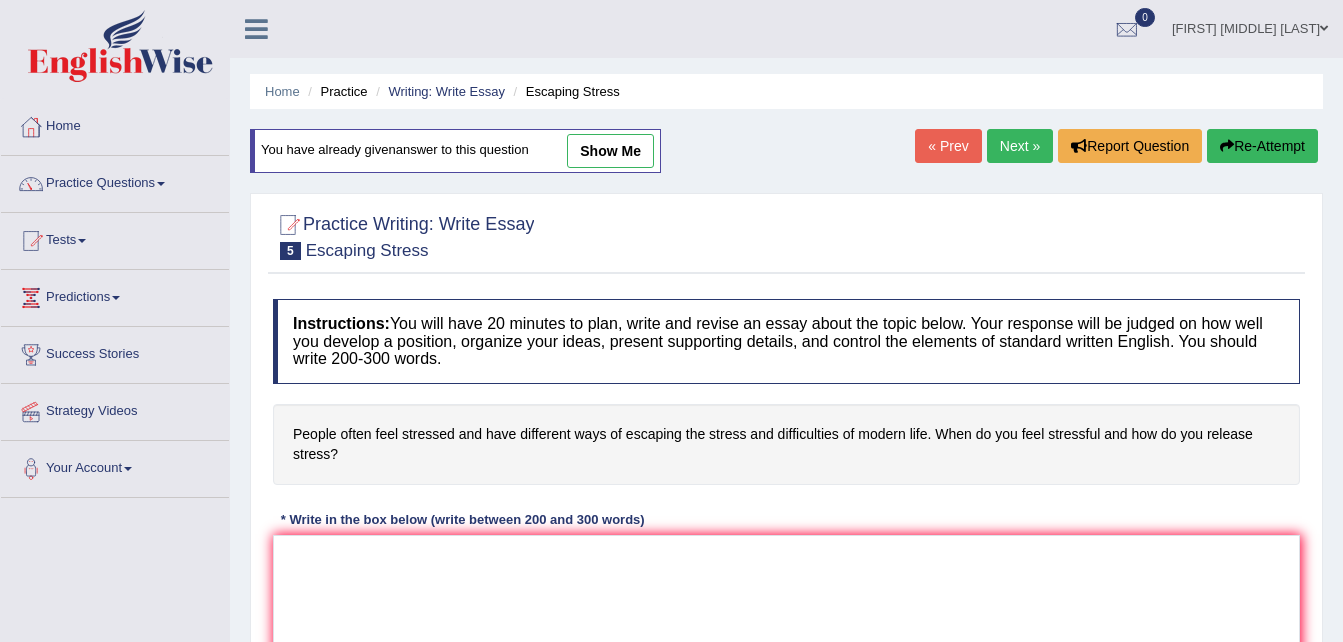 scroll, scrollTop: 0, scrollLeft: 0, axis: both 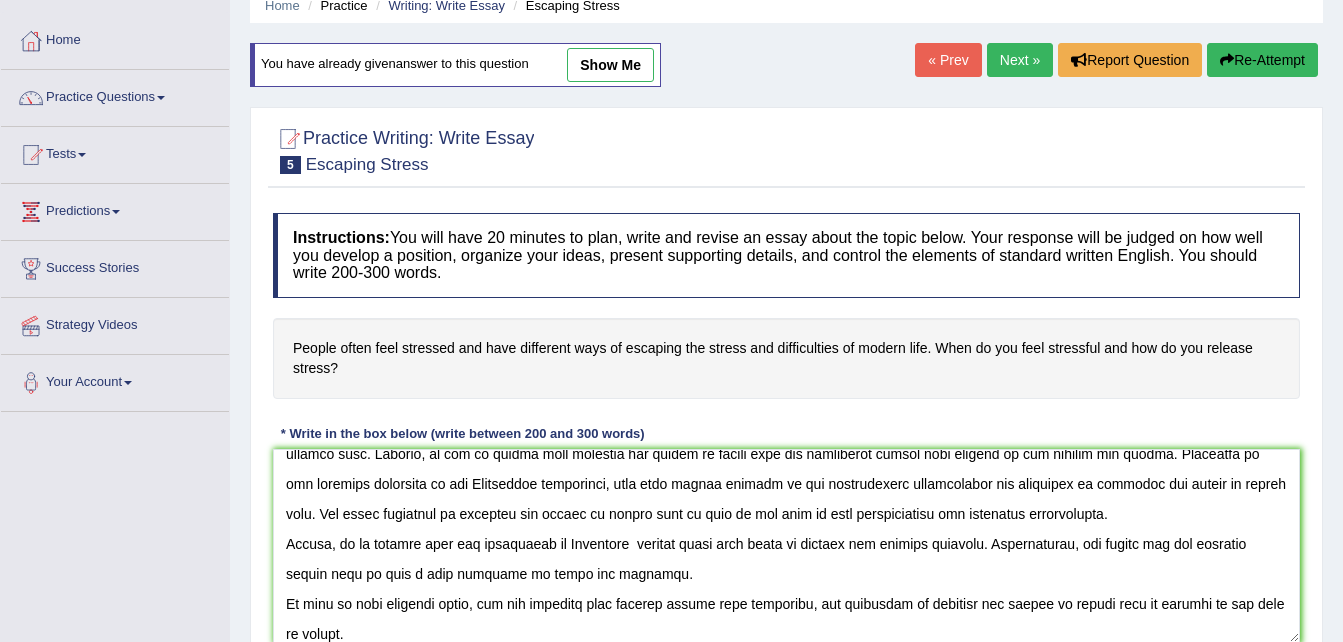 click at bounding box center [786, 546] 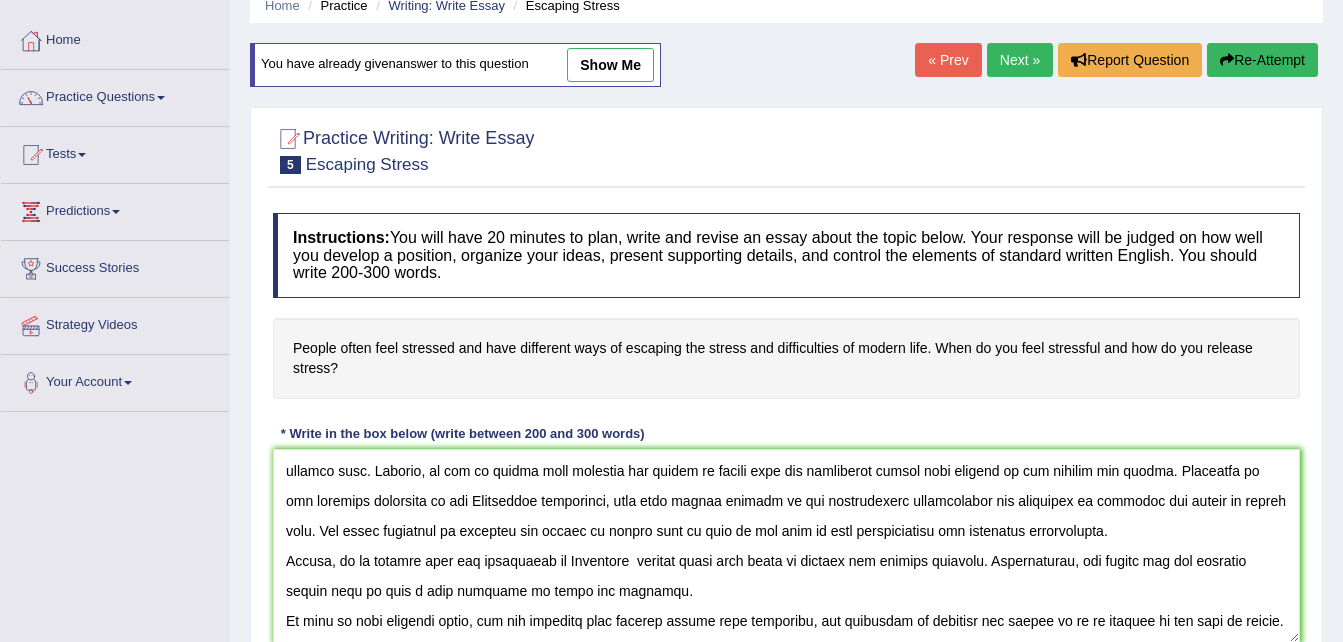 scroll, scrollTop: 150, scrollLeft: 0, axis: vertical 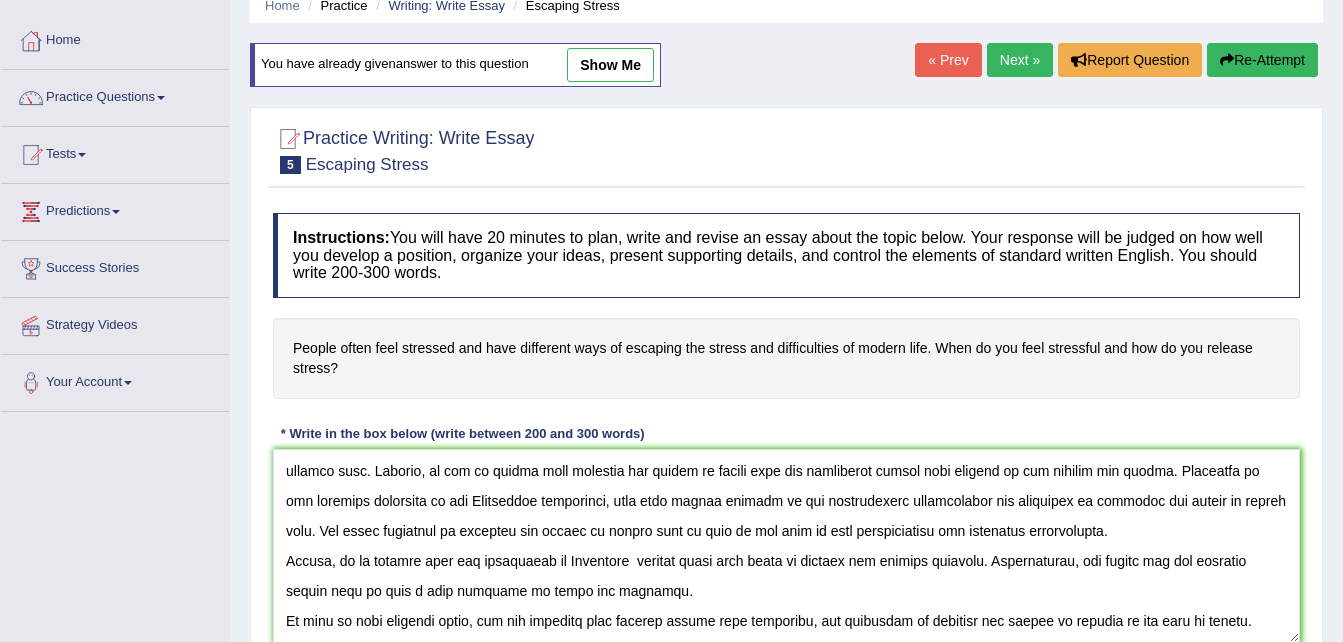 click at bounding box center [786, 546] 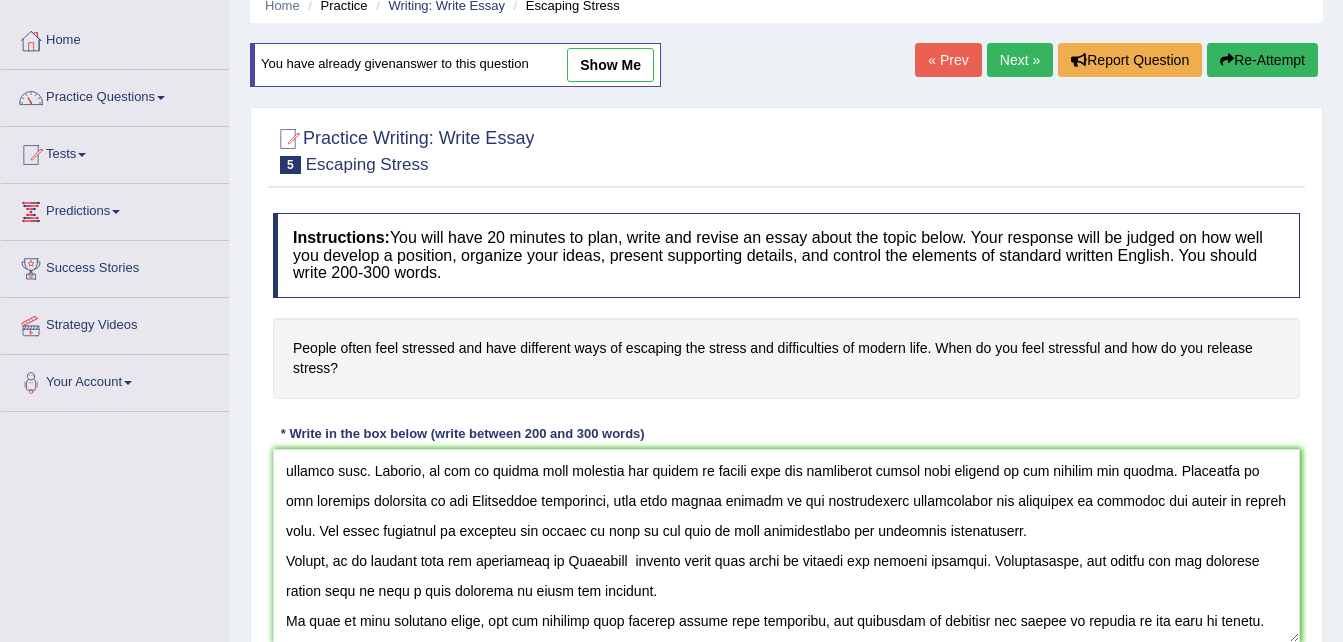 click at bounding box center [786, 546] 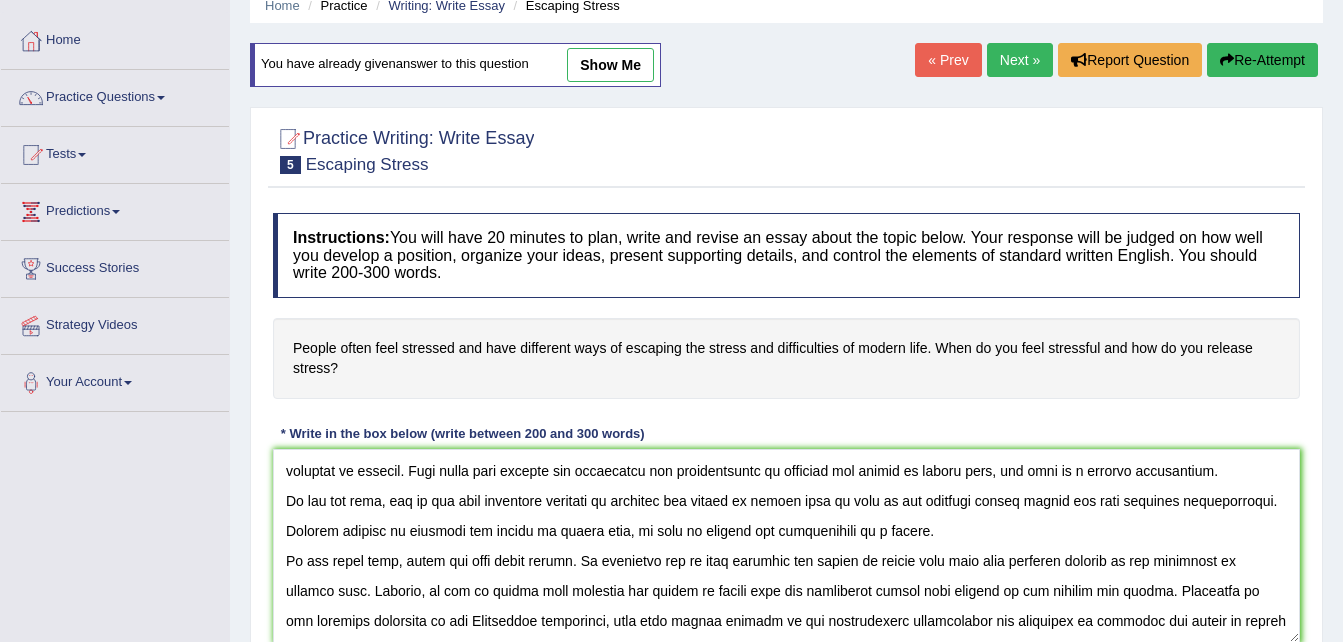 scroll, scrollTop: 11, scrollLeft: 0, axis: vertical 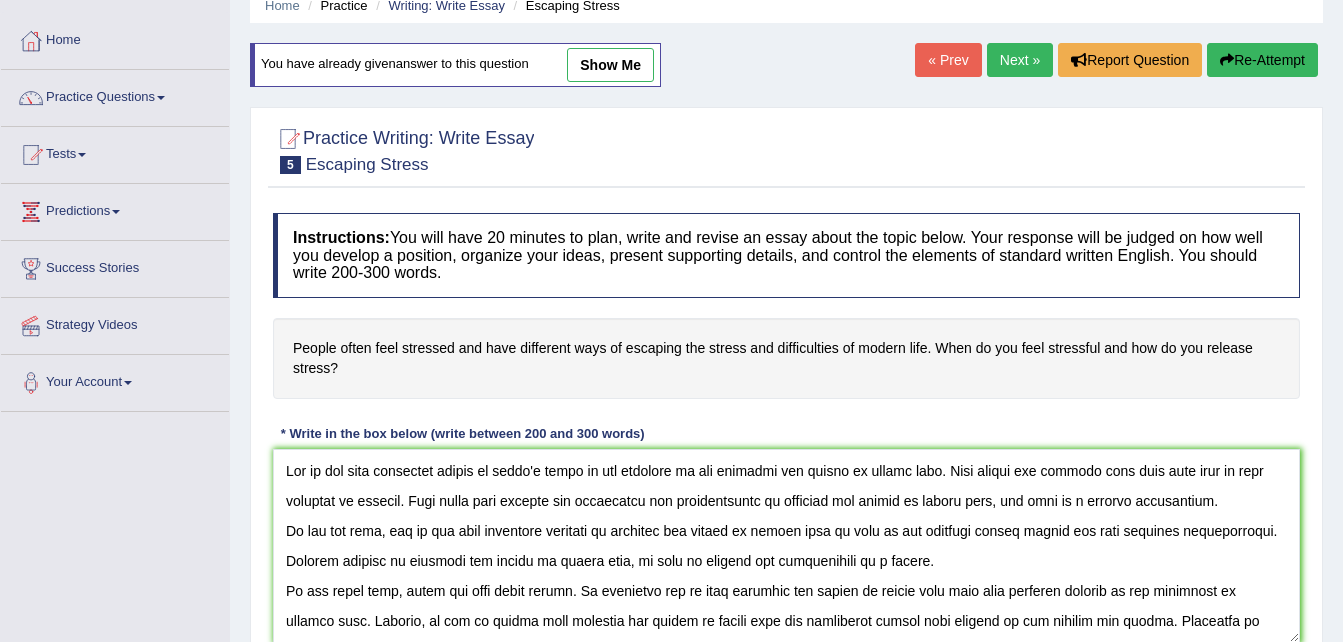 click at bounding box center (786, 546) 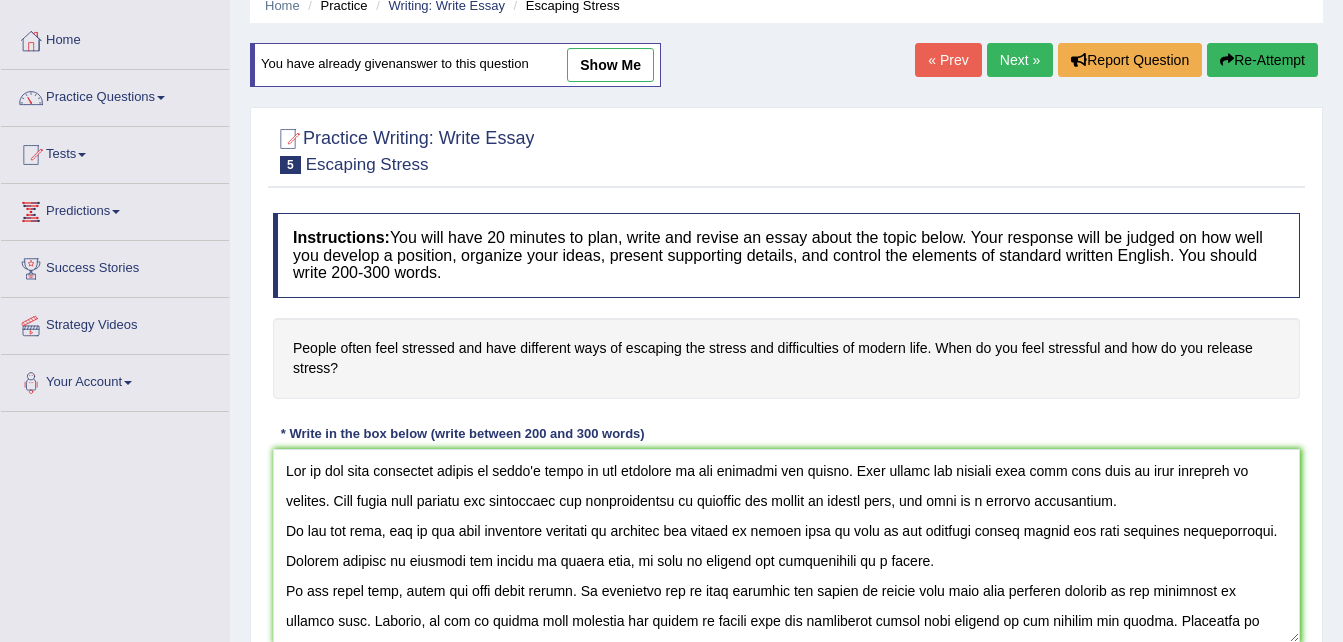 click at bounding box center (786, 546) 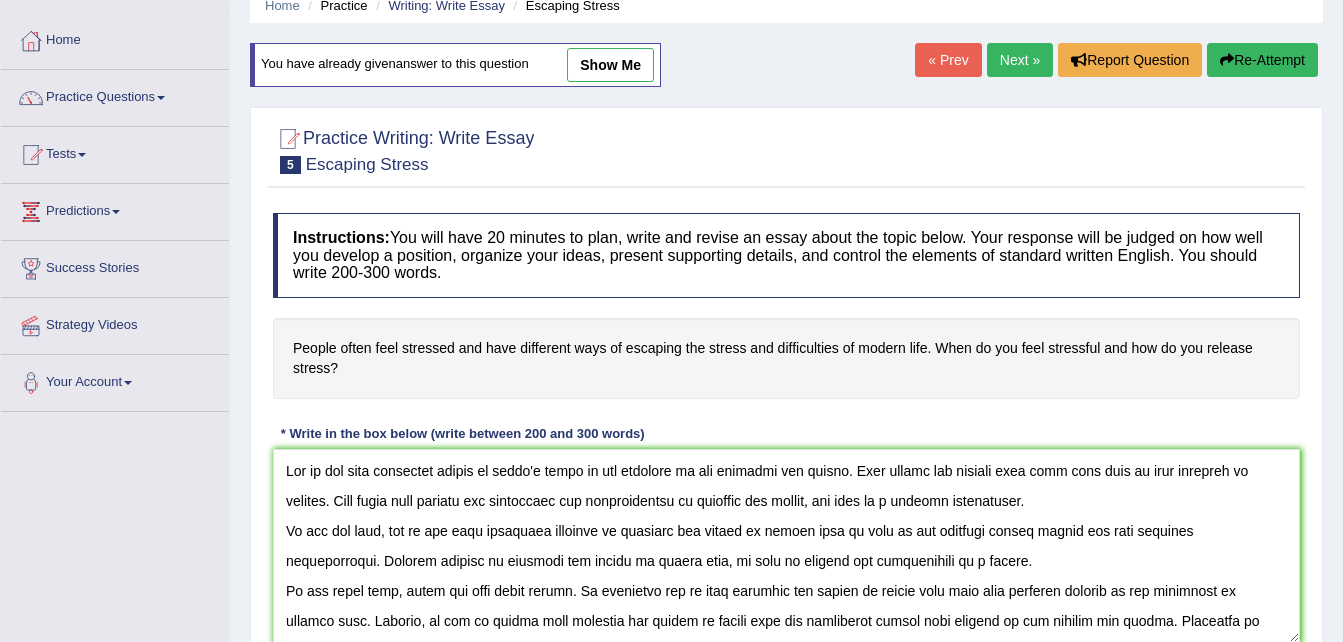 click at bounding box center (786, 546) 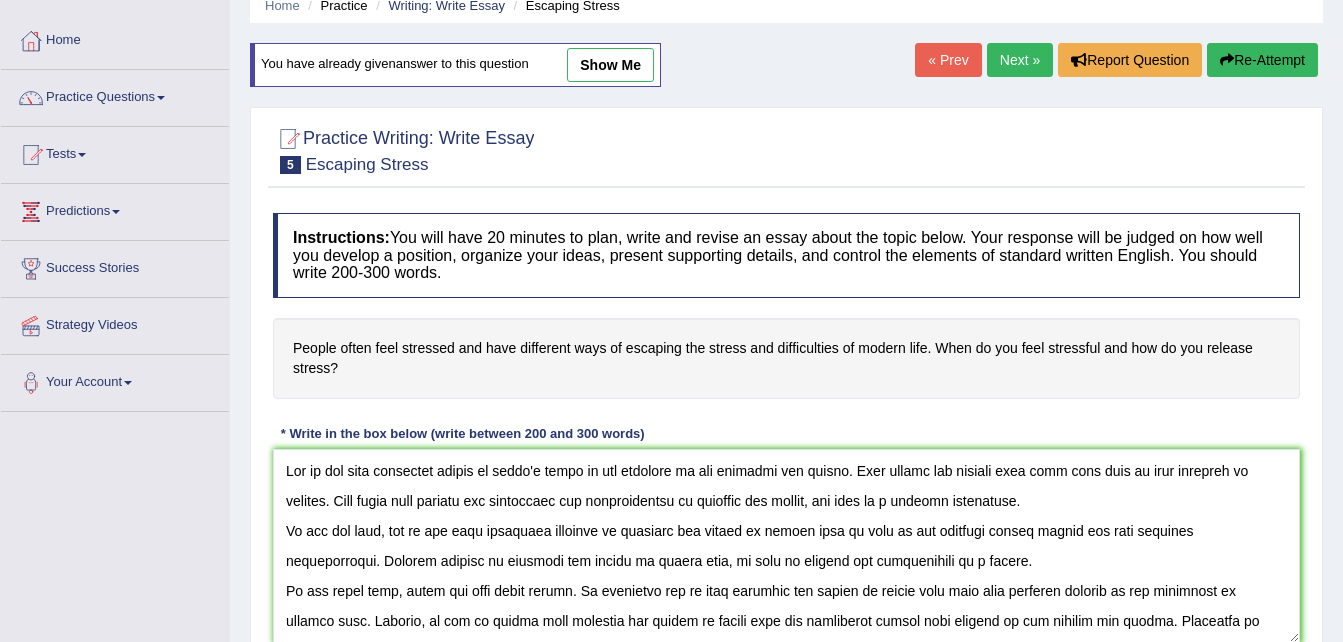 click at bounding box center [786, 546] 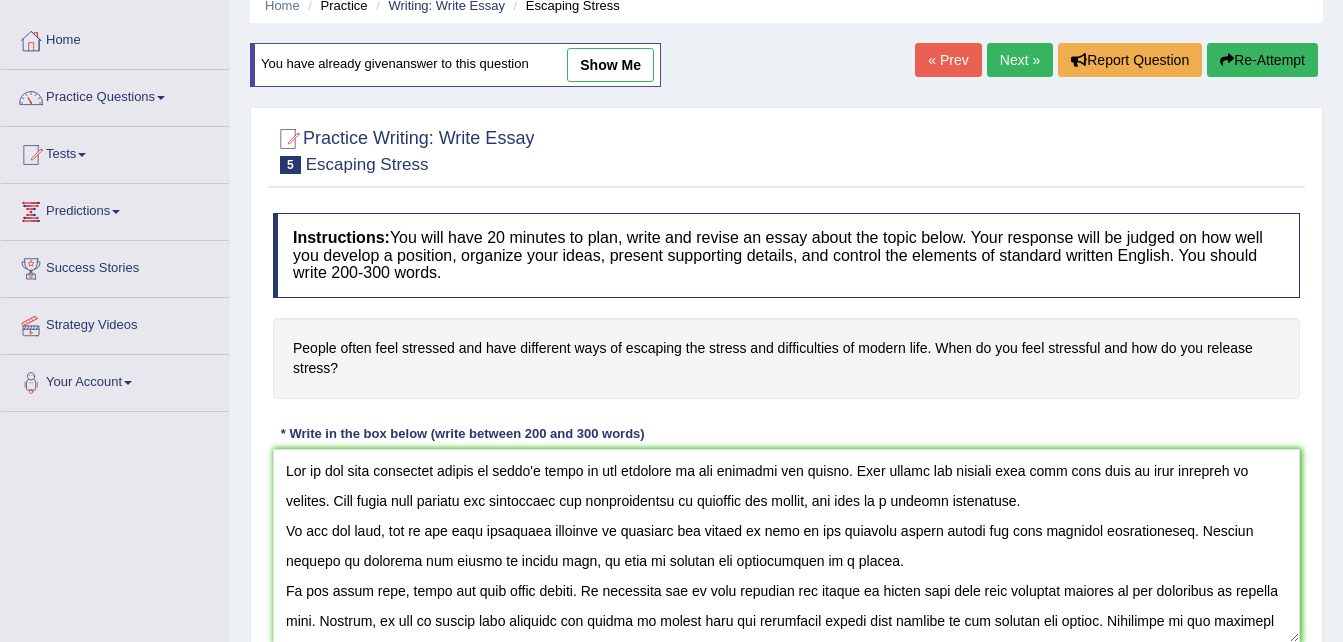 click at bounding box center (786, 546) 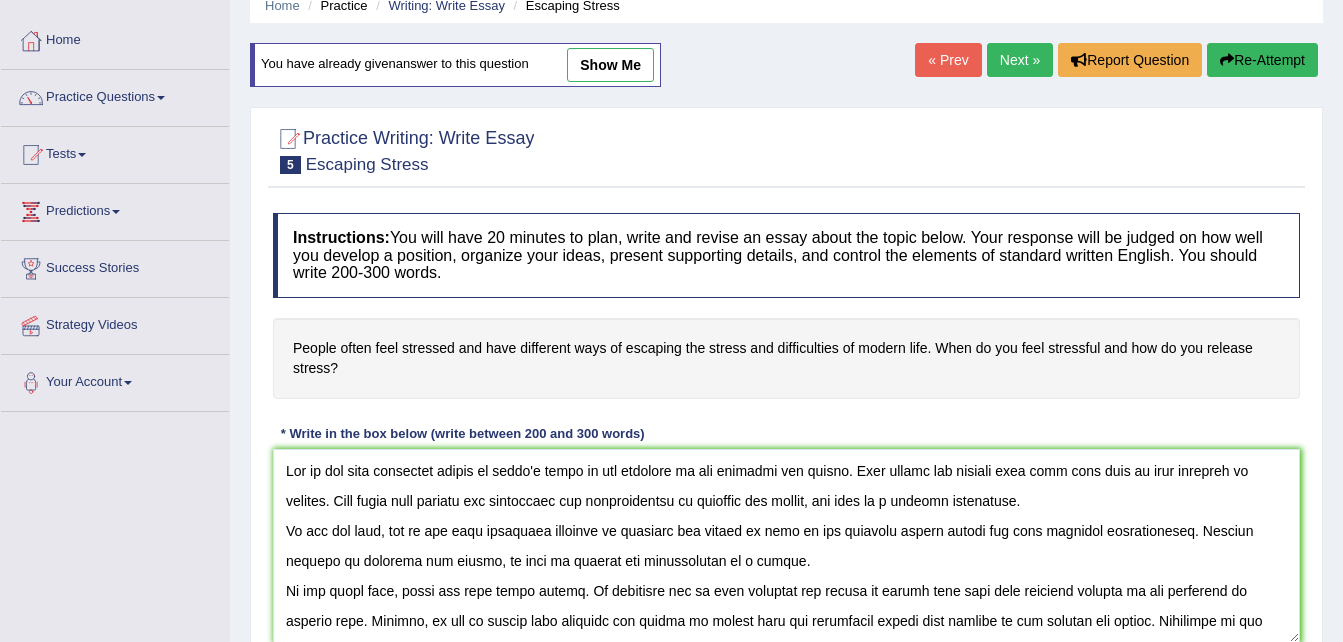 click at bounding box center [786, 546] 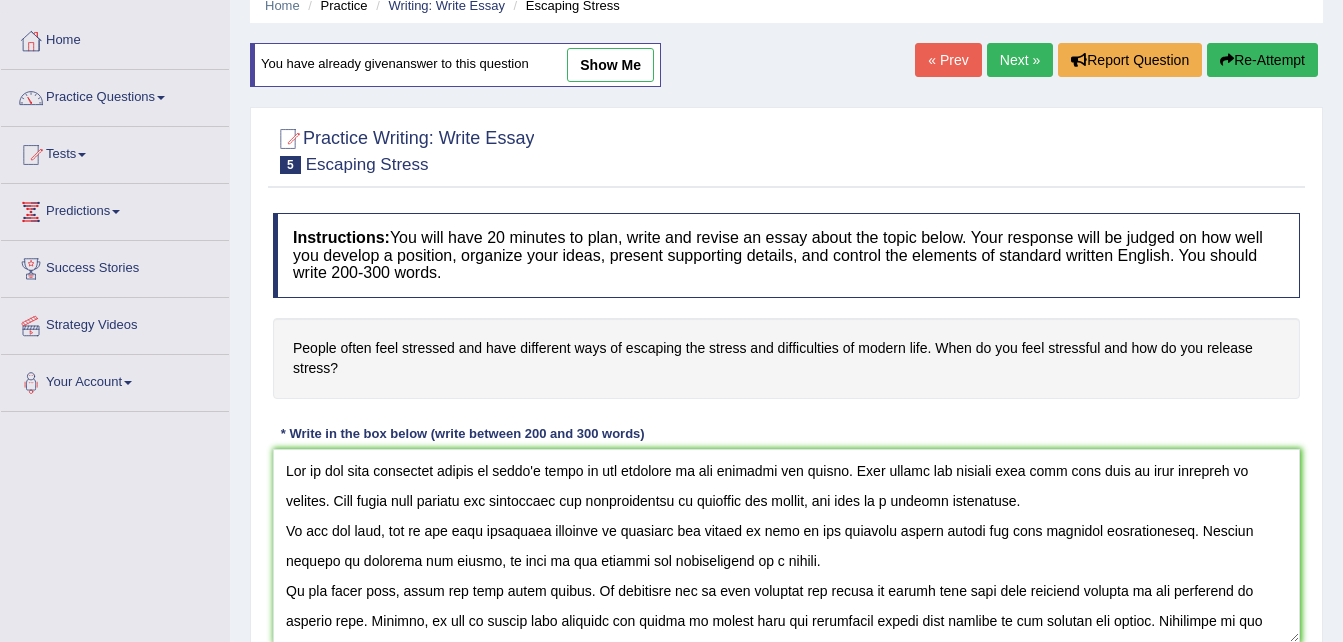 click at bounding box center [786, 546] 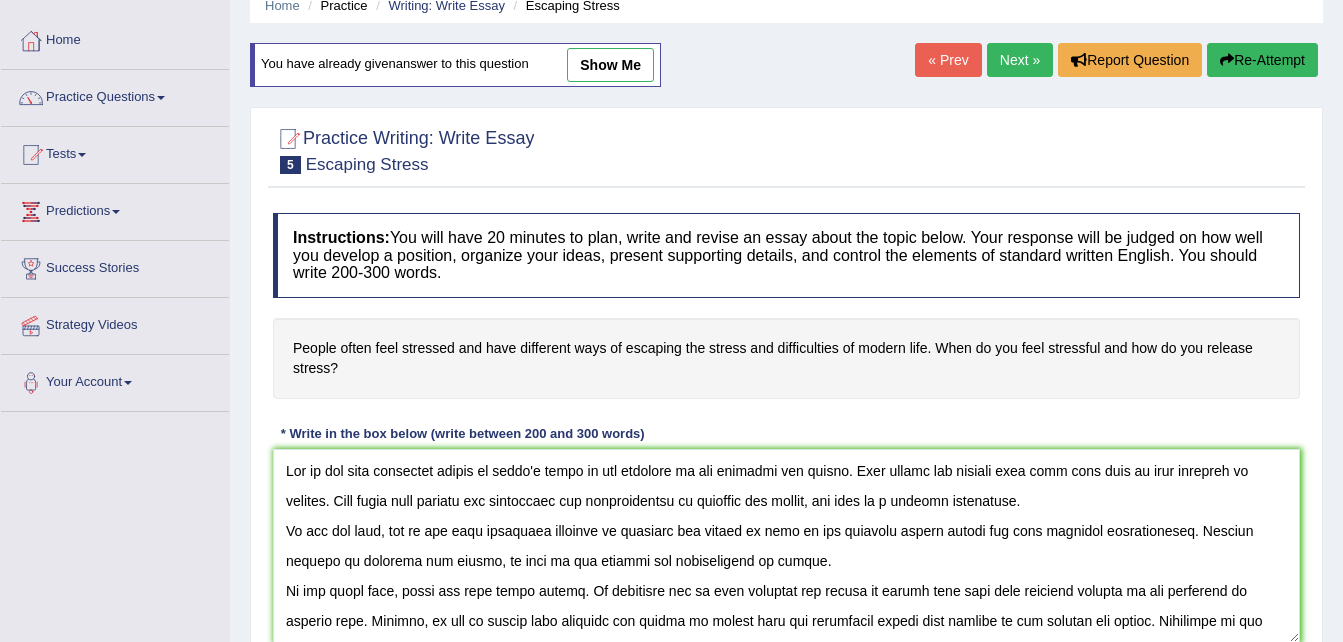click at bounding box center (786, 546) 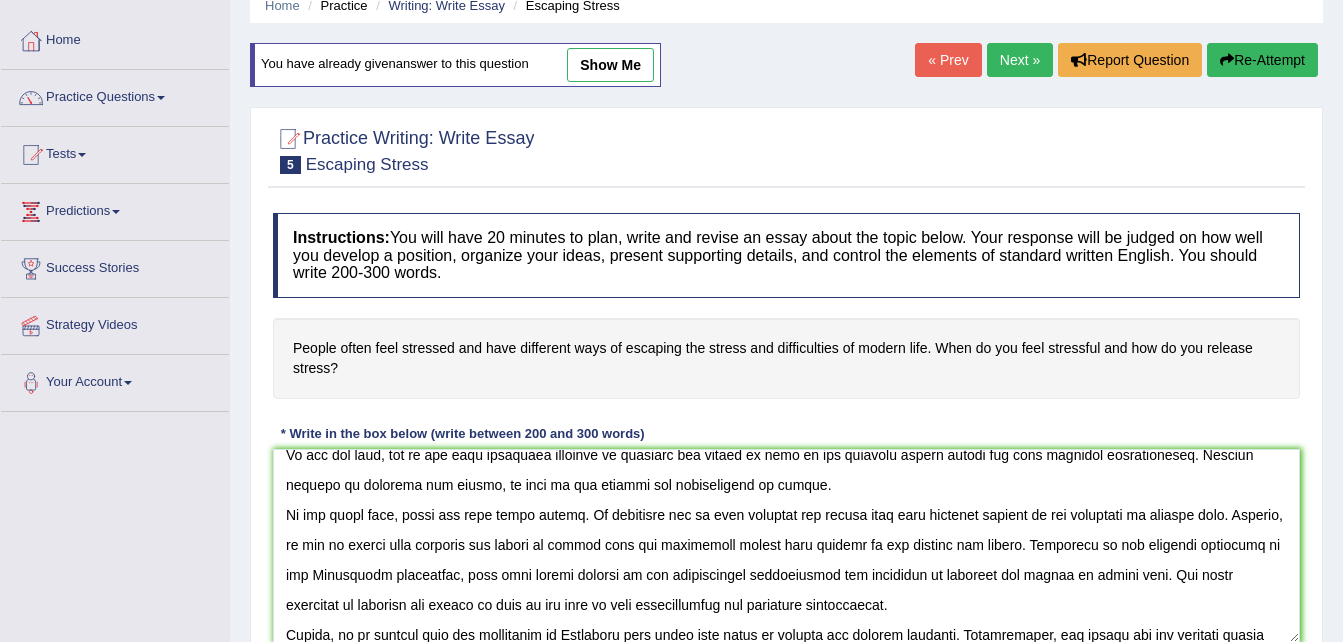 scroll, scrollTop: 120, scrollLeft: 0, axis: vertical 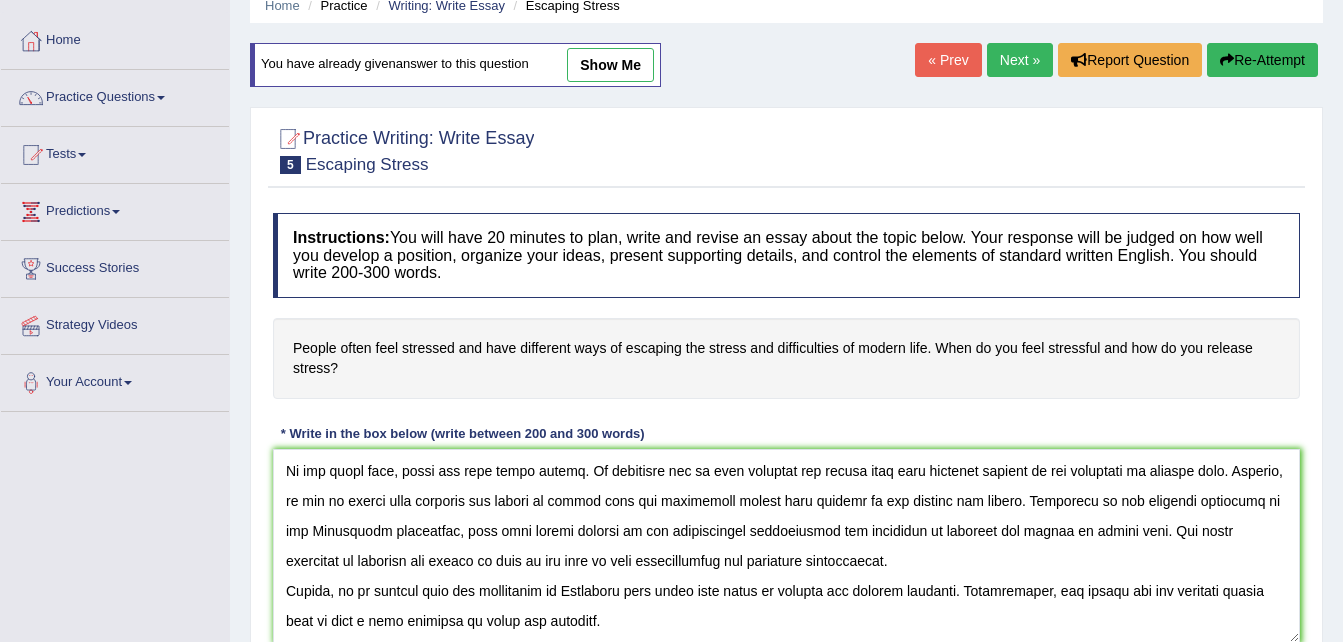 click at bounding box center (786, 546) 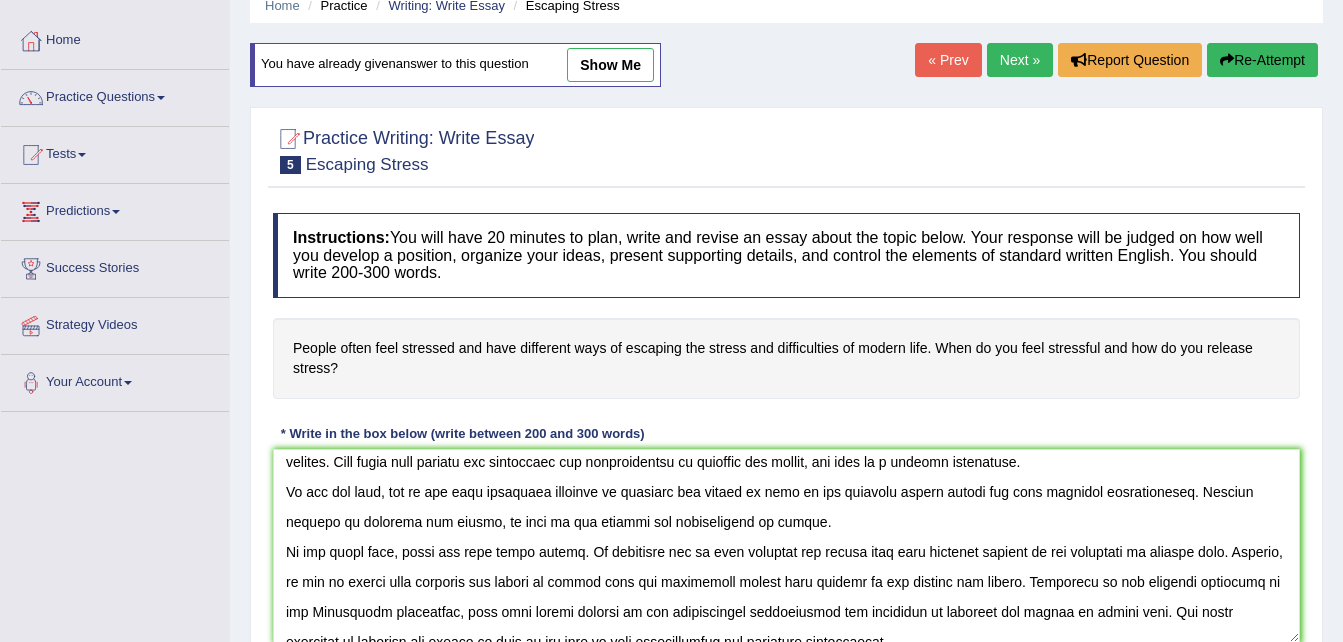scroll, scrollTop: 7, scrollLeft: 0, axis: vertical 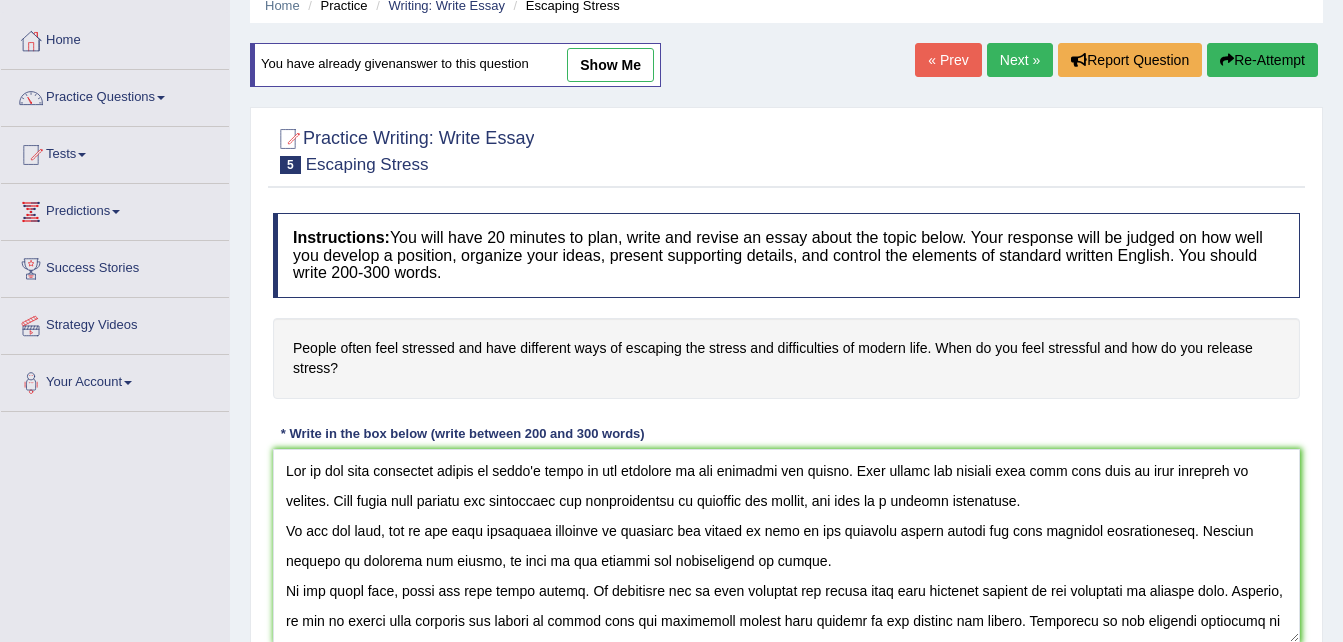 click at bounding box center [786, 546] 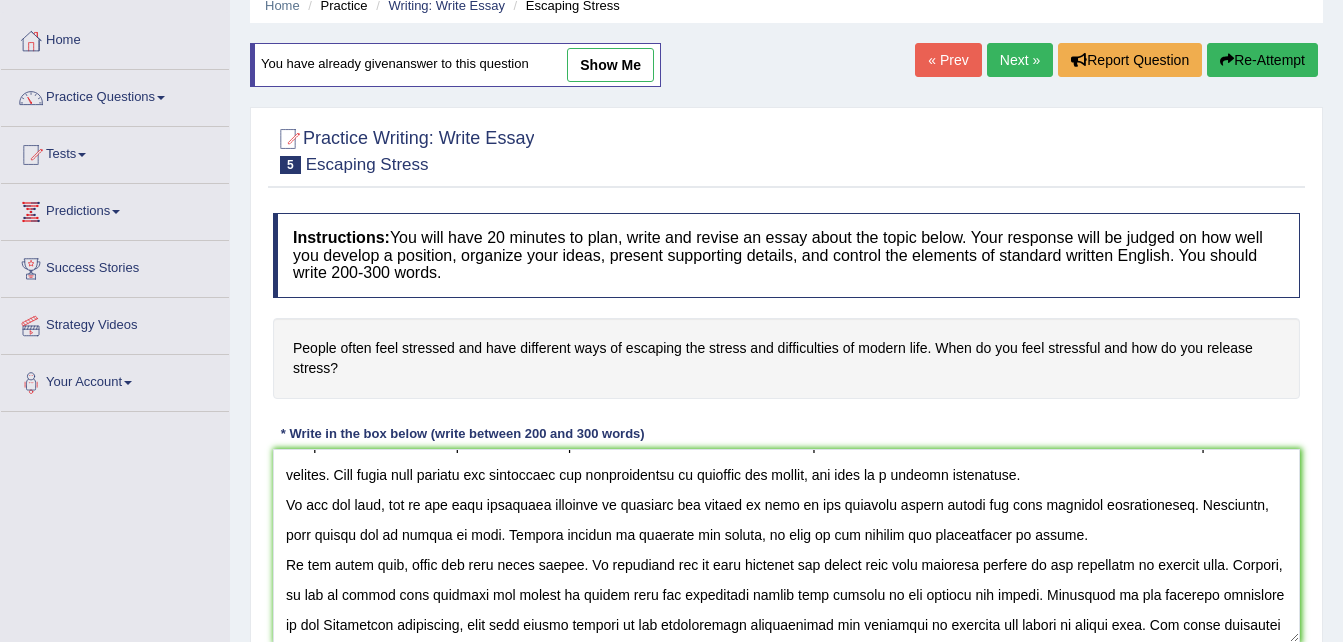 scroll, scrollTop: 40, scrollLeft: 0, axis: vertical 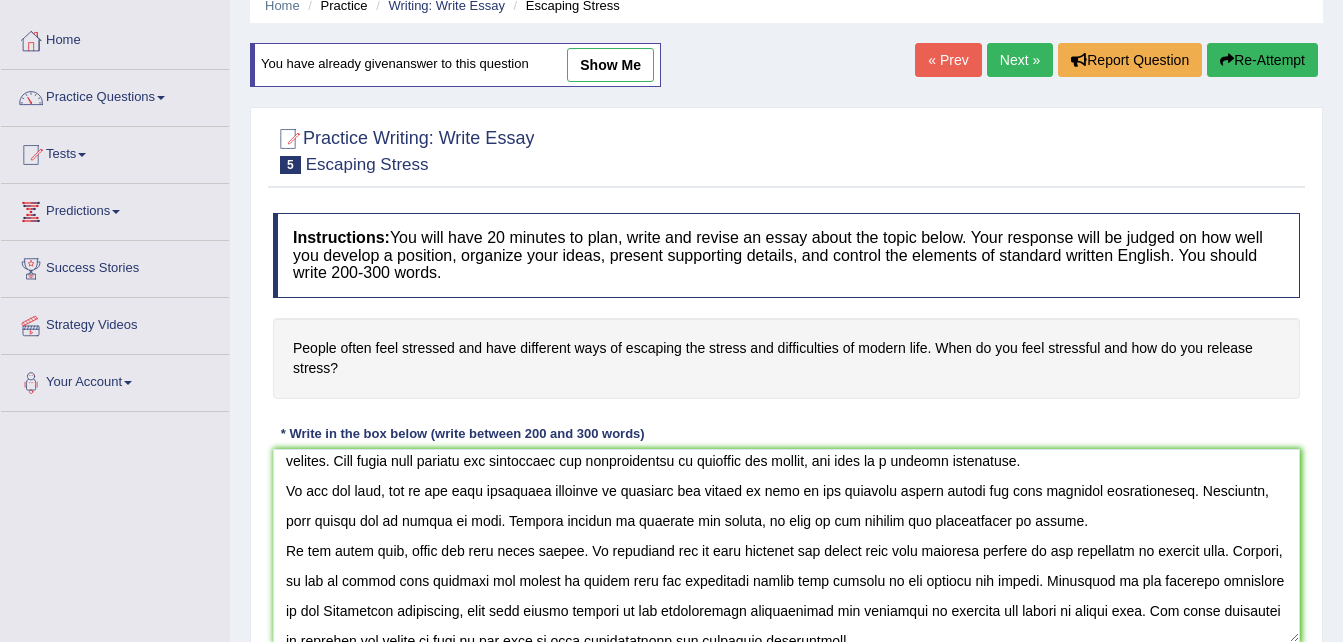 click at bounding box center [786, 546] 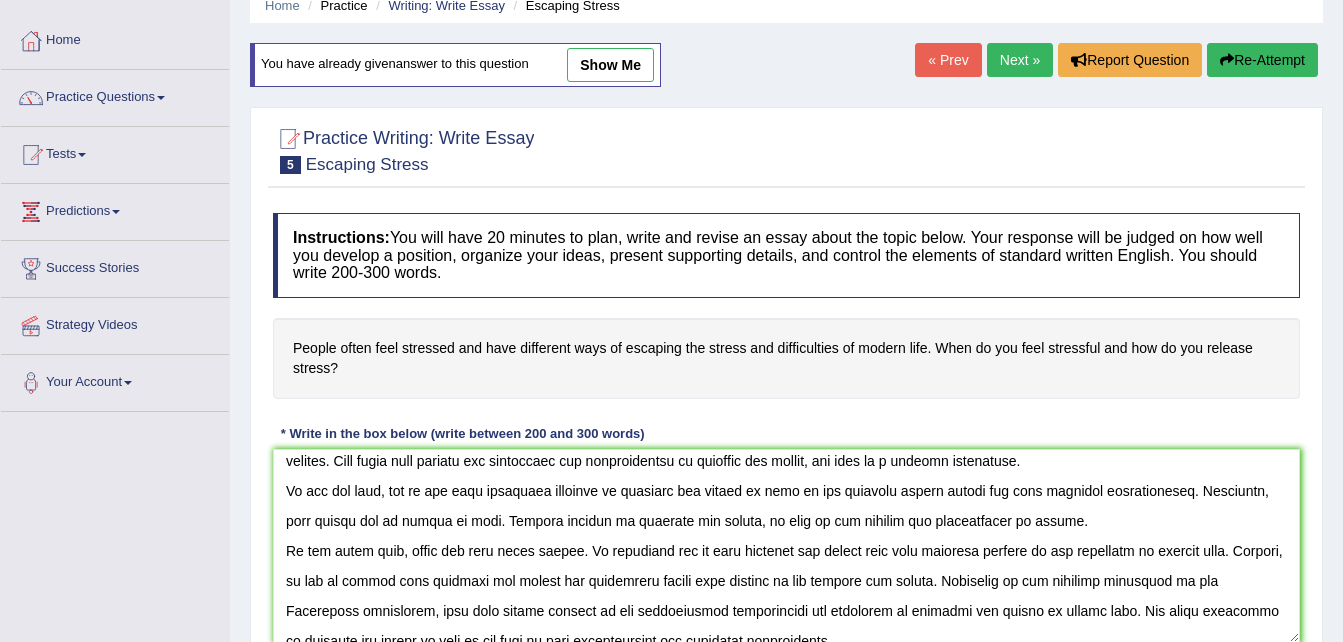 click at bounding box center (786, 546) 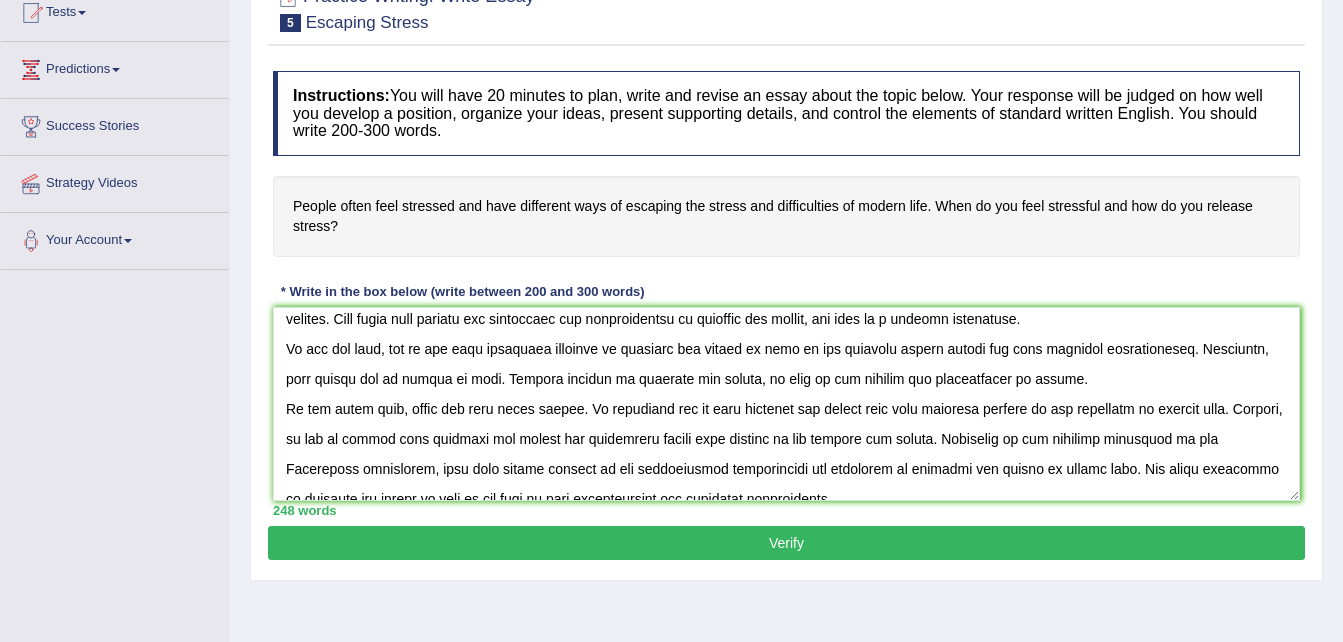scroll, scrollTop: 246, scrollLeft: 0, axis: vertical 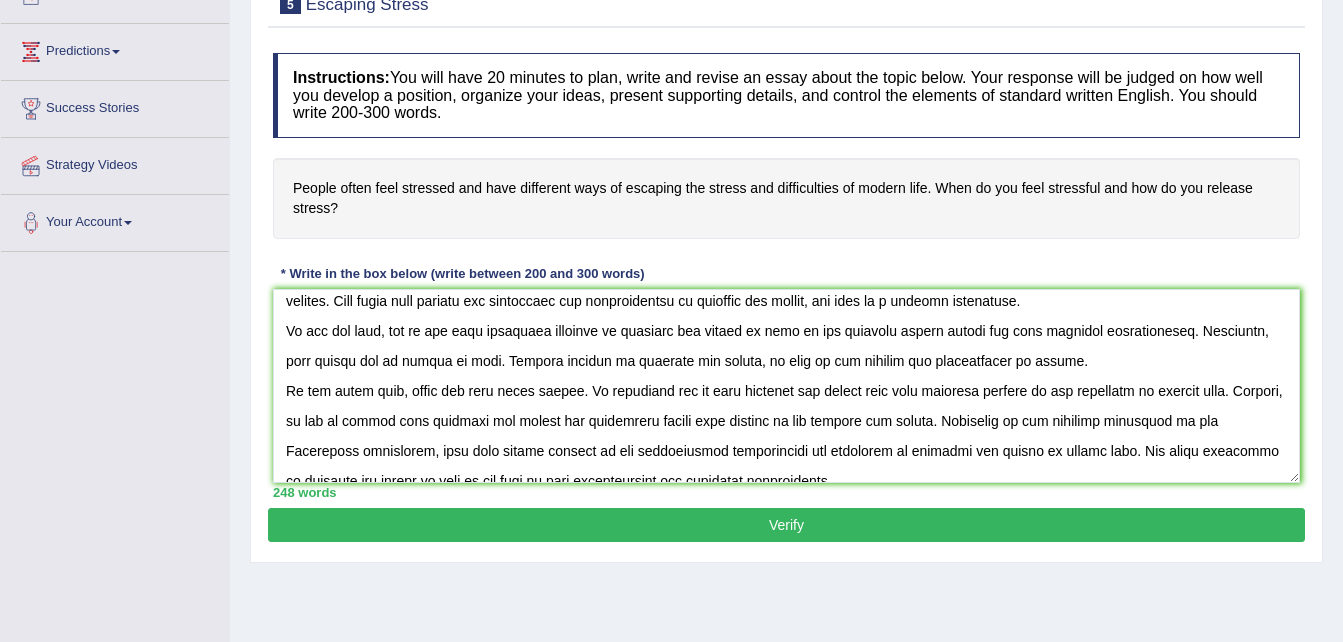 type on "One of the most important trends in today's world is the increase in how escaping the stress. Many people are worried that this will lead to many problems in society. This essay will discuss the advantages and disadvantages of escaping the stress, and lead to a logical conclusion.
On the one hand, one of the most important benefits of escaping the stress is that it can improved mental health and make stronger relationships. Therefore, many people are in favour on this. Another benefit of escaping the stress, is that it can enhance the productivity to people.
On the other hand, there are some other points. An important one is that escaping the stress have some negative impacts on the community in various ways. Firstly, it can be argued that escaping the stress can negatively impact many sectors of the economy and health. According to the research conducted by the Australian government, more than thirty percent of the participants acknowledged the drawbacks of escaping the stress in modern life. One other ne..." 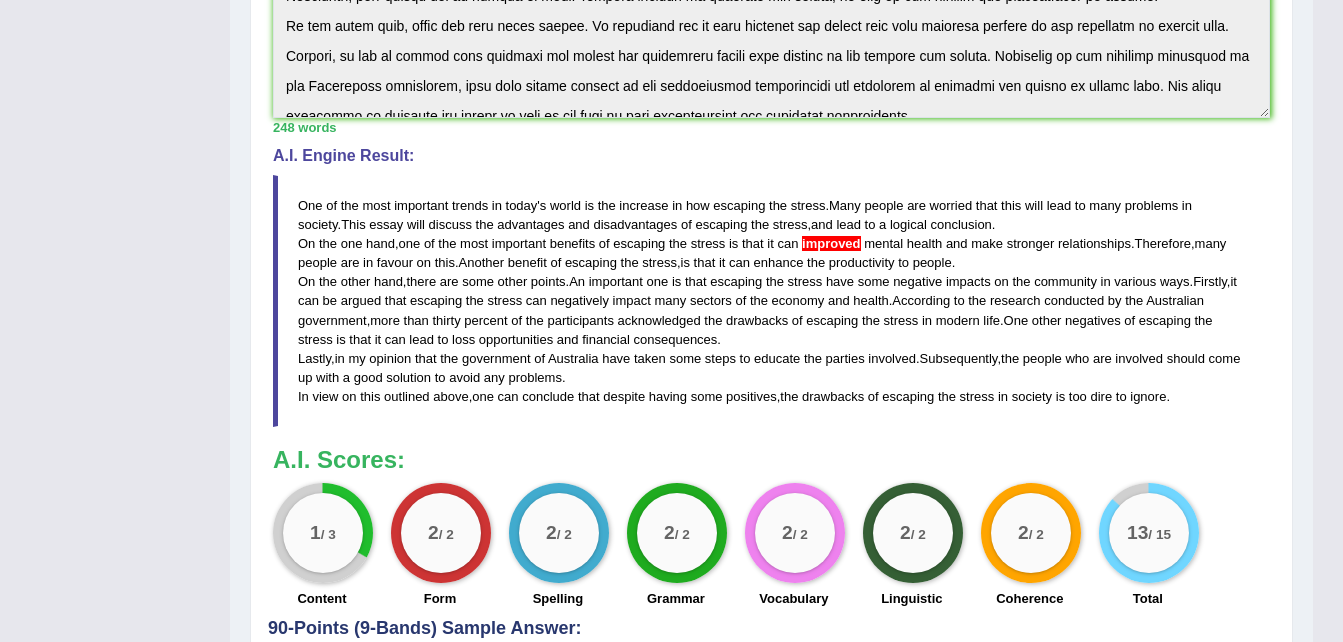 scroll, scrollTop: 5, scrollLeft: 0, axis: vertical 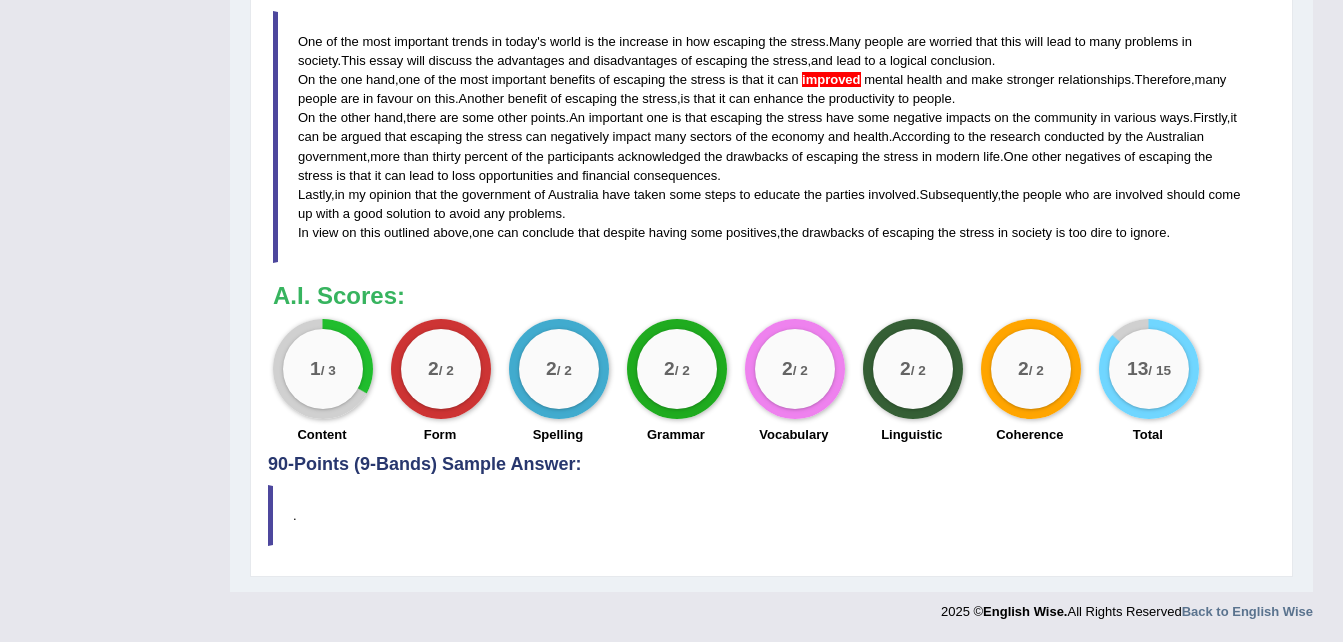 click on "Practice Writing: Write Essay
5
Escaping Stress
Instructions:  You will have 20 minutes to plan, write and revise an essay about the topic below. Your response will be judged on how well you develop a position, organize your ideas, present supporting details, and control the elements of standard written English. You should write 200-300 words.
People often feel stressed and have different ways of escaping the stress and difficulties of modern life. When do you feel stressful and how do you release stress? * Write in the box below (write between 200 and 300 words) 248 words Written Keywords:  people  ways  escaping  stress  modern  life  mental  health  productivity  society A.I. Engine Result: One   of   the   most   important   trends   in   today ' s   world   is   the   increase   in   how   escaping   the   stress .  Many   people   are   worried   that   this   will   lead   to   many   problems   in   society .  This" at bounding box center (771, 12) 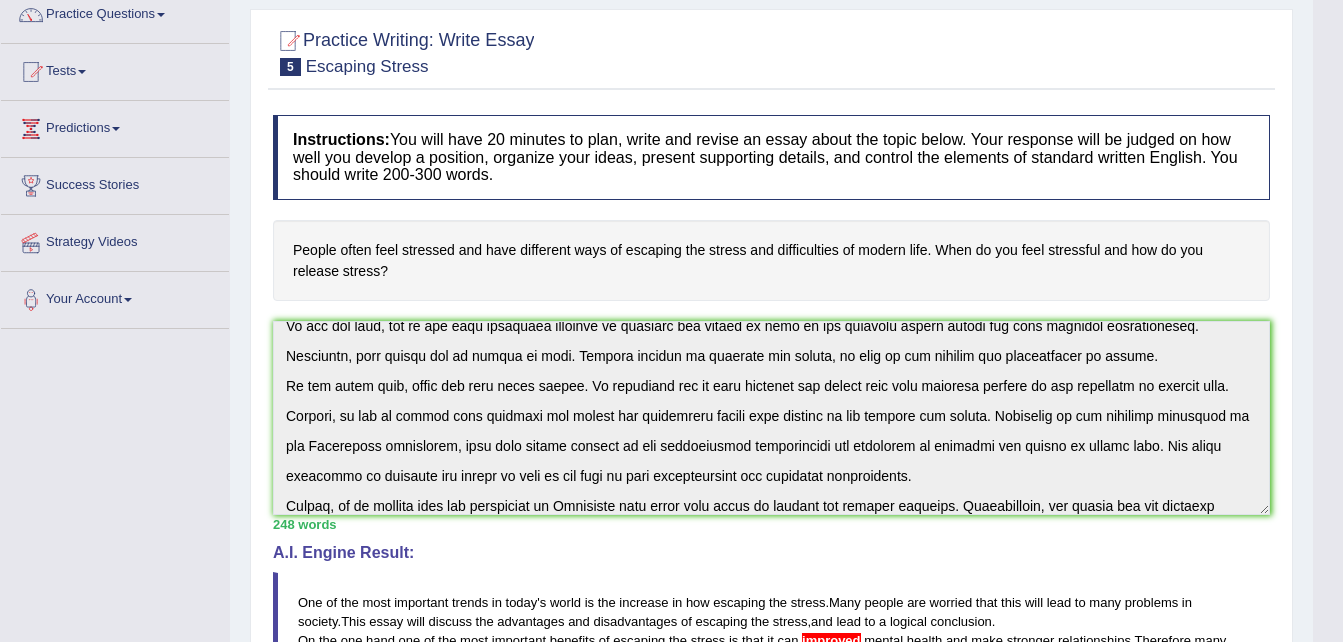 scroll, scrollTop: 0, scrollLeft: 0, axis: both 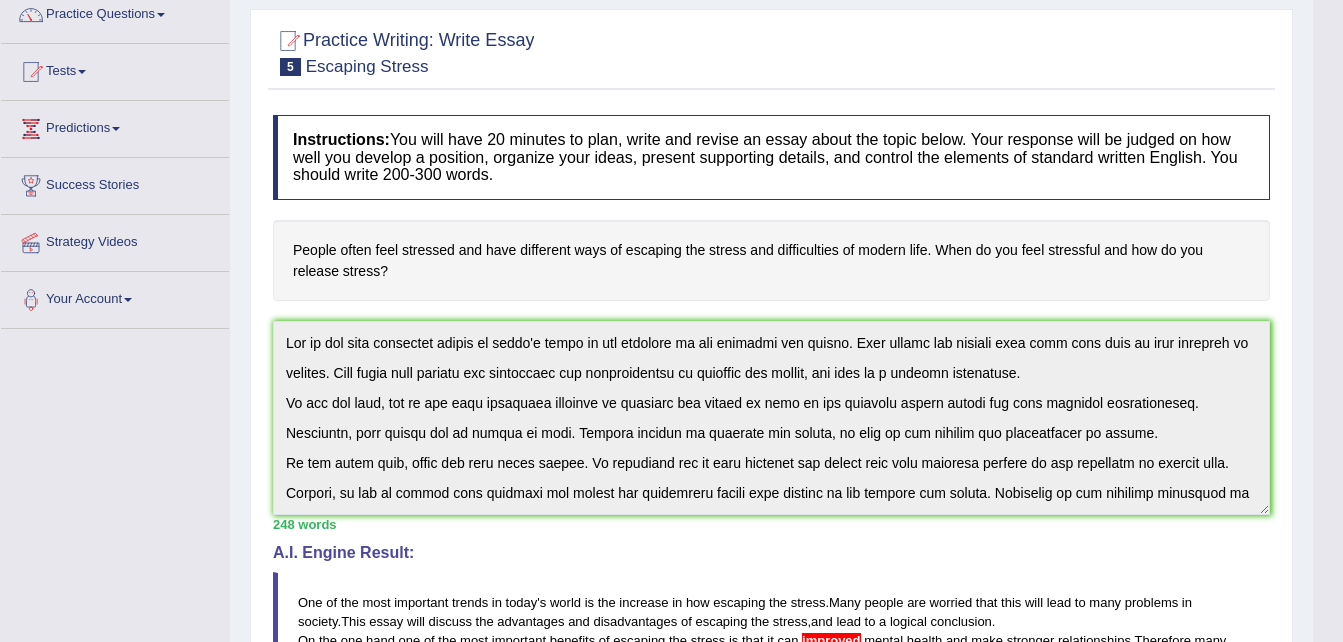 click on "Practice Writing: Write Essay
5
Escaping Stress
Instructions:  You will have 20 minutes to plan, write and revise an essay about the topic below. Your response will be judged on how well you develop a position, organize your ideas, present supporting details, and control the elements of standard written English. You should write 200-300 words.
People often feel stressed and have different ways of escaping the stress and difficulties of modern life. When do you feel stressful and how do you release stress? * Write in the box below (write between 200 and 300 words) 248 words Written Keywords:  people  ways  escaping  stress  modern  life  mental  health  productivity  society A.I. Engine Result: One   of   the   most   important   trends   in   today ' s   world   is   the   increase   in   how   escaping   the   stress .  Many   people   are   worried   that   this   will   lead   to   many   problems   in   society .  This" at bounding box center (771, 573) 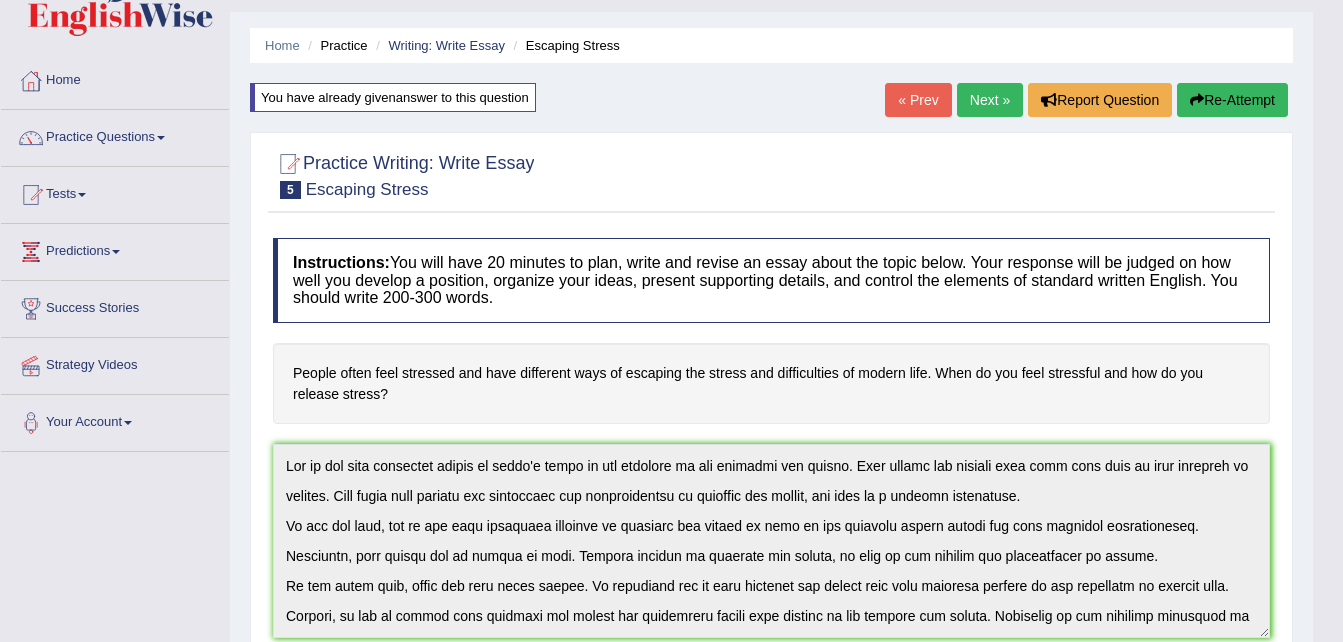 scroll, scrollTop: 0, scrollLeft: 0, axis: both 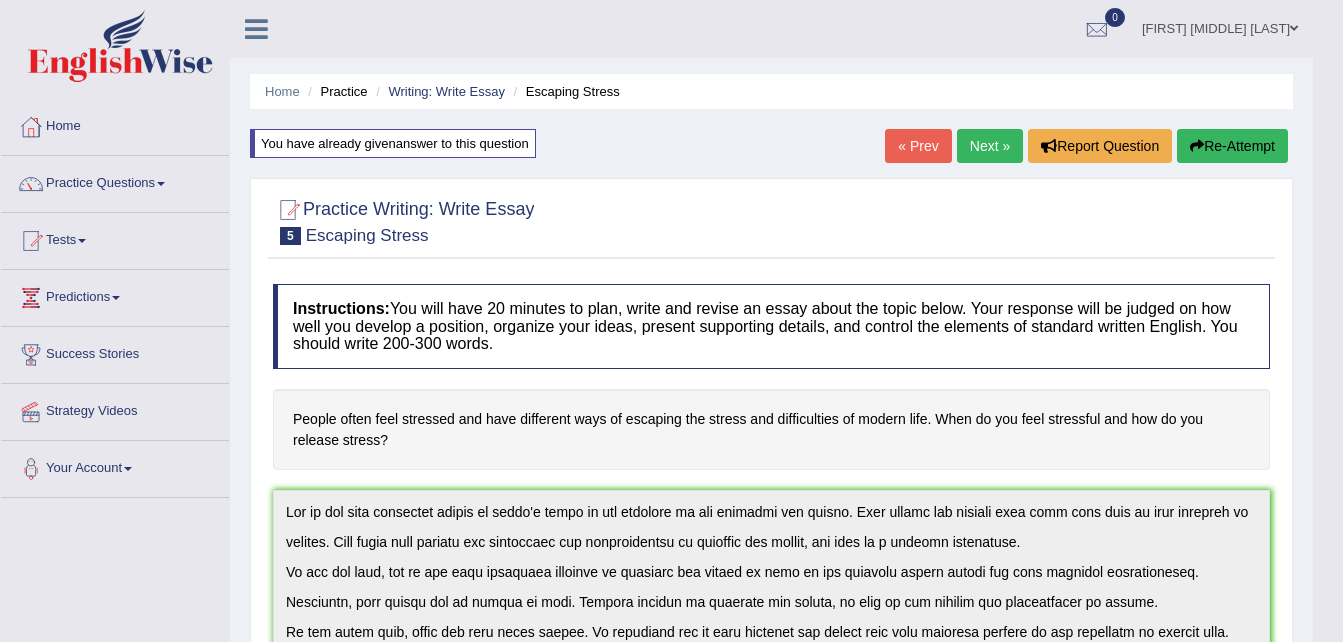 click on "Re-Attempt" at bounding box center [1232, 146] 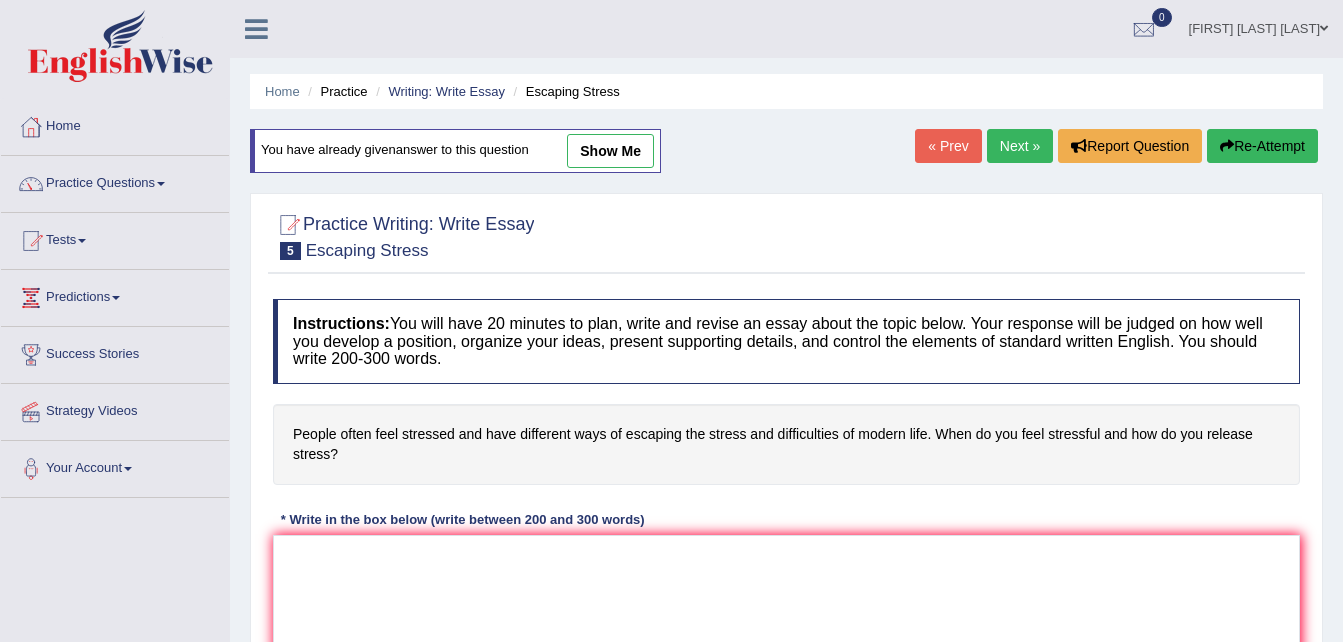 scroll, scrollTop: 0, scrollLeft: 0, axis: both 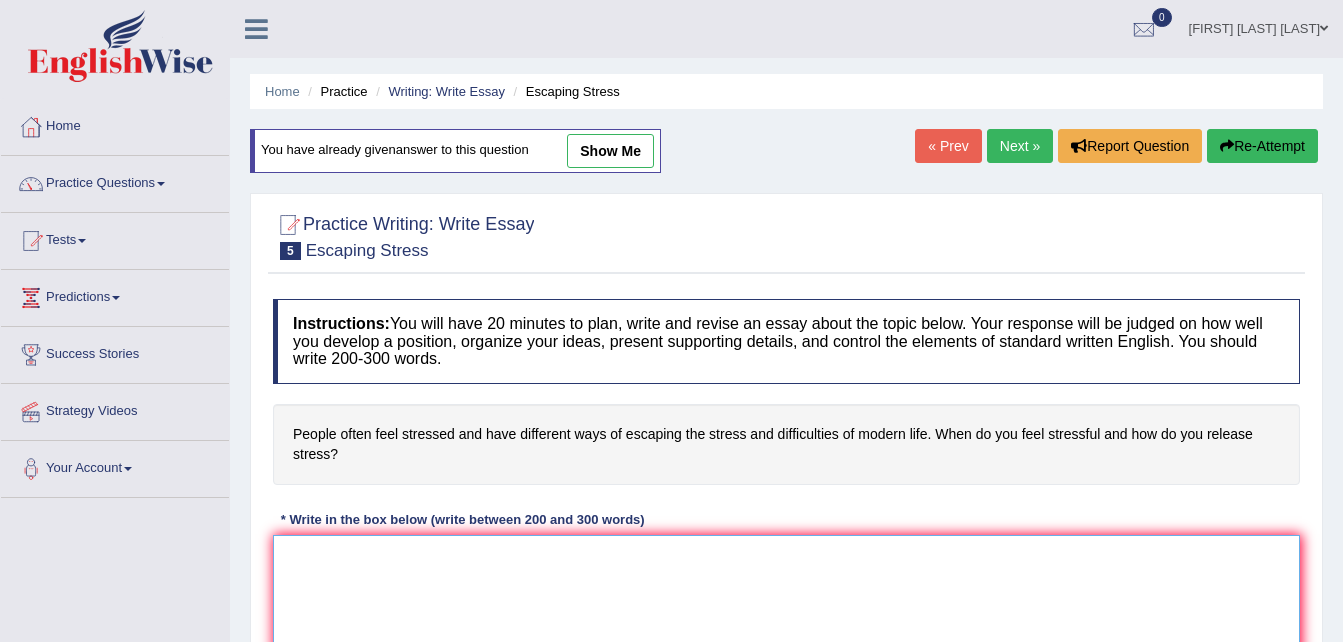 click at bounding box center [786, 632] 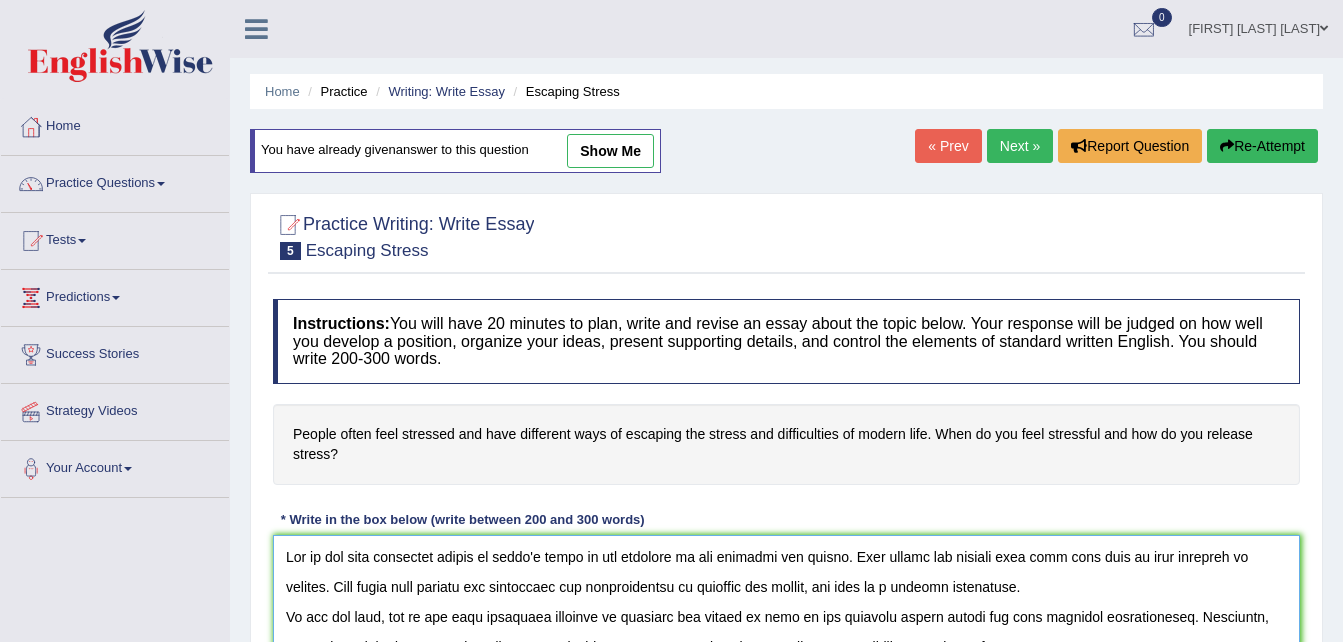 scroll, scrollTop: 86, scrollLeft: 0, axis: vertical 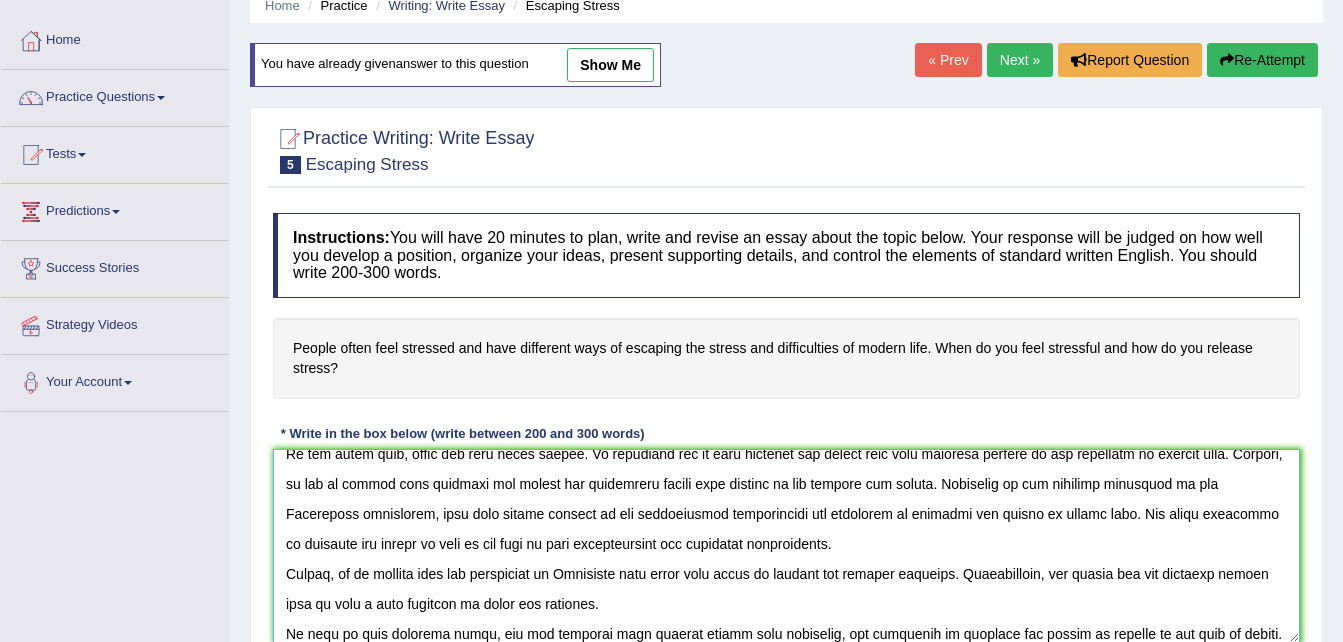 click at bounding box center [786, 546] 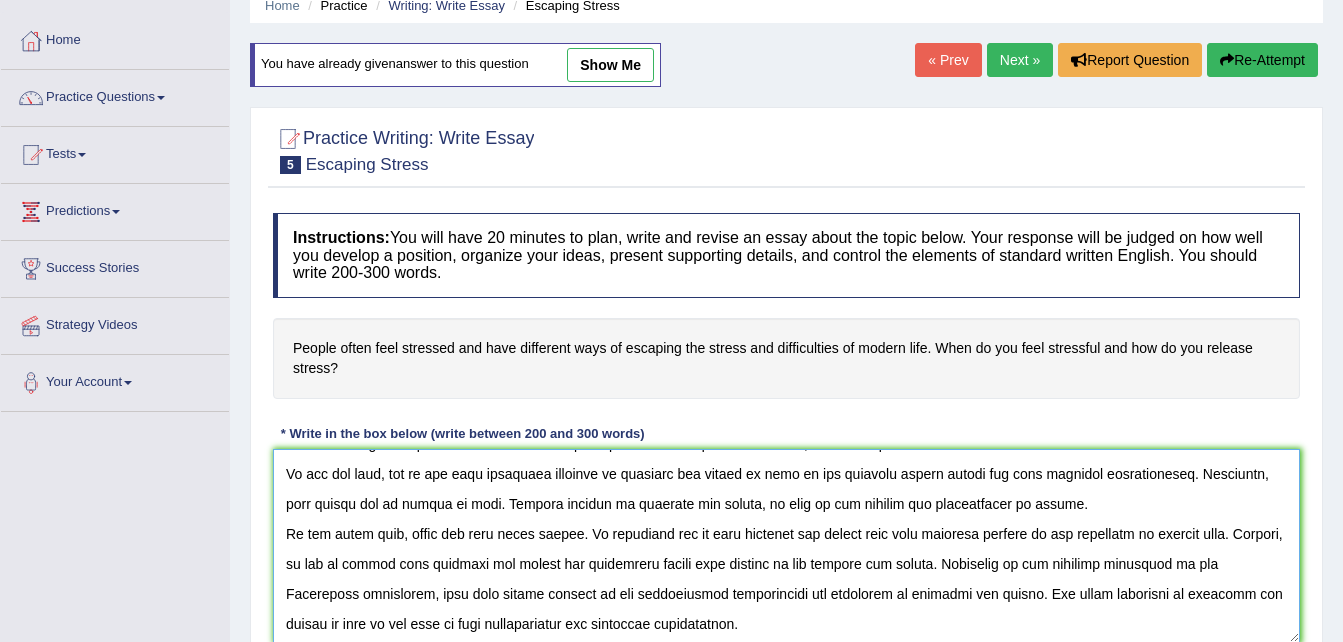 scroll, scrollTop: 16, scrollLeft: 0, axis: vertical 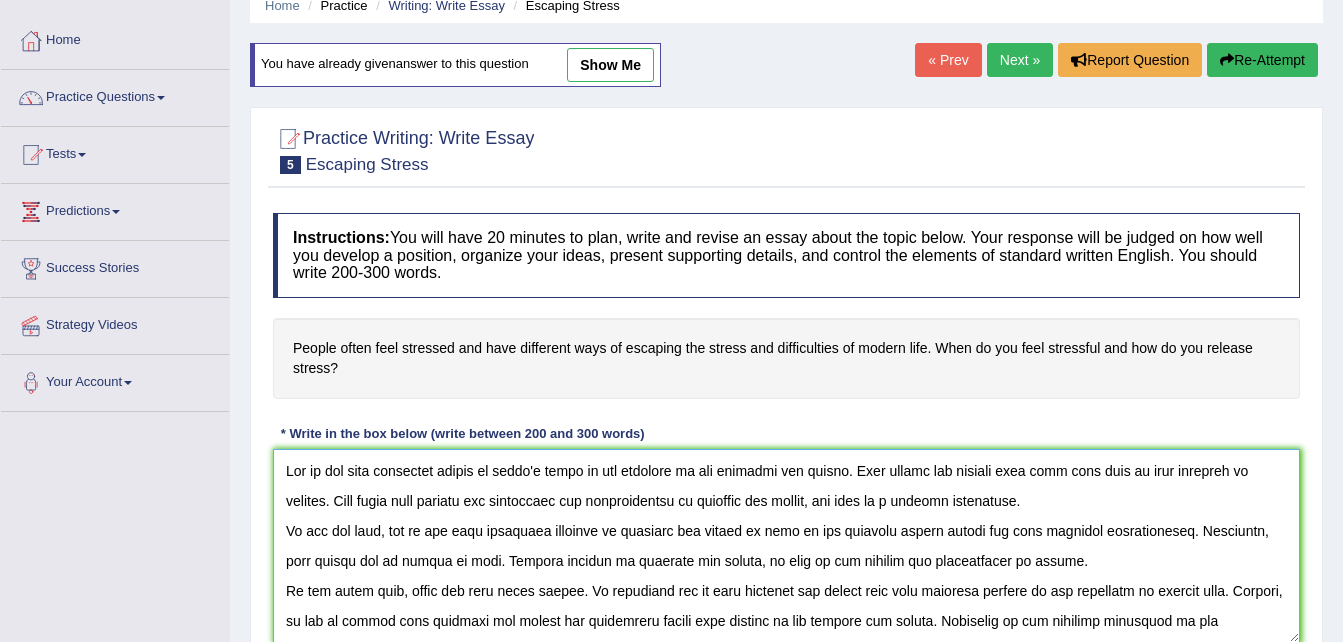 click at bounding box center [786, 546] 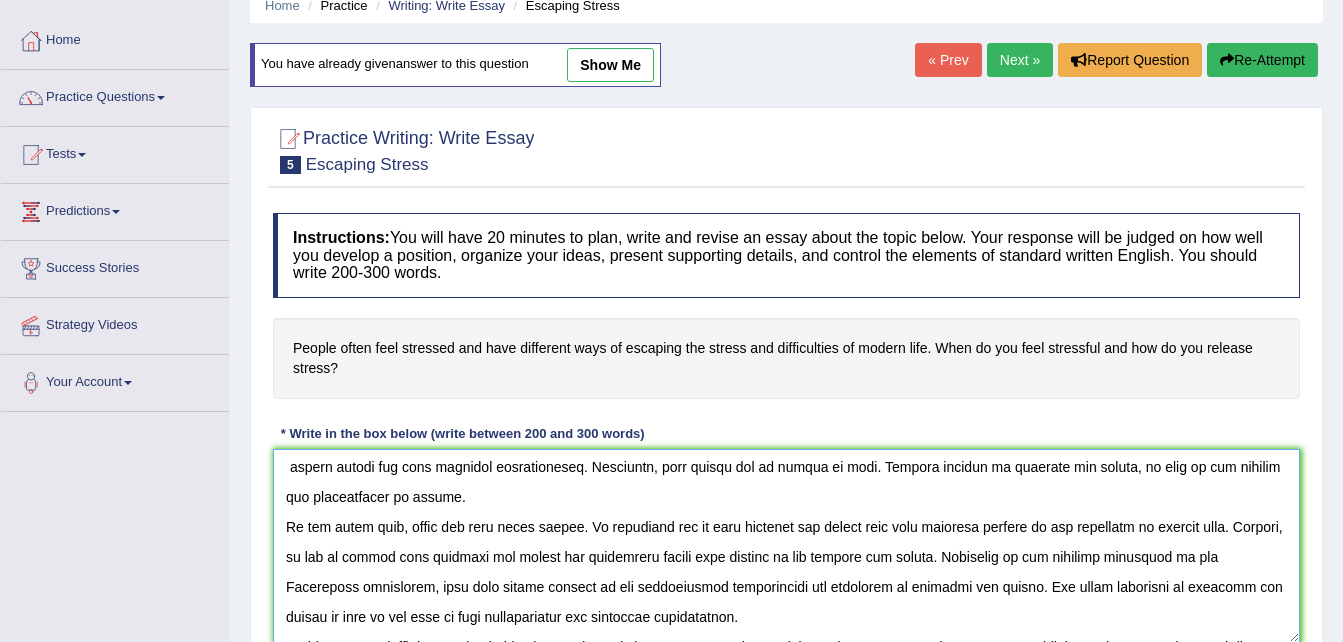 scroll, scrollTop: 120, scrollLeft: 0, axis: vertical 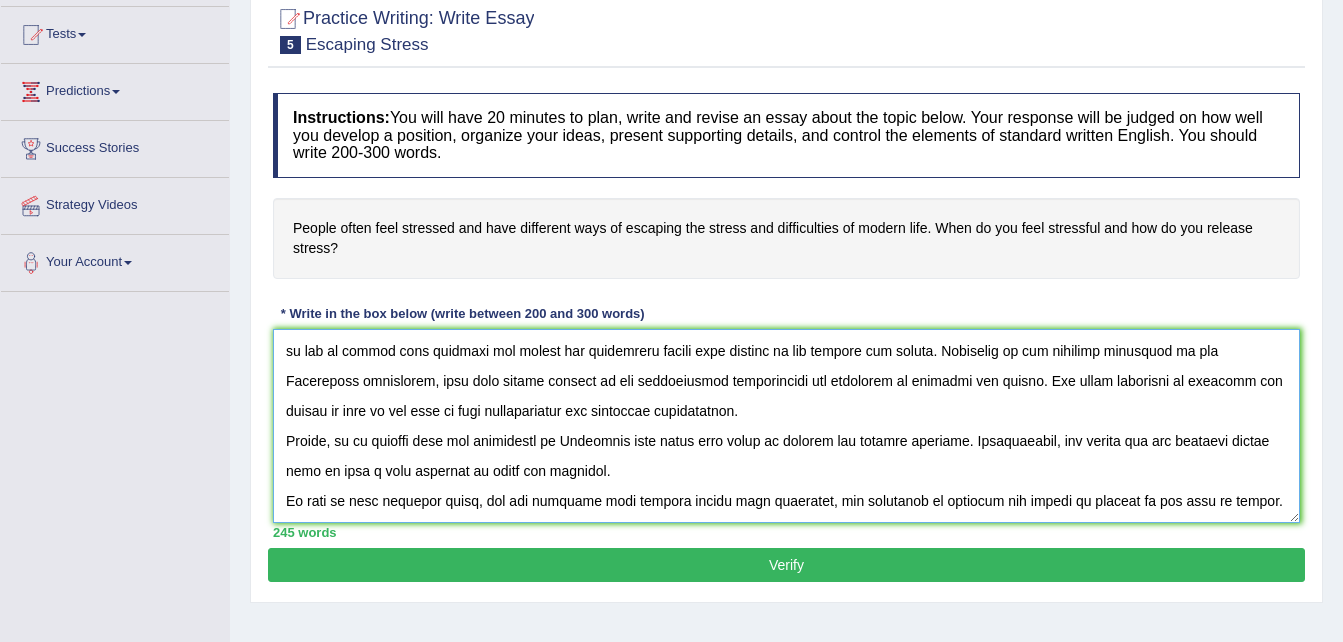 type on "One of the most important trends in today's world is the increase in how escaping the stress. Many people are worried that this will lead to many problems in society. This essay will discuss the advantages and disadvantages of escaping the stress, and lead to a logical conclusion.
On the one hand, one of the most important benefits of escaping the stress is that it can improve
mental health and make stronger relationships. Therefore, many people are in favour on this. Another benefit of escaping the stress, is that it can enhance the productivity to people.
On the other hand, there are some other points. An important one is that escaping the stress have some negative impacts on the community in various ways. Firstly, it can be argued that escaping the stress can negatively impact many sectors of the economy and health. According to the research conducted by the Australian government, more than thirty percent of the participants acknowledged the drawbacks of escaping the stress. One other negatives of esca..." 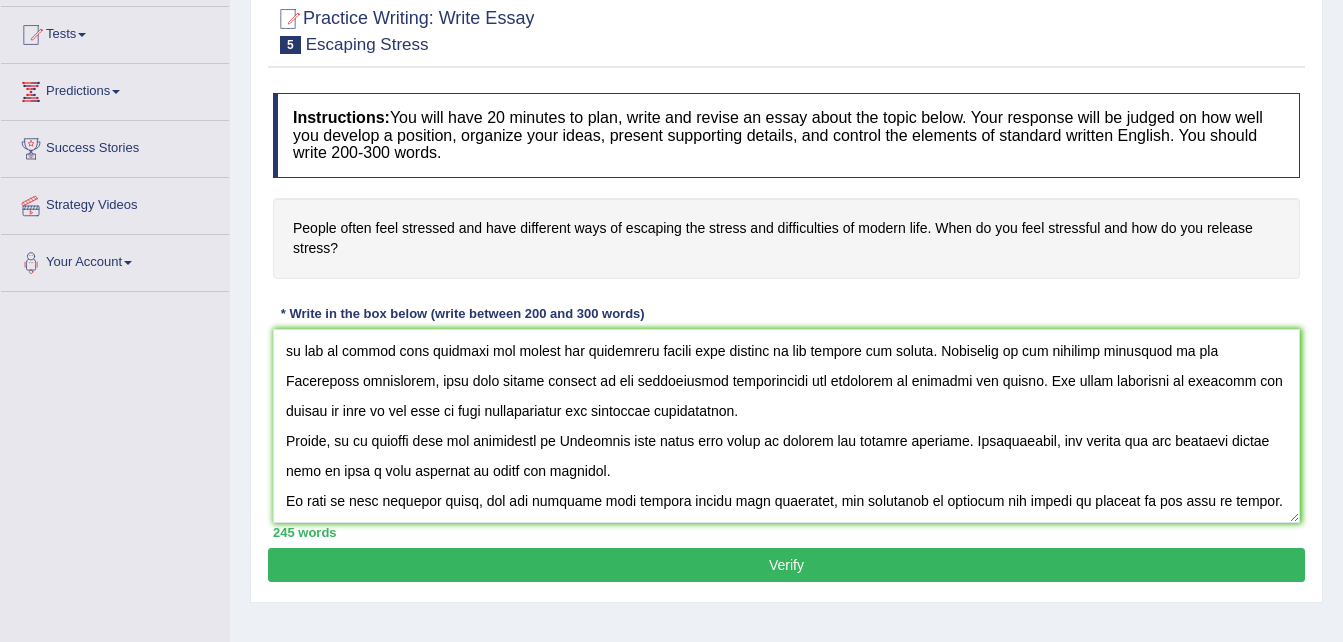 click on "Verify" at bounding box center [786, 565] 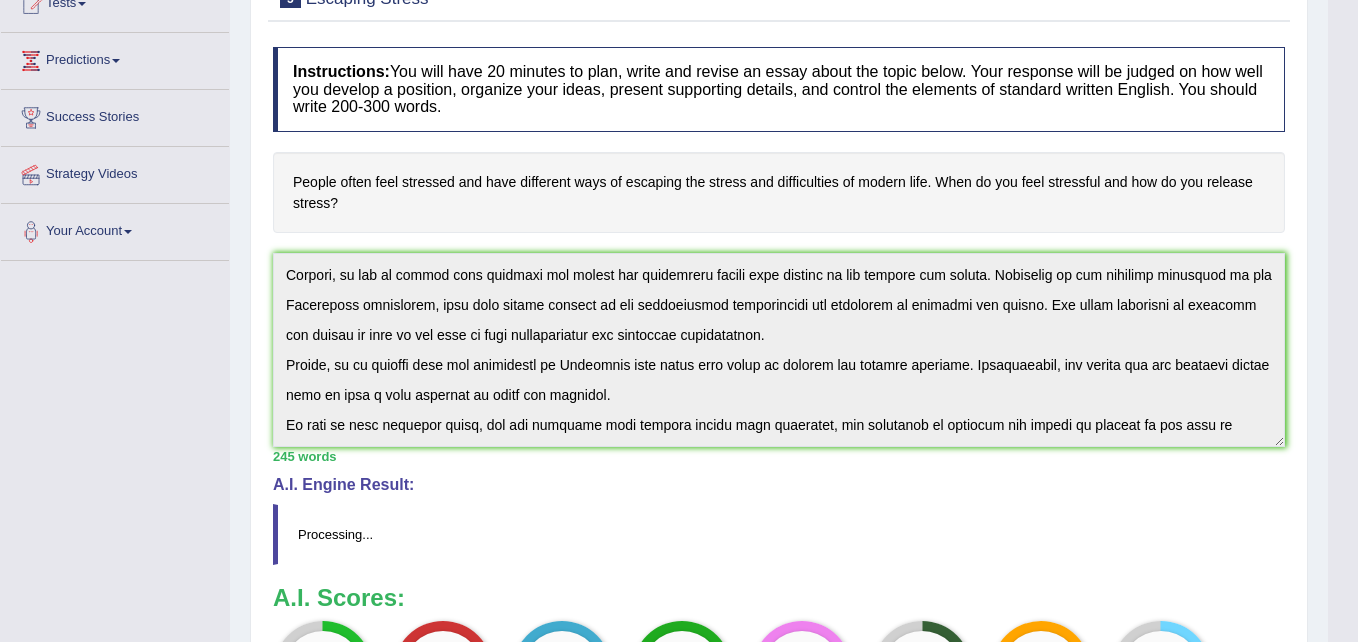 click on "Toggle navigation
Home
Practice Questions   Speaking Practice Read Aloud
Repeat Sentence
Describe Image
Re-tell Lecture
Answer Short Question
Summarize Group Discussion
Respond To A Situation
Writing Practice  Summarize Written Text
Write Essay
Reading Practice  Reading & Writing: Fill In The Blanks
Choose Multiple Answers
Re-order Paragraphs
Fill In The Blanks
Choose Single Answer
Listening Practice  Summarize Spoken Text
Highlight Incorrect Words
Highlight Correct Summary
Select Missing Word
Choose Single Answer
Choose Multiple Answers
Fill In The Blanks
Write From Dictation
Pronunciation
Tests
Take Mock Test" at bounding box center (679, 84) 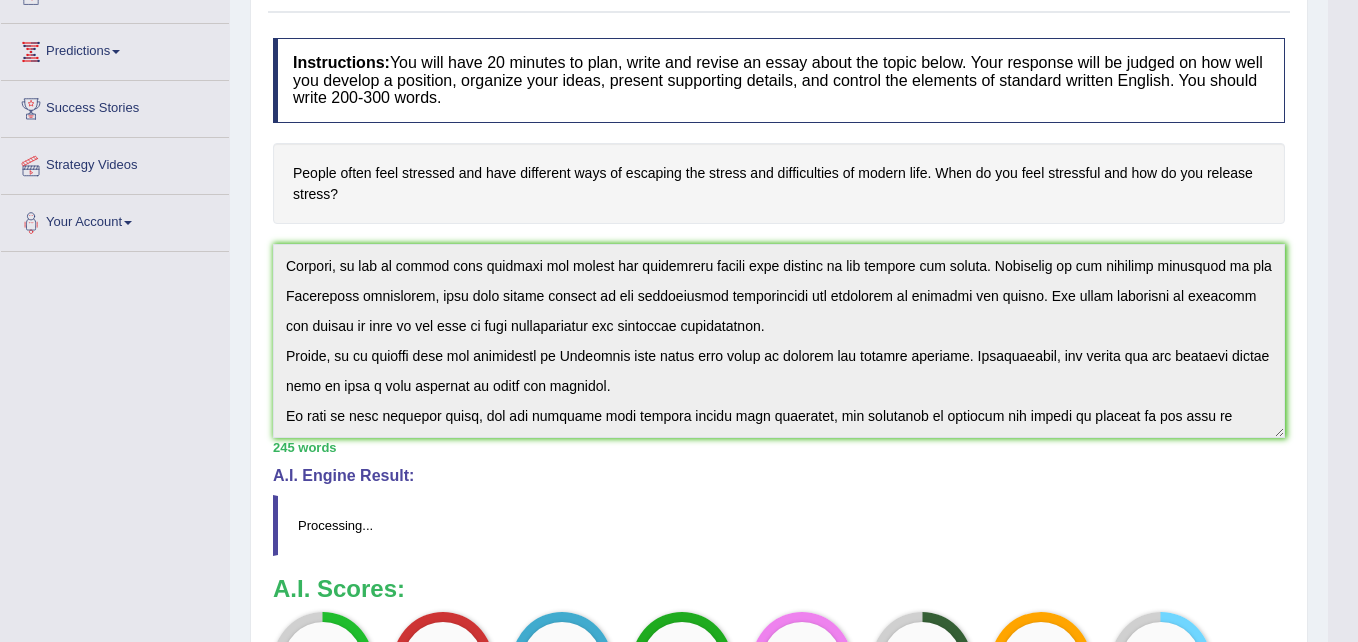 click on "Checking spelling/grammar..." at bounding box center (0, 0) 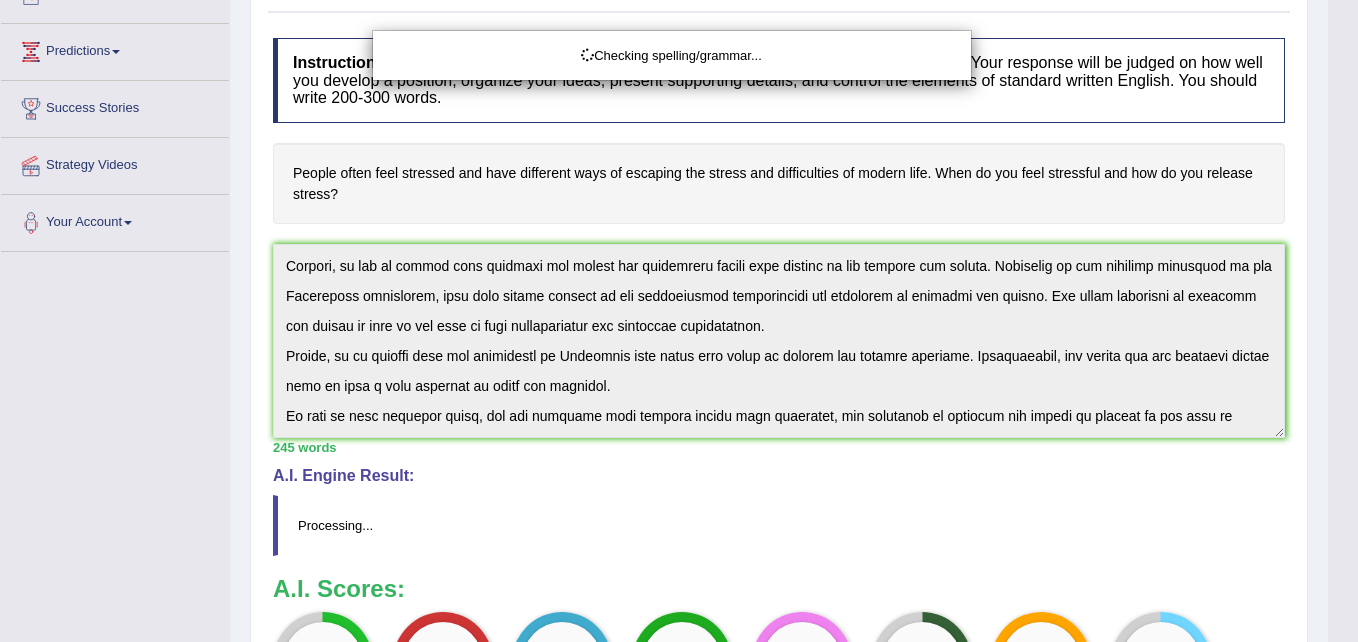 click on "Checking spelling/grammar..." at bounding box center [679, 321] 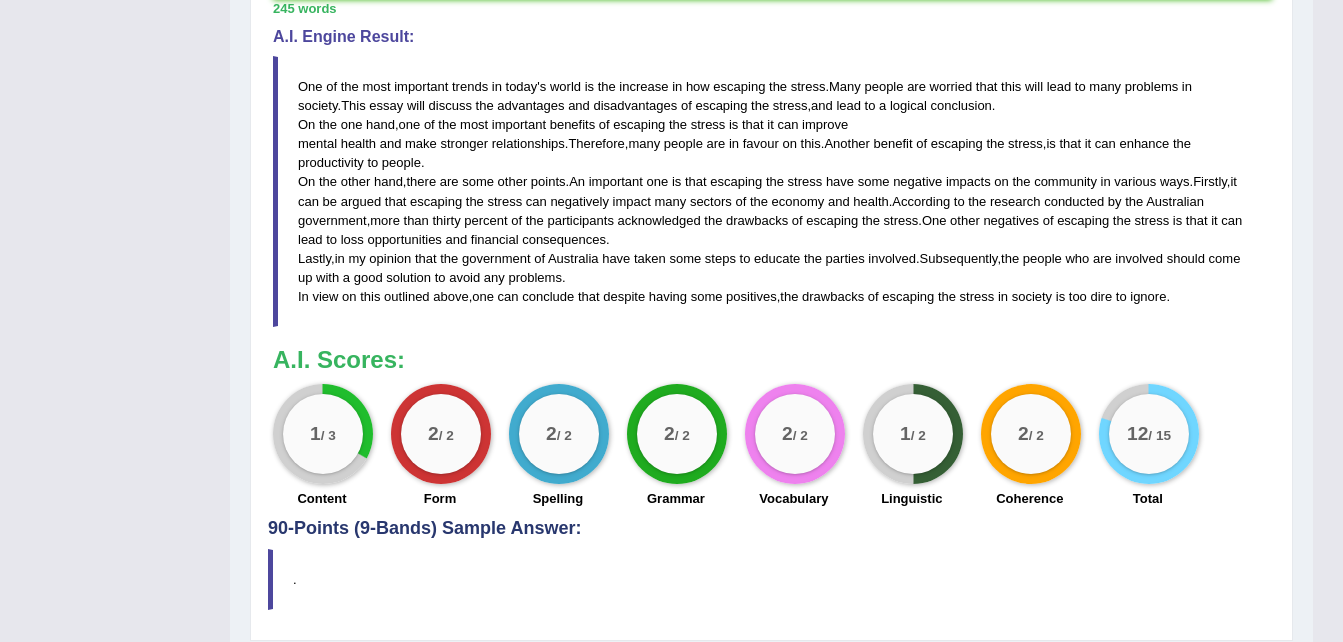 scroll, scrollTop: 124, scrollLeft: 0, axis: vertical 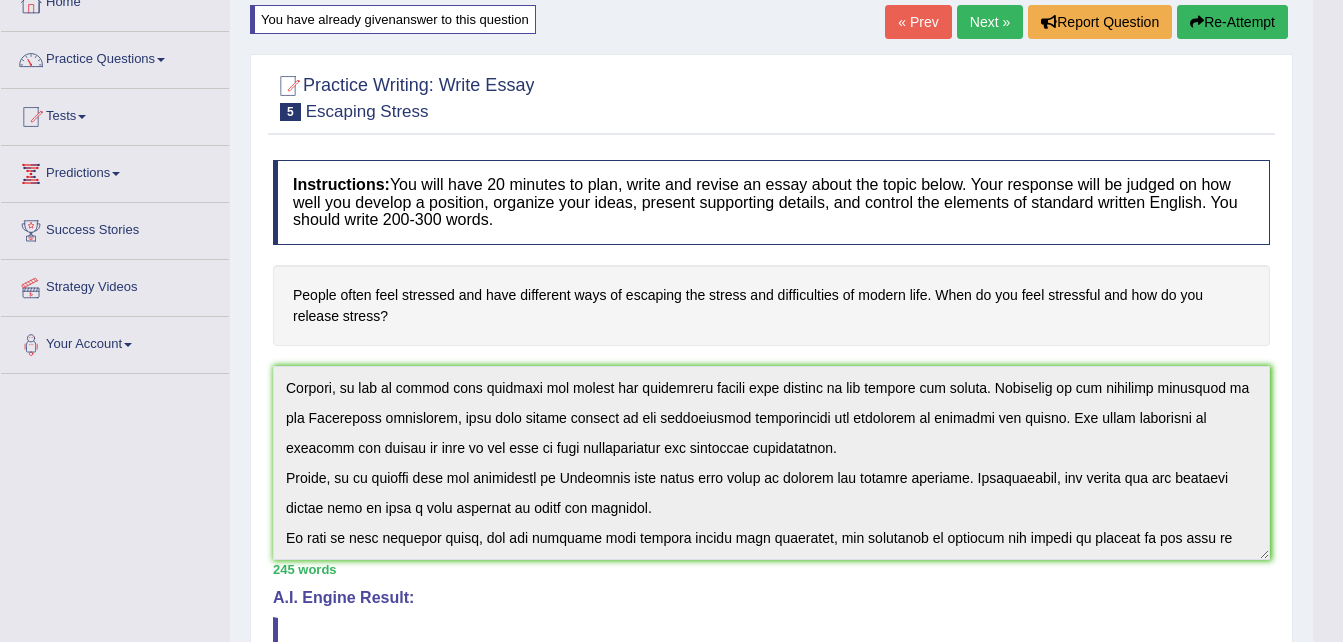 click on "Re-Attempt" at bounding box center [1232, 22] 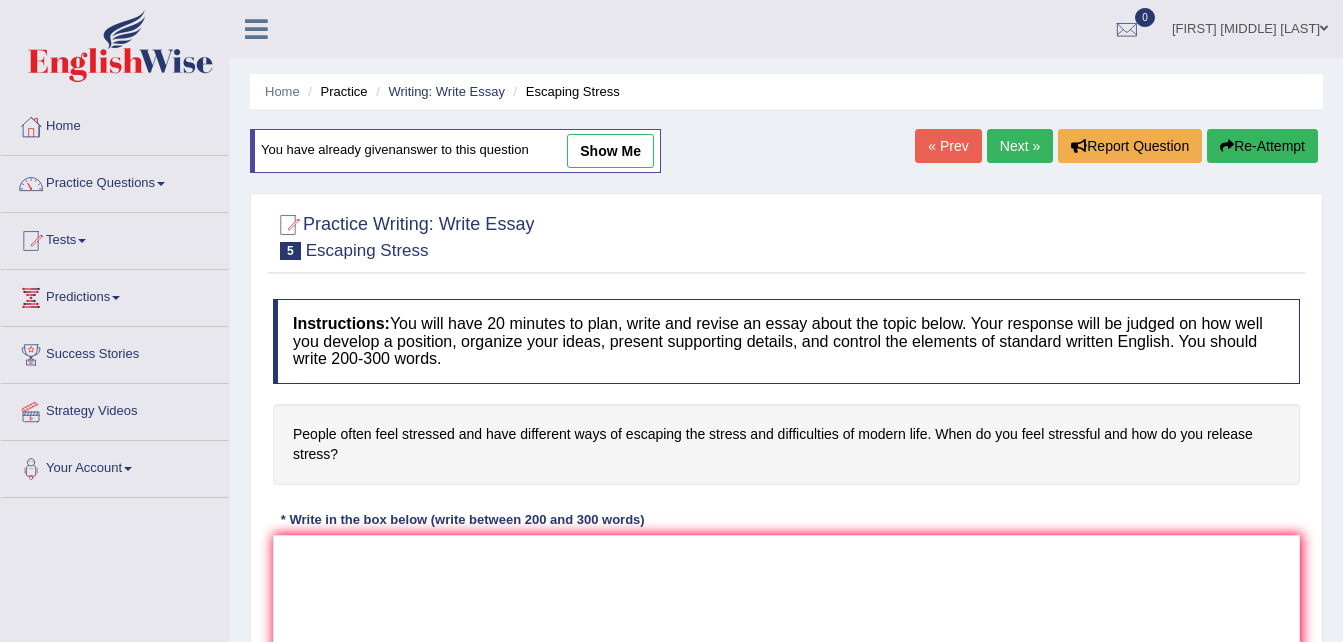 scroll, scrollTop: 124, scrollLeft: 0, axis: vertical 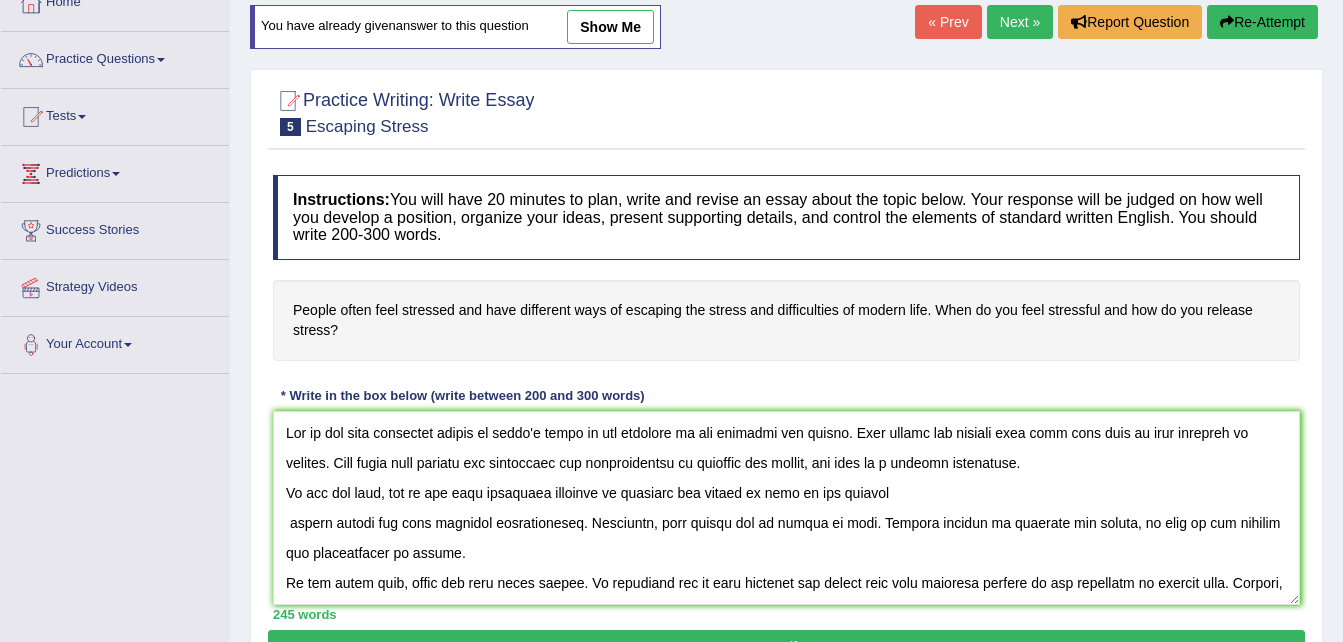 click at bounding box center [786, 508] 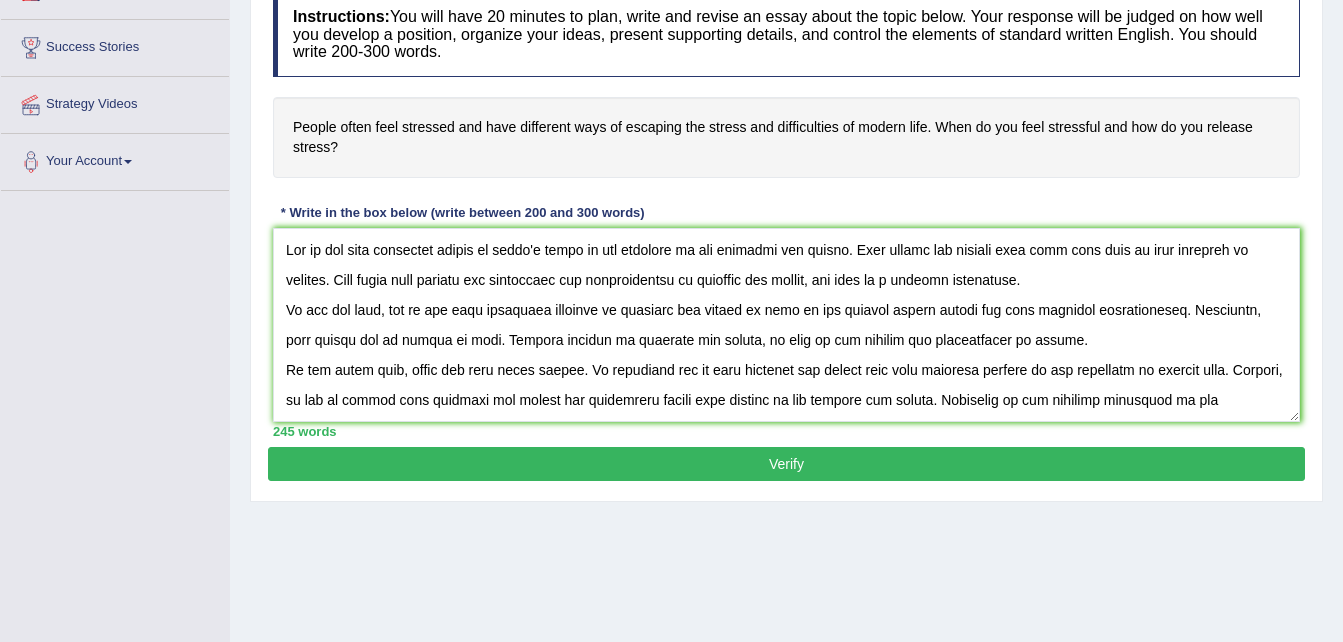 scroll, scrollTop: 324, scrollLeft: 0, axis: vertical 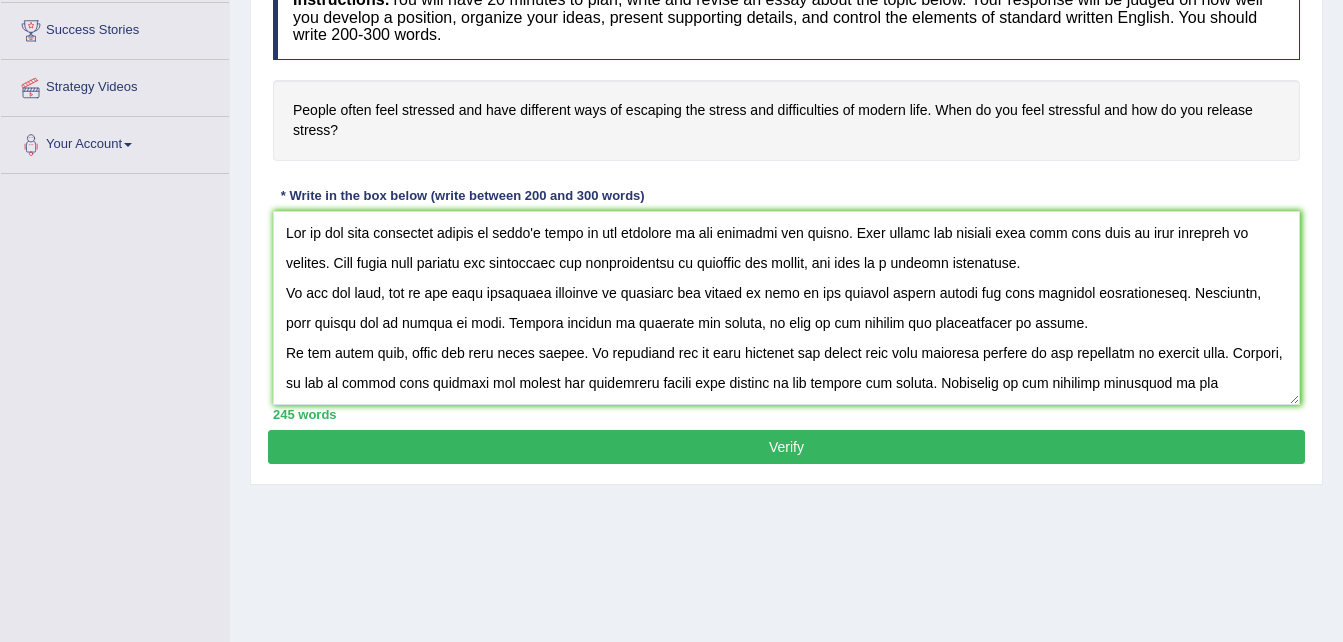 type on "One of the most important trends in today's world is the increase in how escaping the stress. Many people are worried that this will lead to many problems in society. This essay will discuss the advantages and disadvantages of escaping the stress, and lead to a logical conclusion.
On the one hand, one of the most important benefits of escaping the stress is that it can improve mental health and make stronger relationships. Therefore, many people are in favour on this. Another benefit of escaping the stress, is that it can enhance the productivity to people.
On the other hand, there are some other points. An important one is that escaping the stress have some negative impacts on the community in various ways. Firstly, it can be argued that escaping the stress can negatively impact many sectors of the economy and health. According to the research conducted by the [COUNTRY] government, more than thirty percent of the participants acknowledged the drawbacks of escaping the stress. One other negatives of escap..." 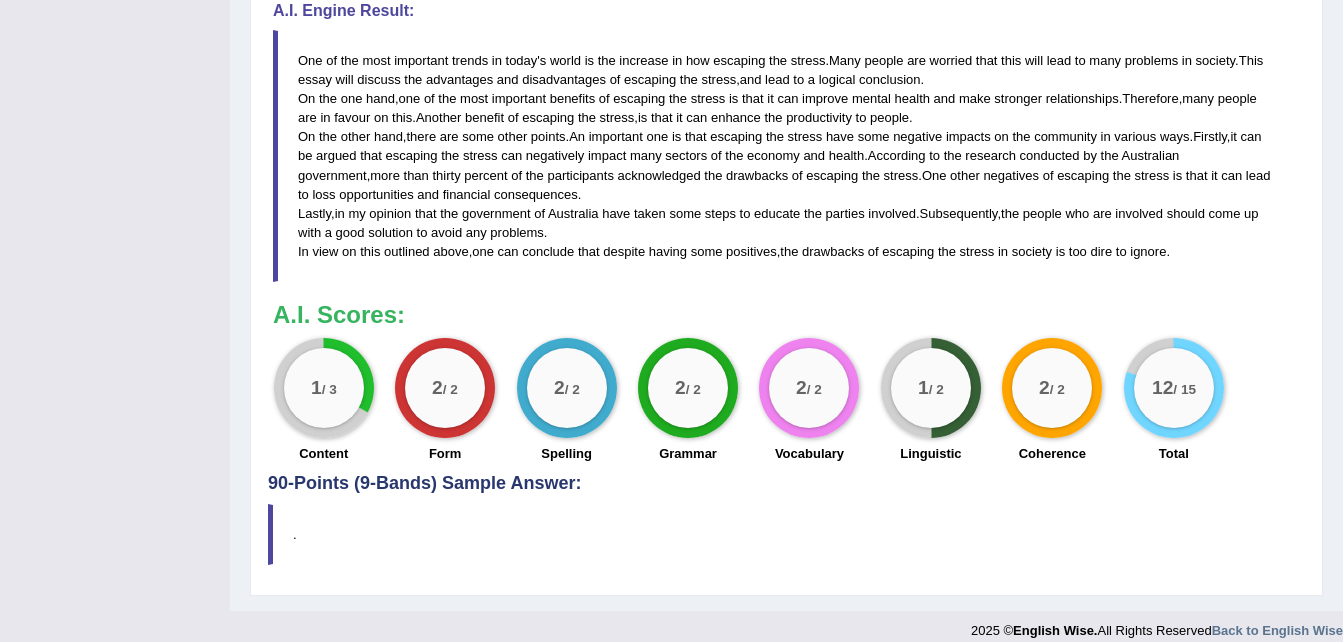 scroll, scrollTop: 730, scrollLeft: 0, axis: vertical 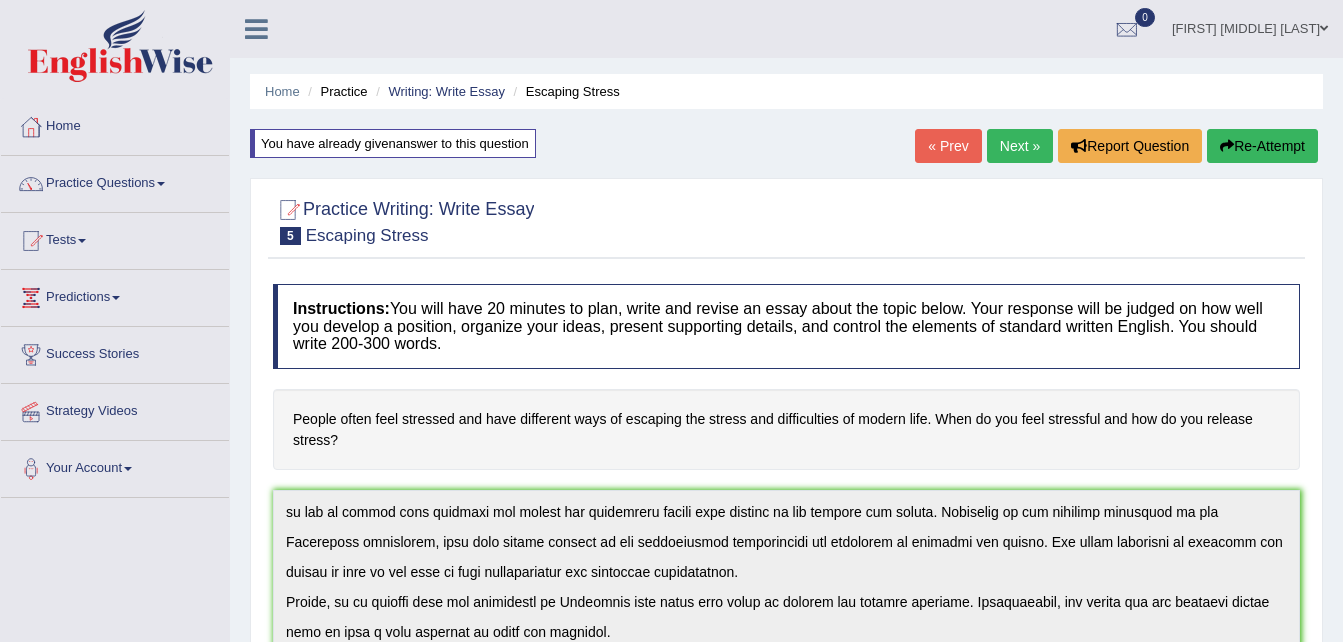 click on "Re-Attempt" at bounding box center (1262, 146) 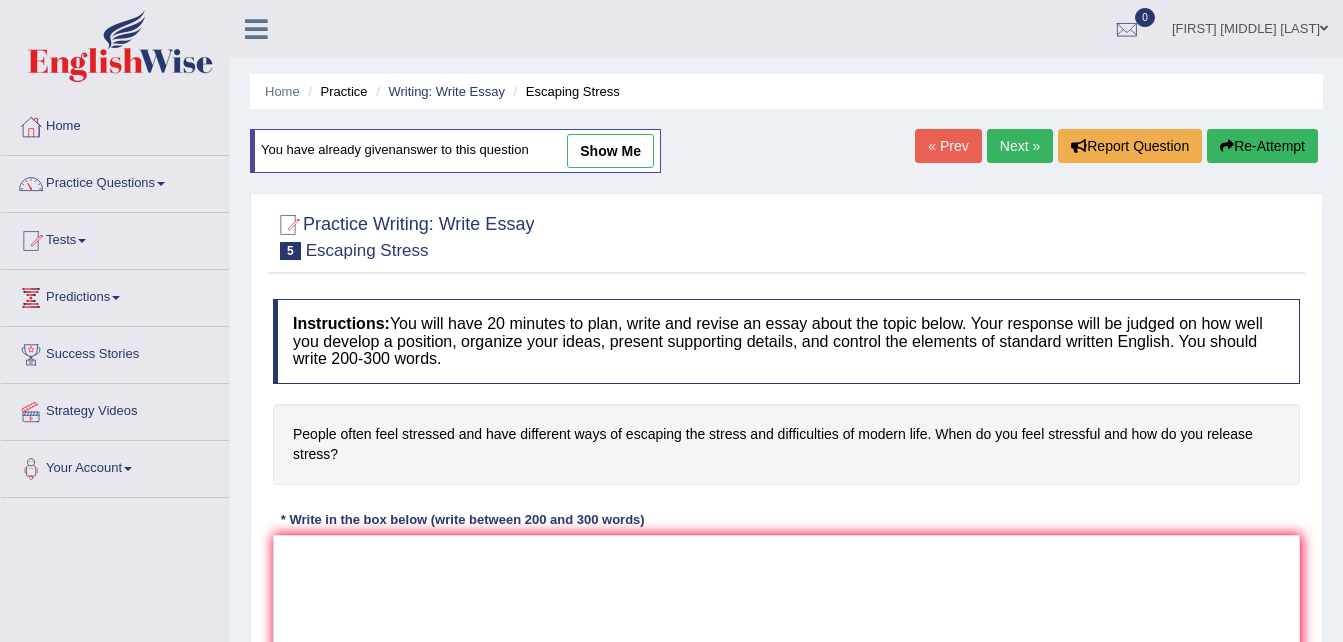 scroll, scrollTop: 0, scrollLeft: 0, axis: both 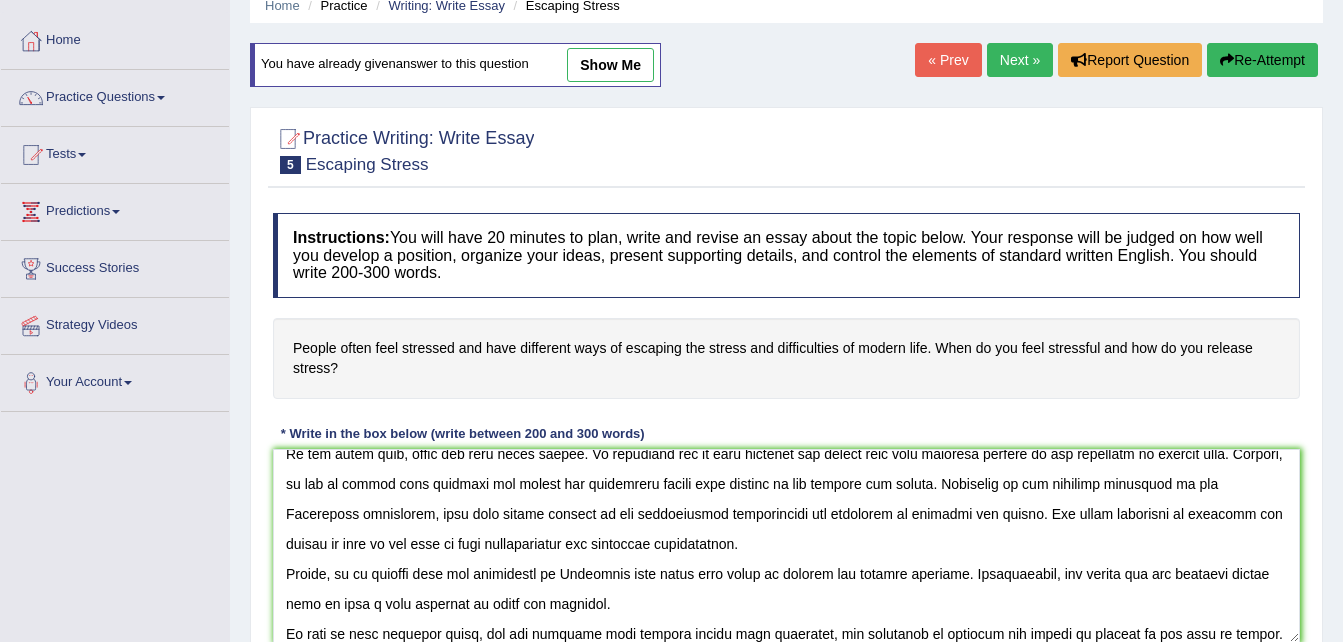 click at bounding box center [786, 546] 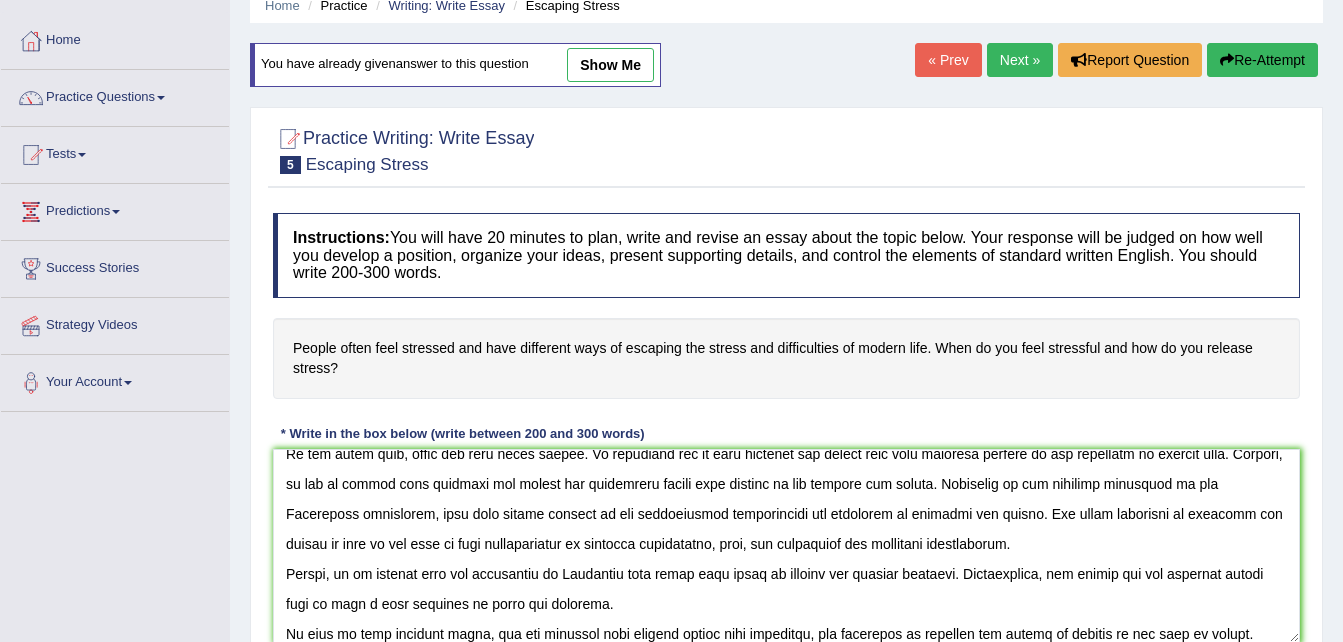 click at bounding box center (786, 546) 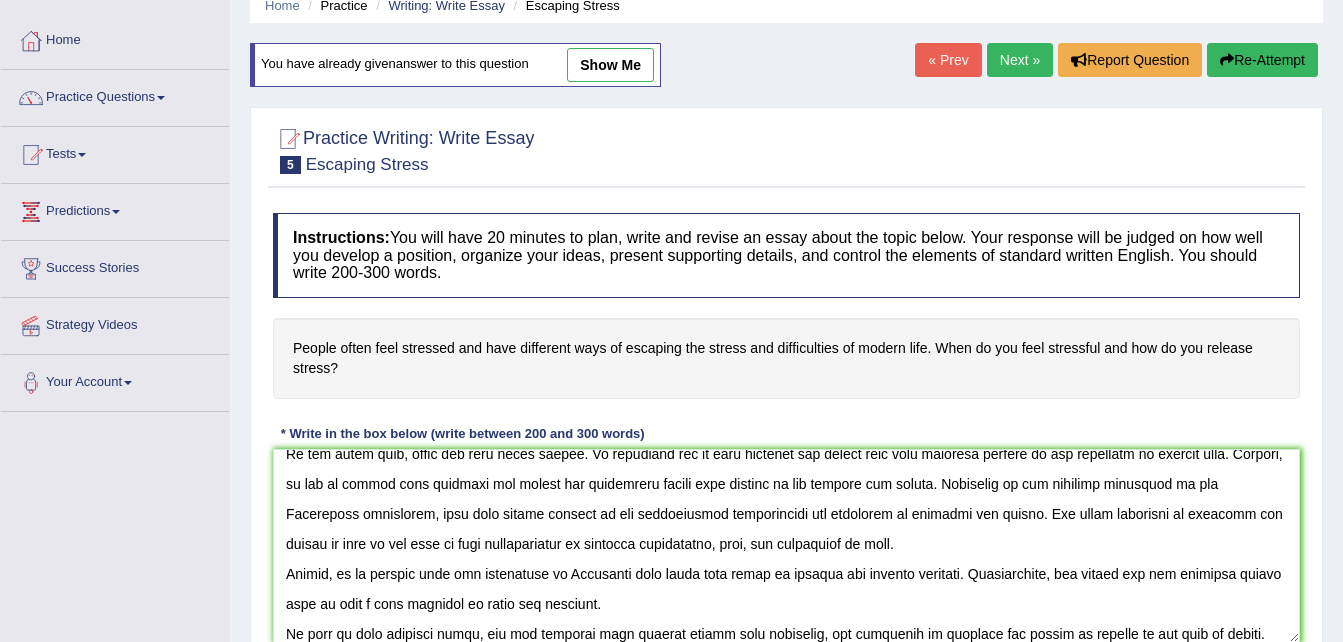 scroll, scrollTop: 97, scrollLeft: 0, axis: vertical 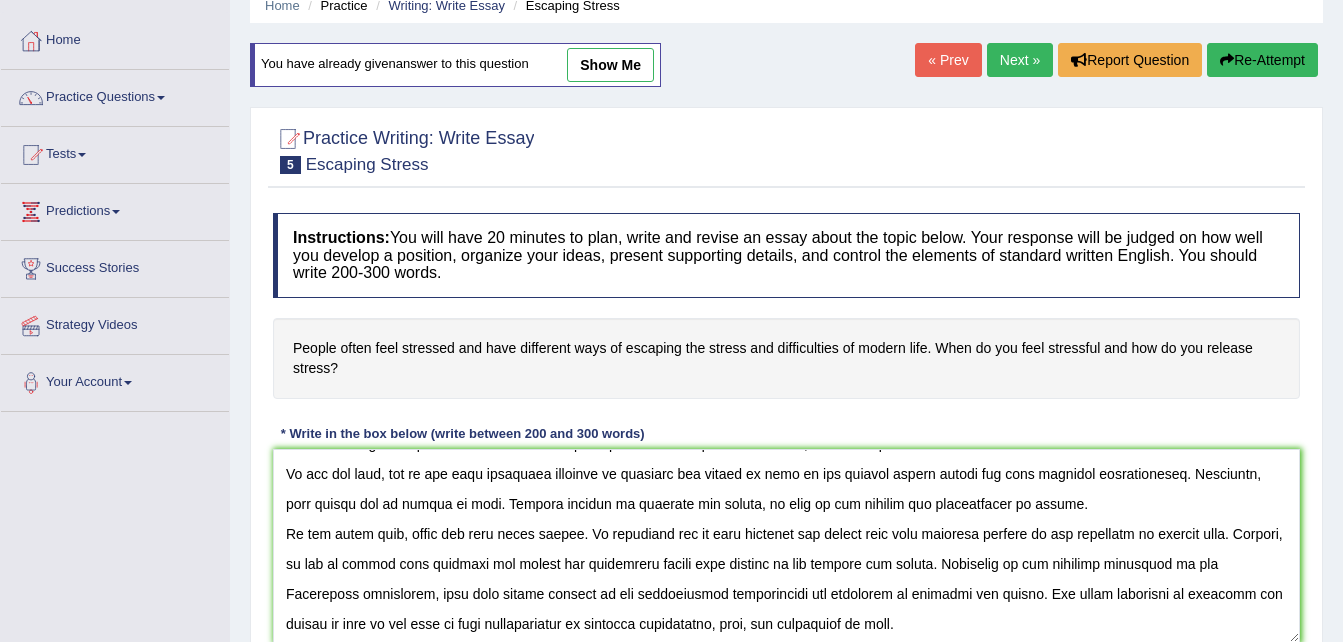 click at bounding box center [786, 546] 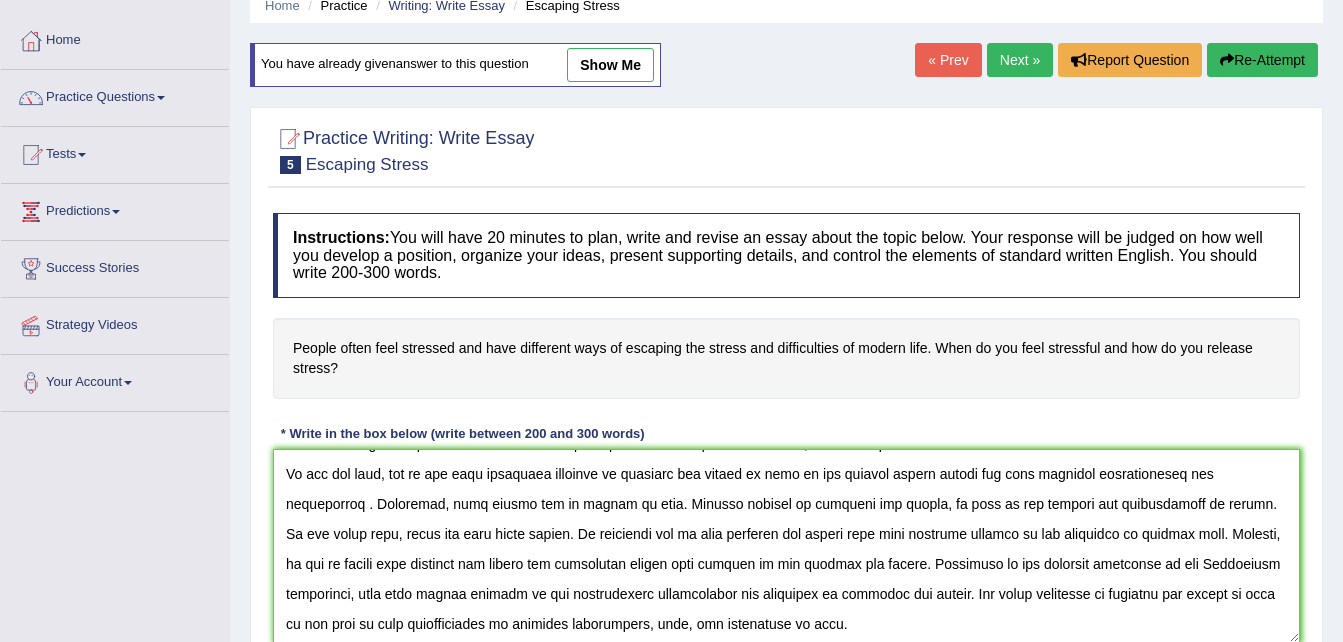 click at bounding box center (786, 546) 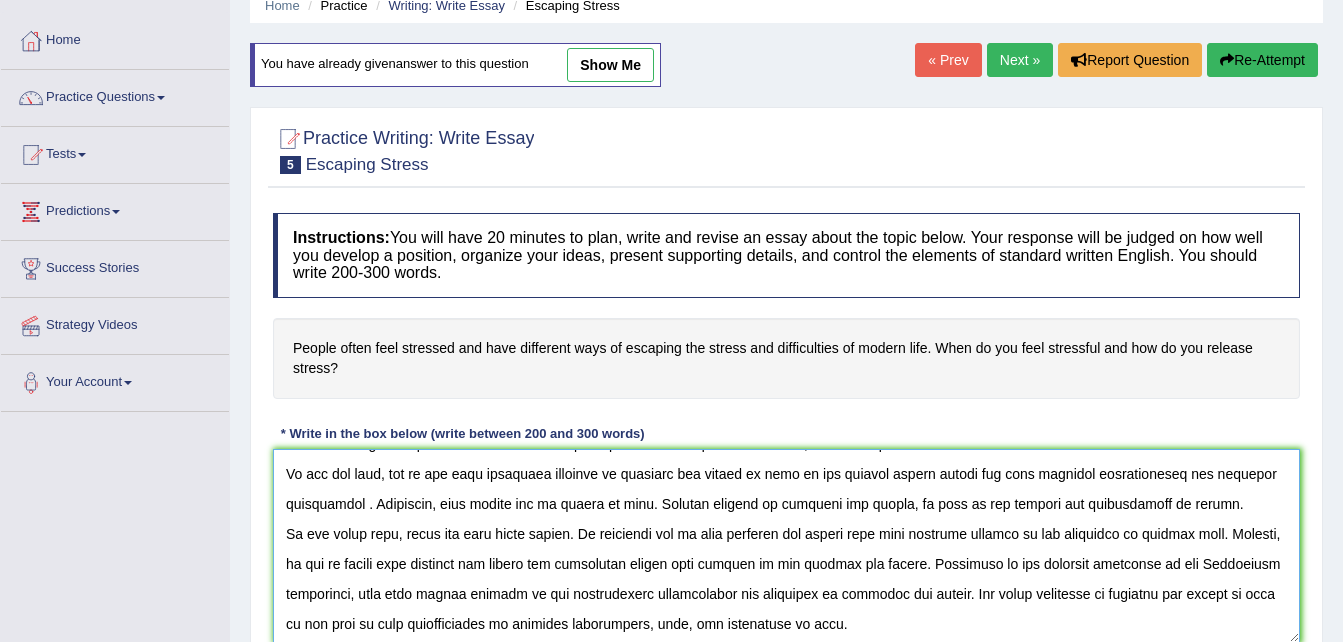 click at bounding box center [786, 546] 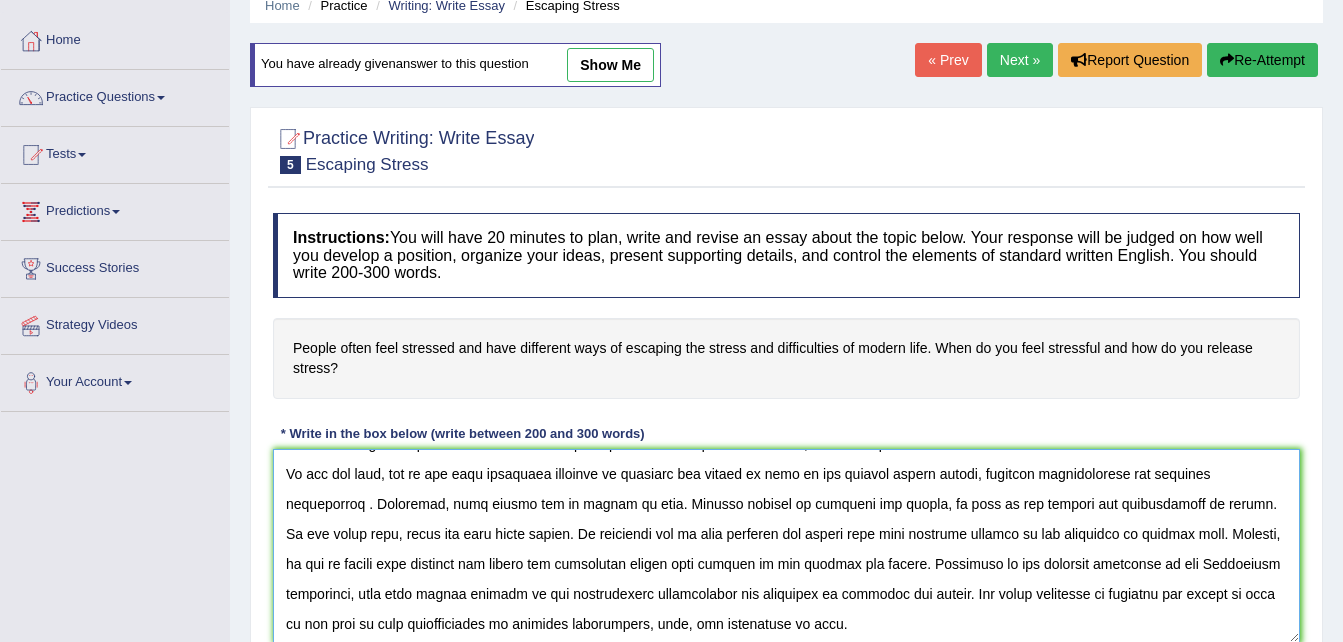click at bounding box center (786, 546) 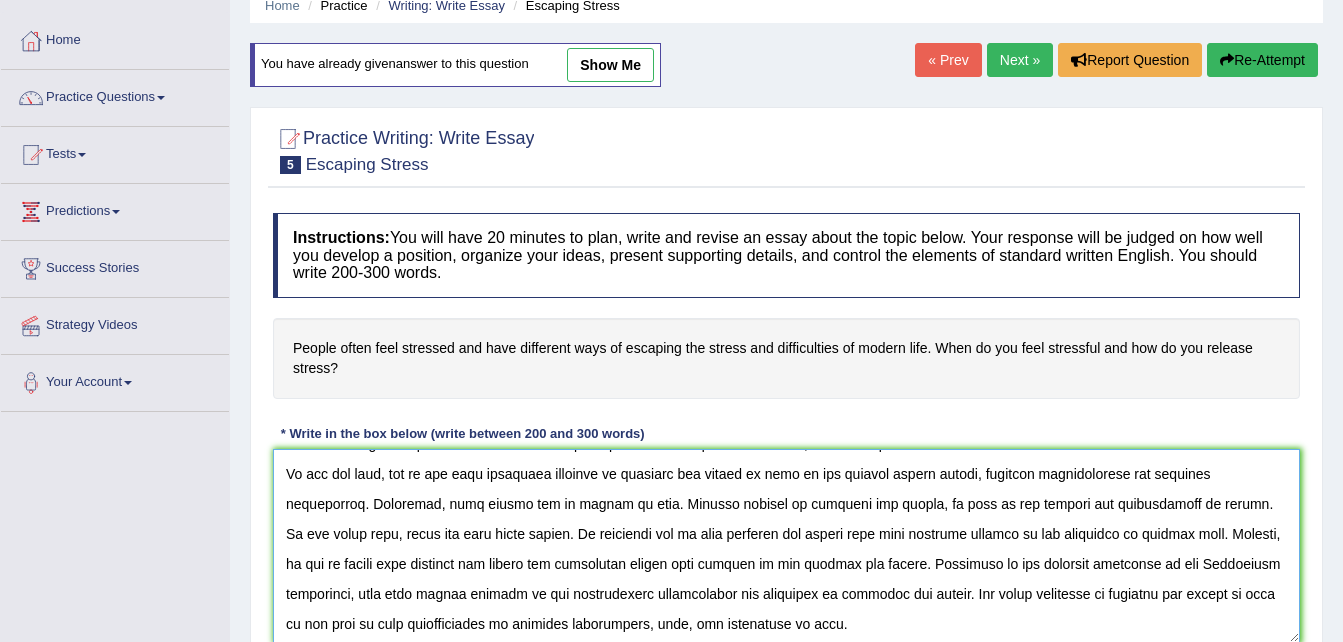 click at bounding box center [786, 546] 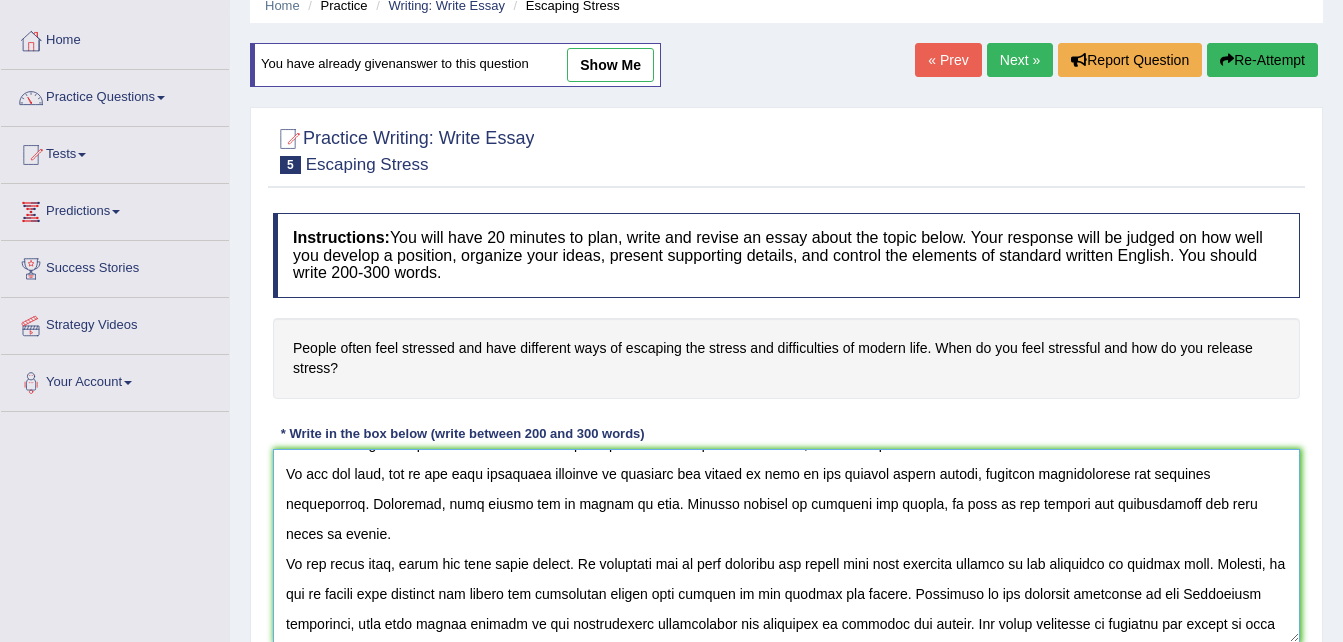 click at bounding box center (786, 546) 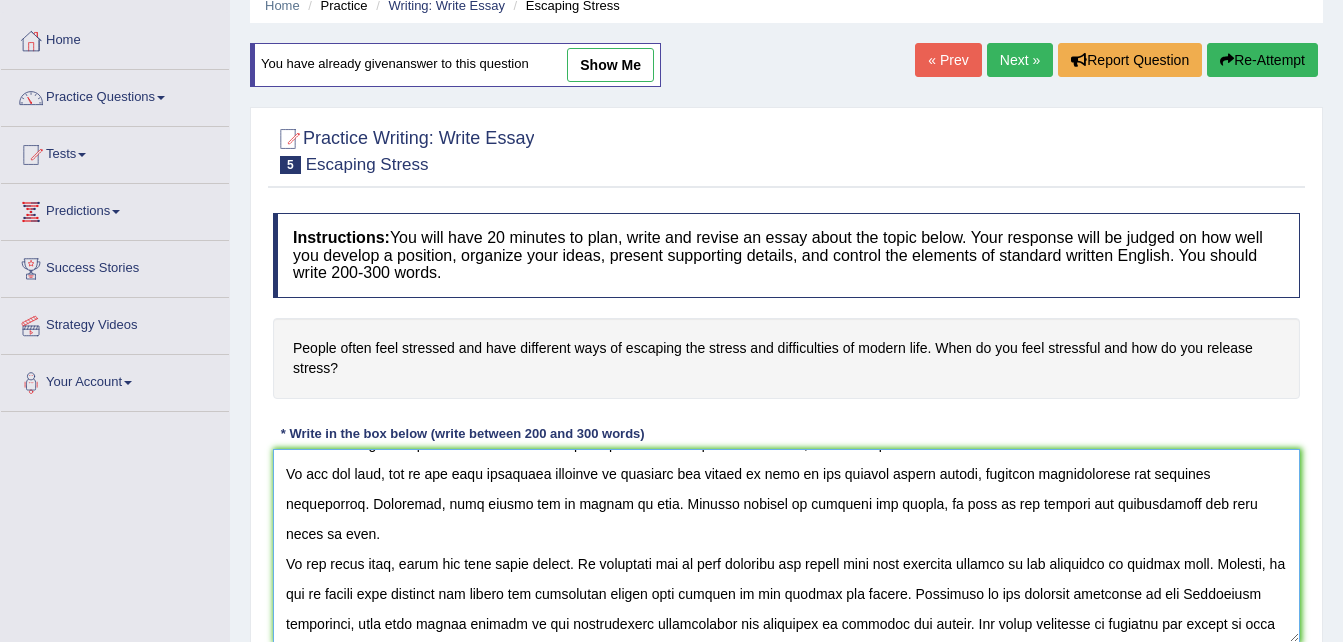 click at bounding box center (786, 546) 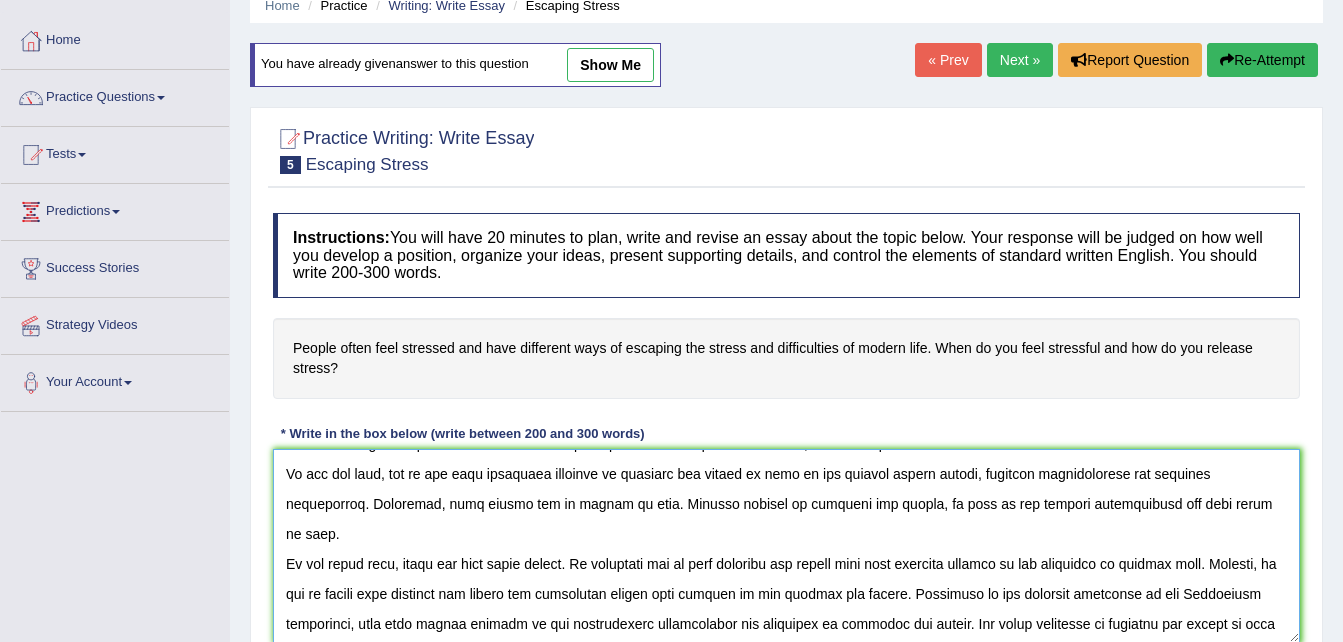 click at bounding box center [786, 546] 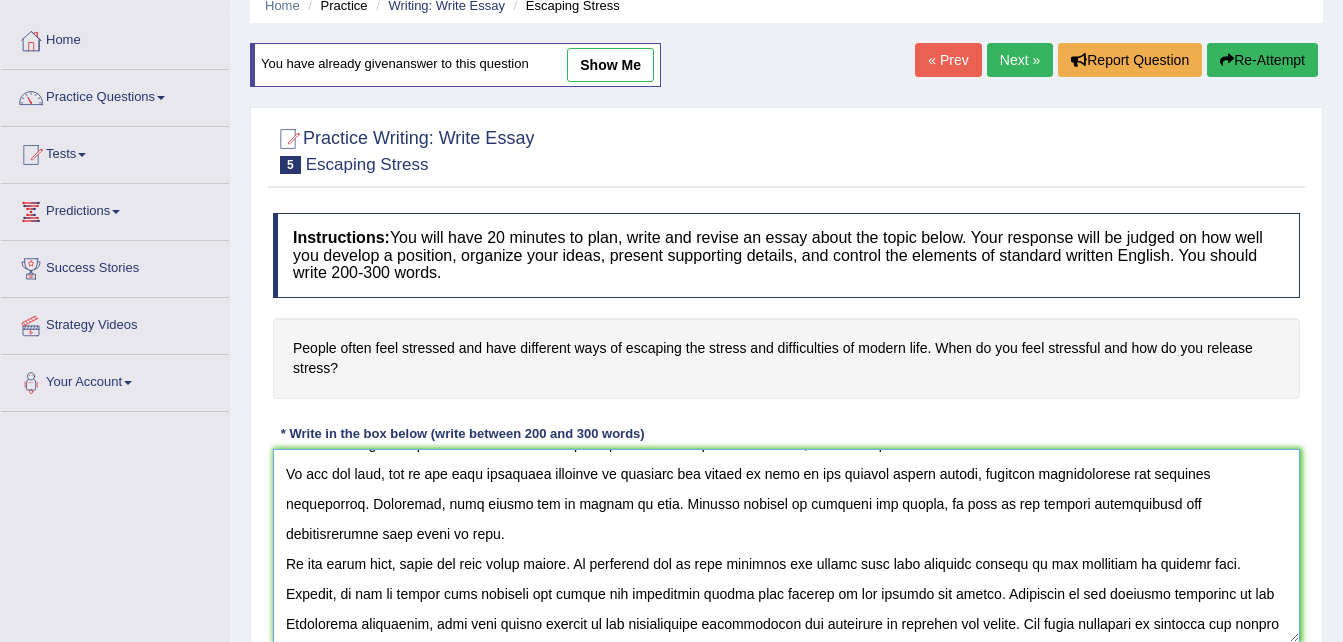 click at bounding box center (786, 546) 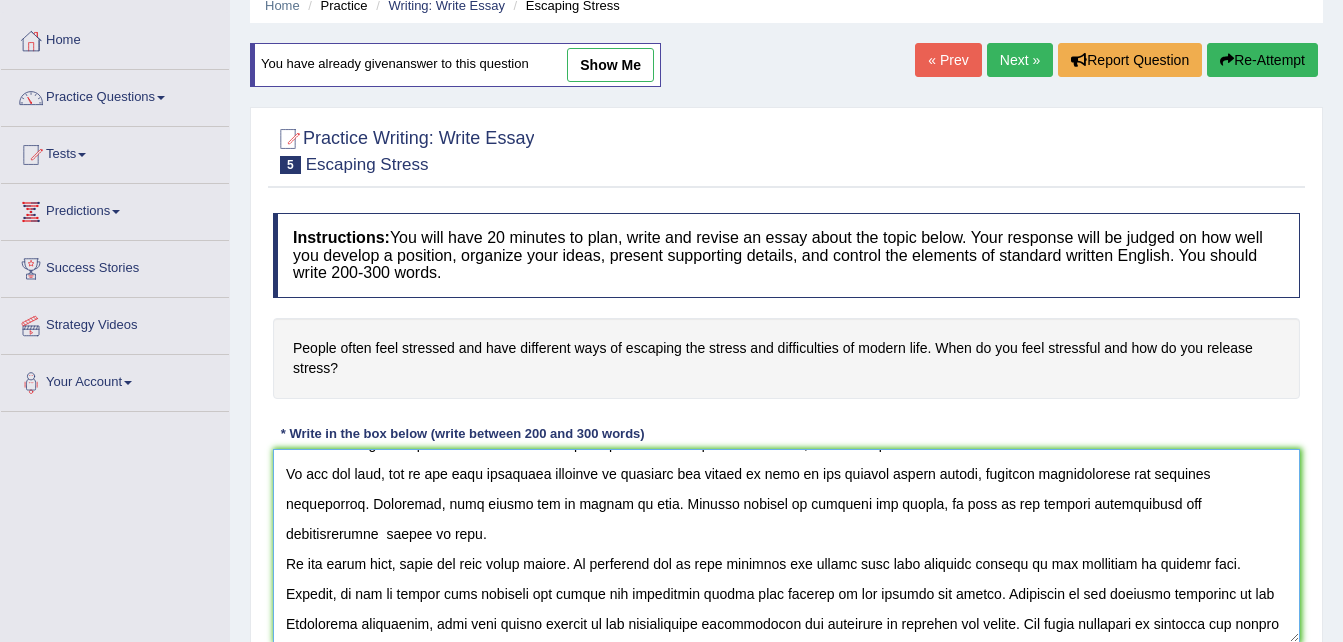 click at bounding box center (786, 546) 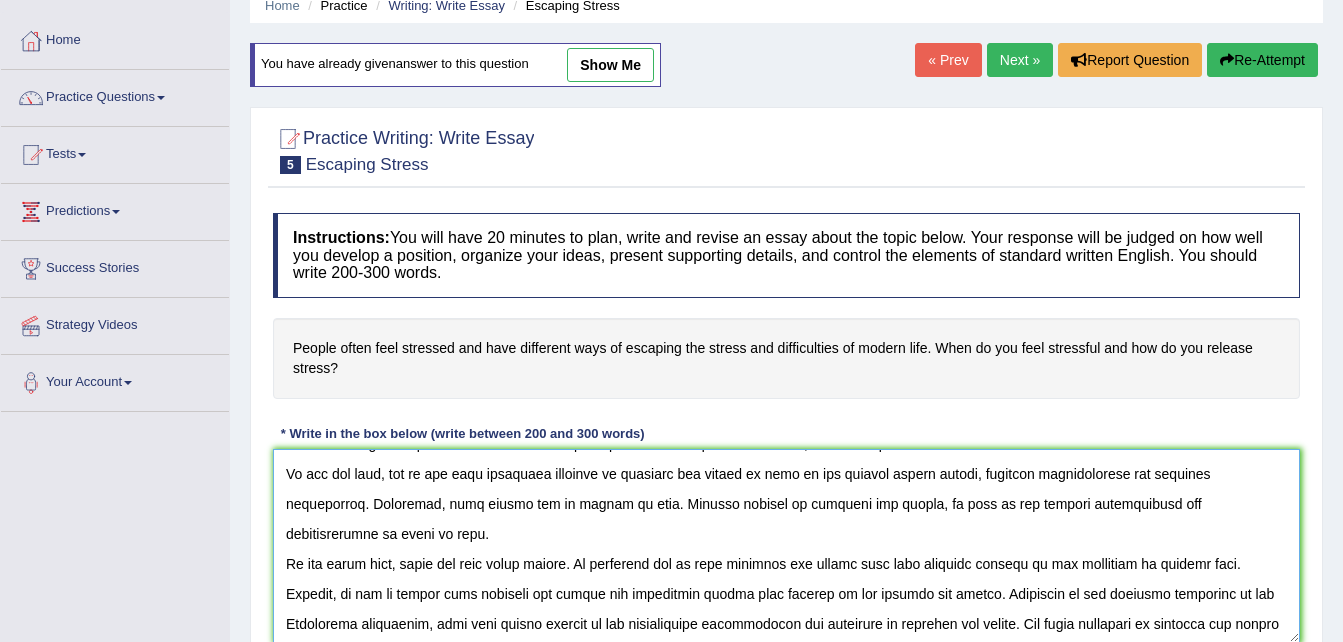 click at bounding box center [786, 546] 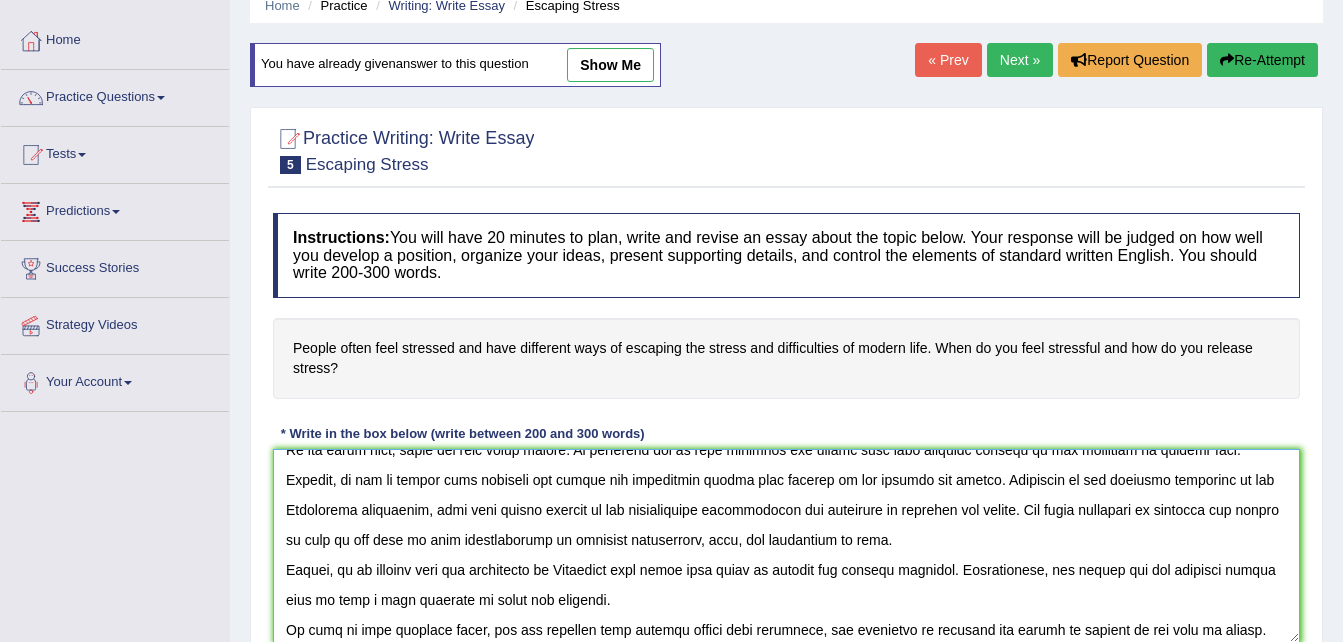 scroll, scrollTop: 180, scrollLeft: 0, axis: vertical 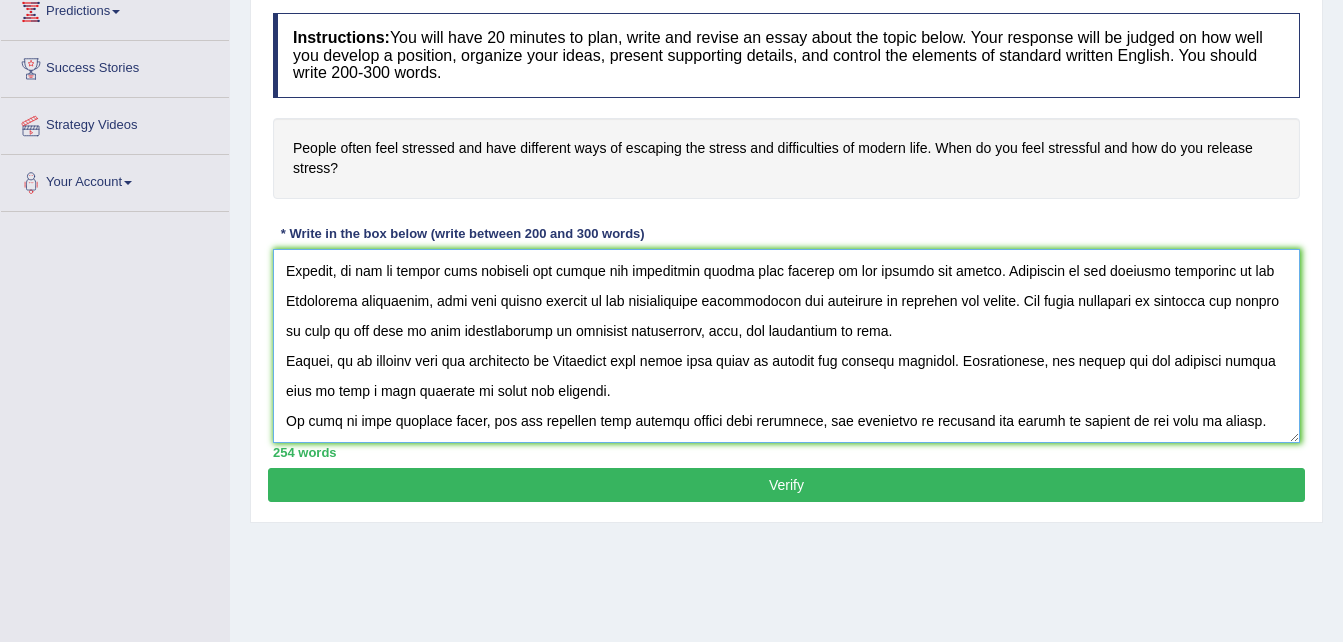 type on "One of the most important trends in today's world is the increase in how escaping the stress. Many people are worried that this will lead to many problems in society. This essay will discuss the advantages and disadvantages of escaping the stress, and lead to a logical conclusion.
On the one hand, one of the most important benefits of escaping the stress is that it can improve mental health, stronger relationships and personal connections. Therefore, many people are in favour on this. Another benefit of escaping the stress, is that it can enhance productivity and responsibility to focus at work.
On the other hand, there are some other points. An important one is that escaping the stress have some negative impacts on the community in various ways. Firstly, it can be argued that escaping the stress can negatively impact many sectors of the economy and health. According to the research conducted by the [COUNTRY] government, more than thirty percent of the participants acknowledged the drawbacks of escaping the stress. ..." 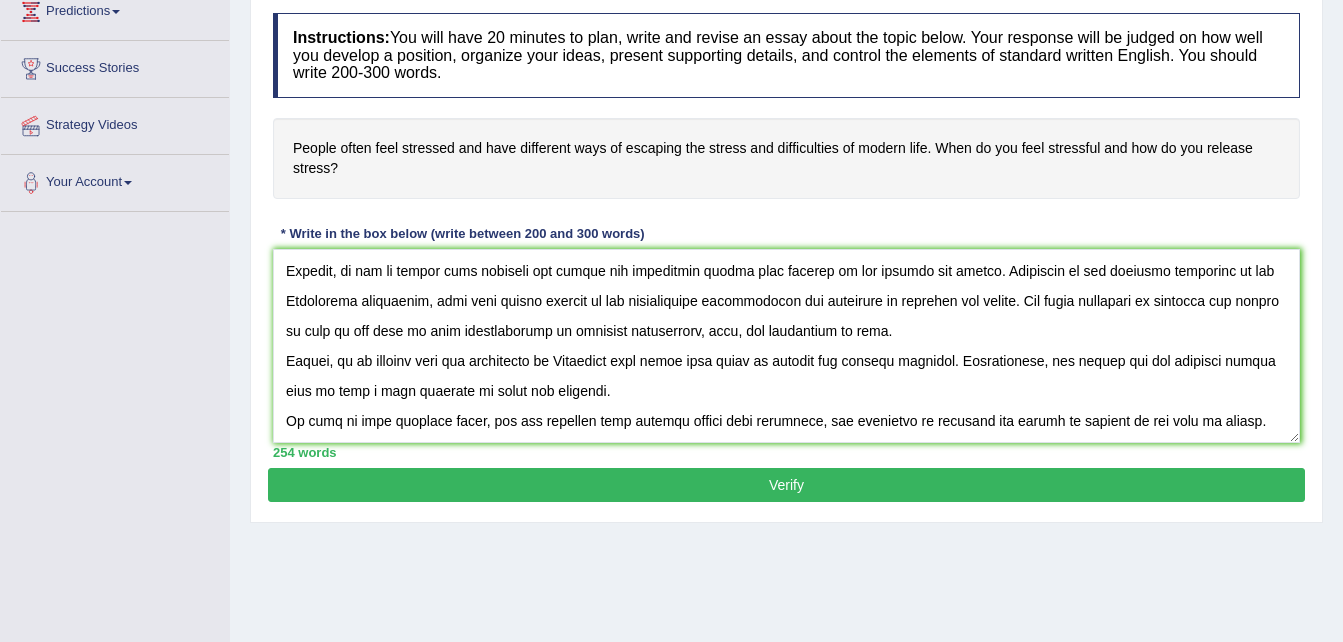 click on "Verify" at bounding box center [786, 485] 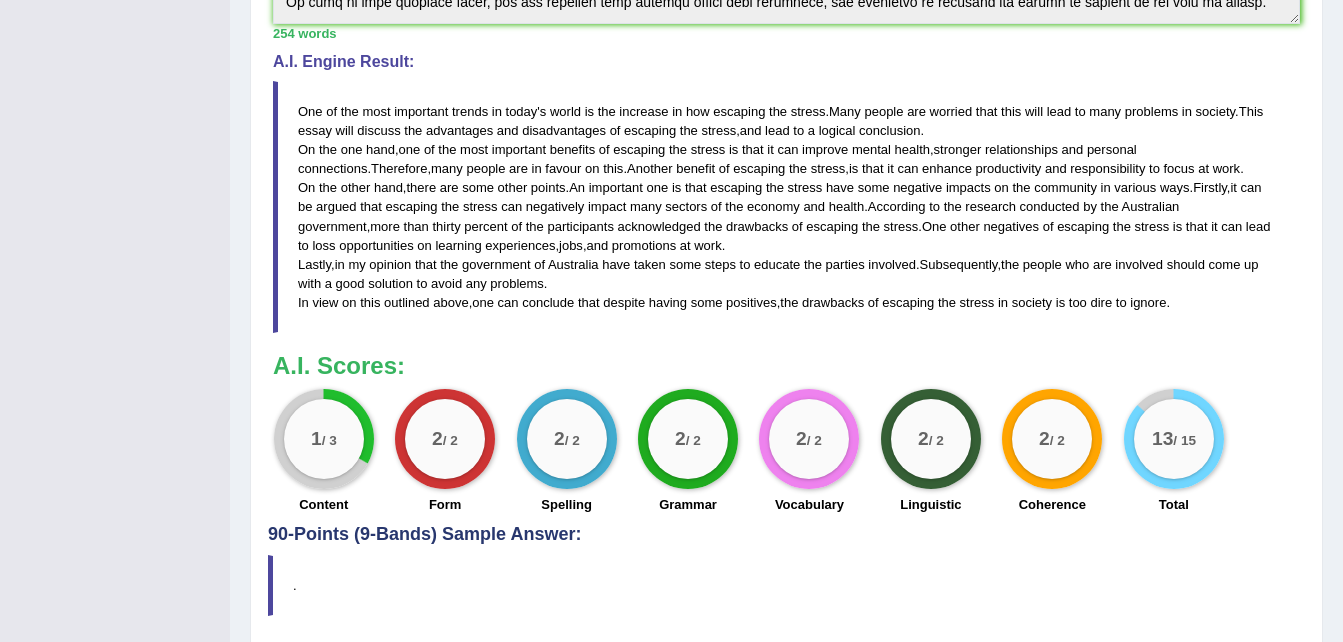 scroll, scrollTop: 730, scrollLeft: 0, axis: vertical 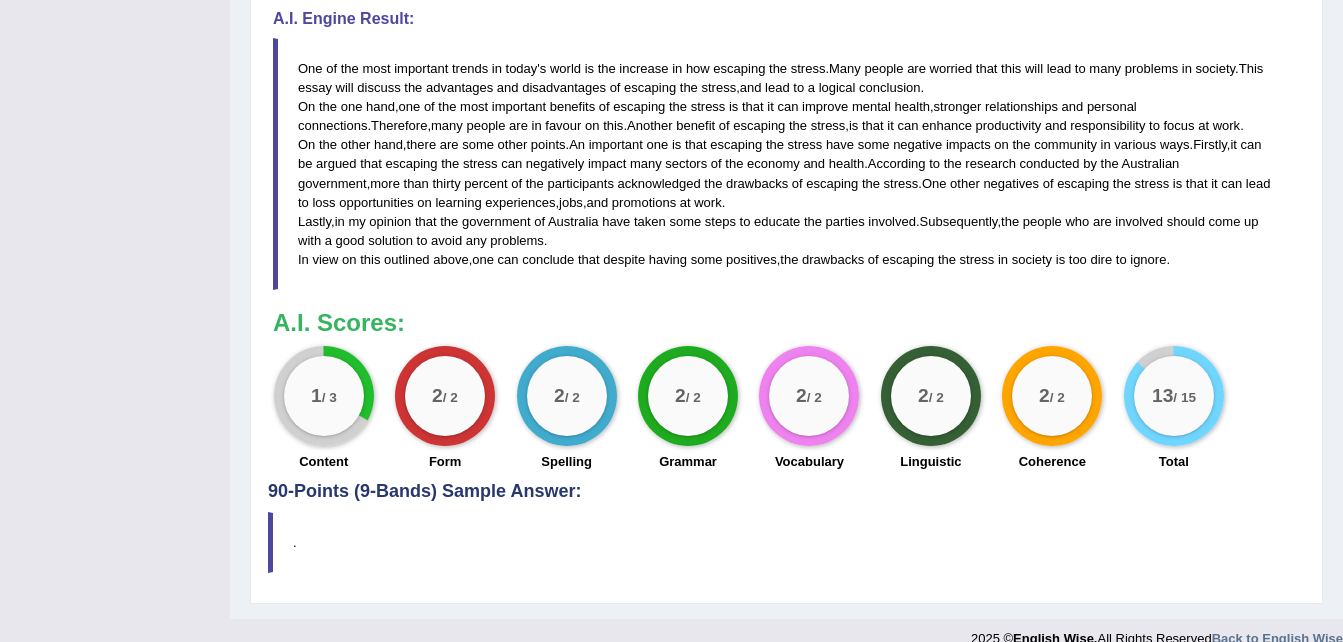 click on "Home
Practice
Writing: Write Essay
Escaping Stress
You have already given   answer to this question
« Prev Next »  Report Question  Re-Attempt
Practice Writing: Write Essay
5
Escaping Stress
Instructions:  You will have 20 minutes to plan, write and revise an essay about the topic below. Your response will be judged on how well you develop a position, organize your ideas, present supporting details, and control the elements of standard written English. You should write 200-300 words.
People often feel stressed and have different ways of escaping the stress and difficulties of modern life. When do you feel stressful and how do you release stress? * Write in the box below (write between 200 and 300 words) 254 words Written Keywords:  people  ways  escaping  stress  mental  health One" at bounding box center (786, -42) 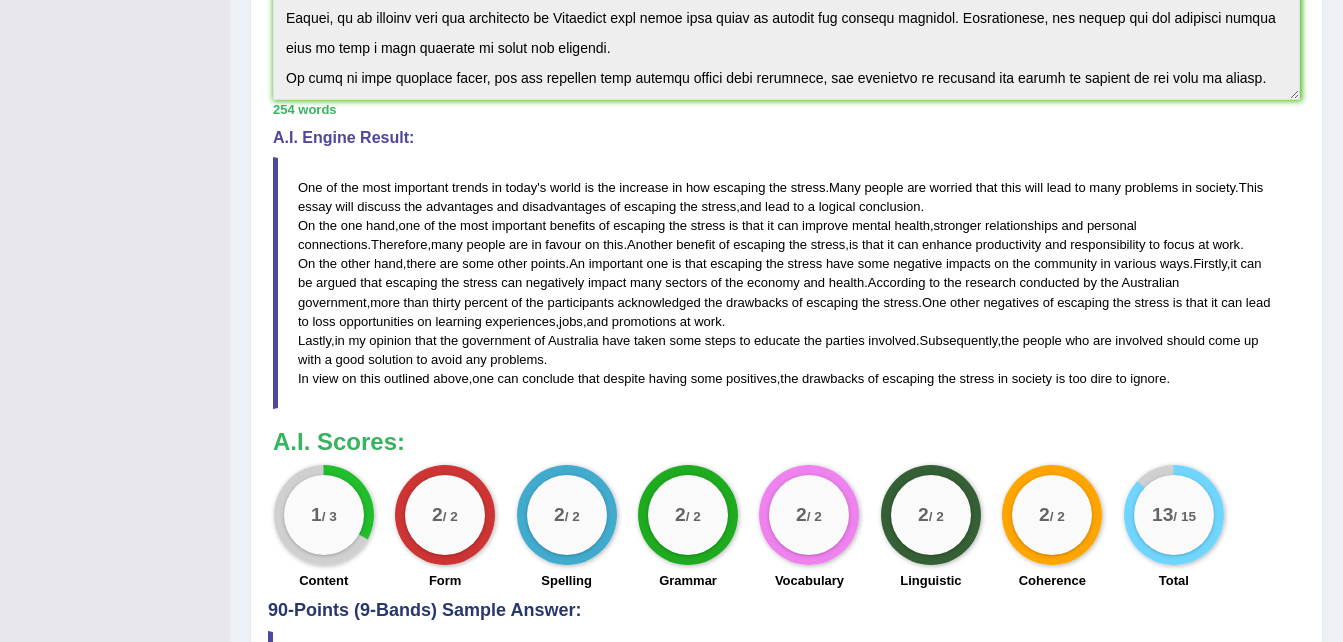 scroll, scrollTop: 730, scrollLeft: 0, axis: vertical 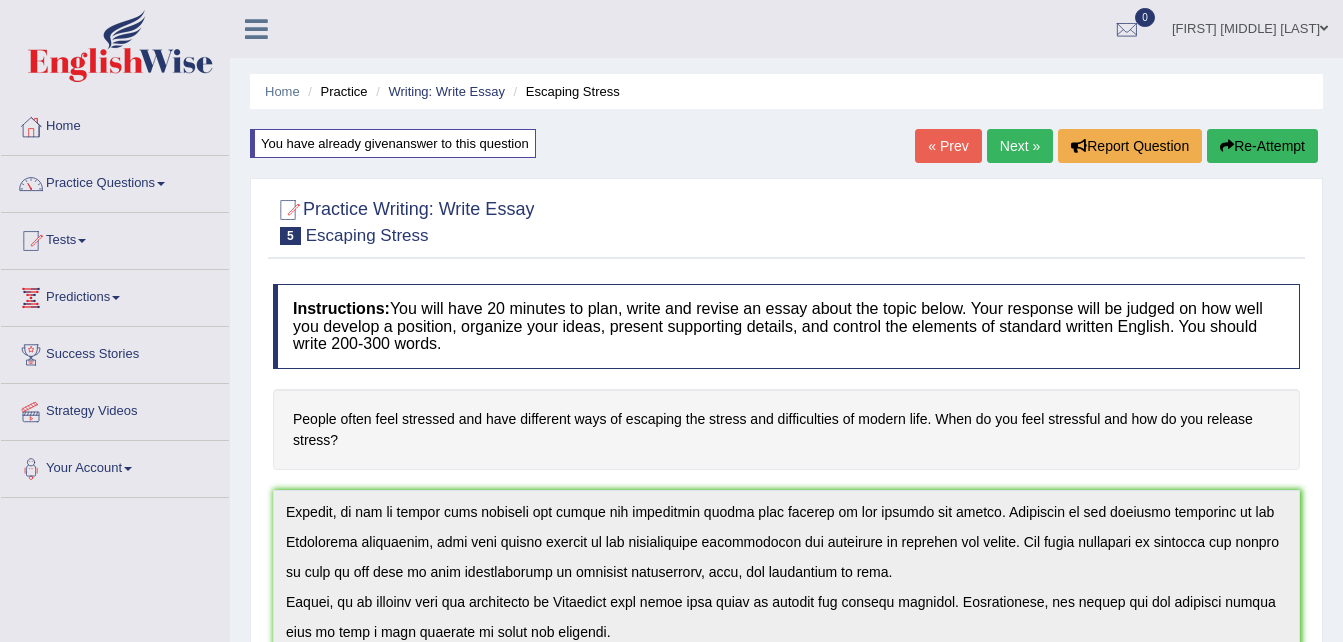 click on "Next »" at bounding box center [1020, 146] 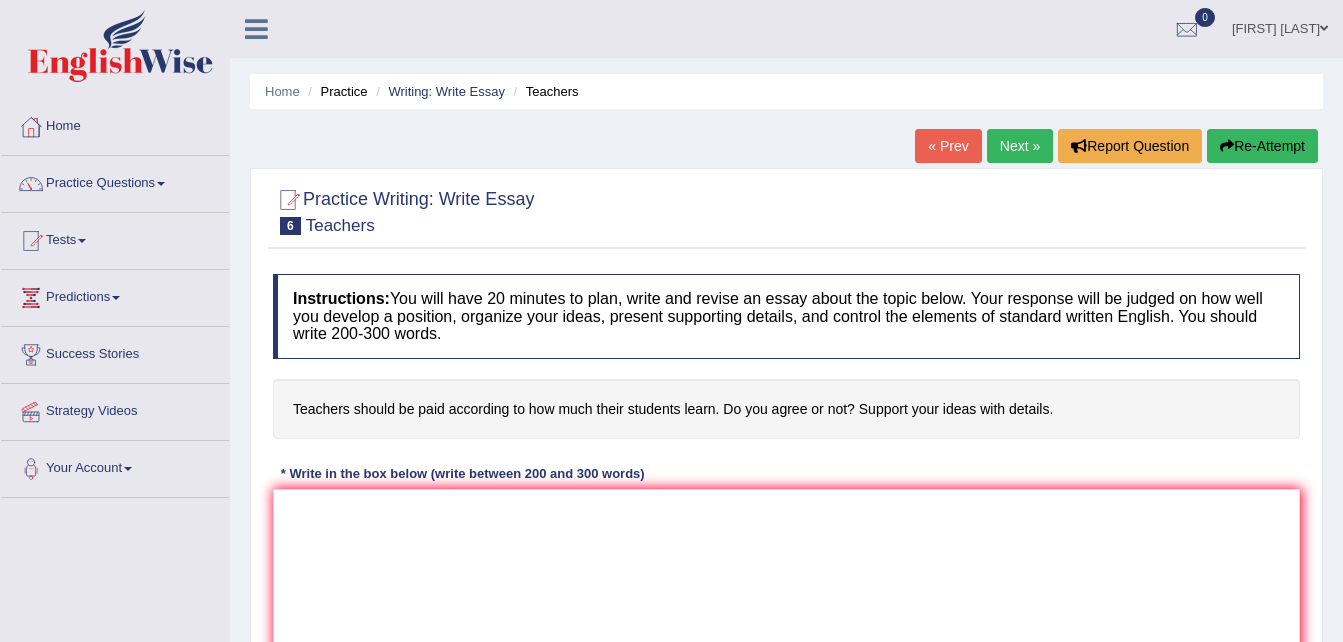 scroll, scrollTop: 0, scrollLeft: 0, axis: both 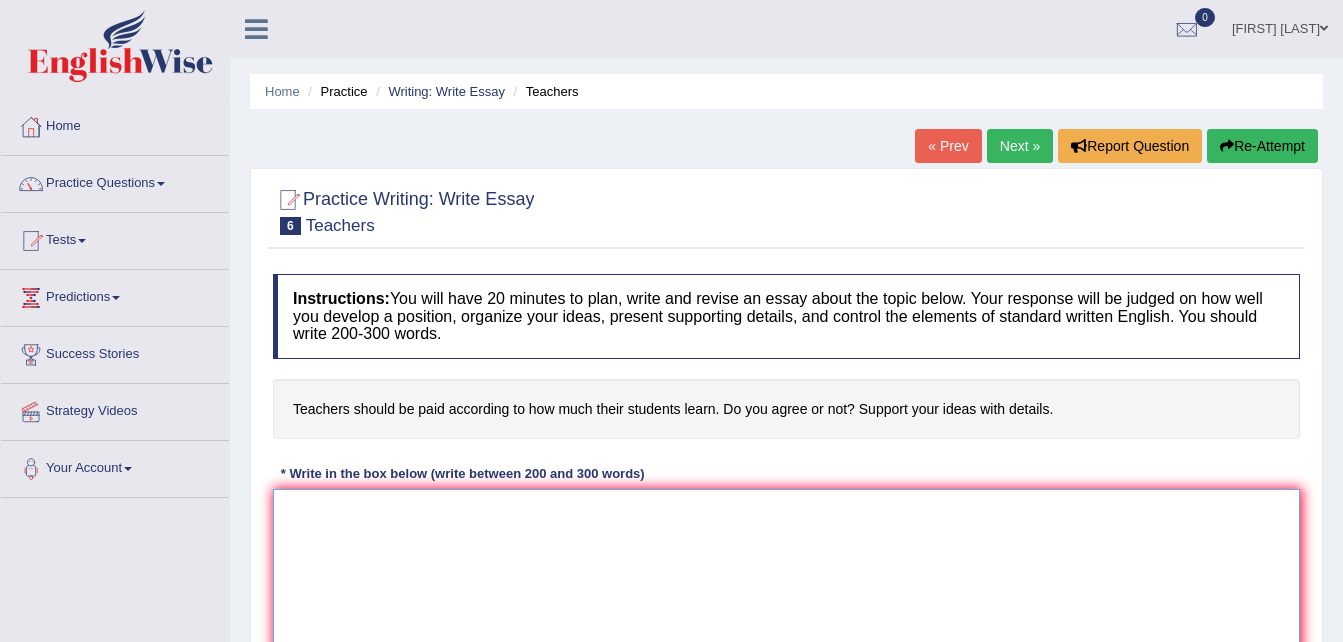 click at bounding box center (786, 586) 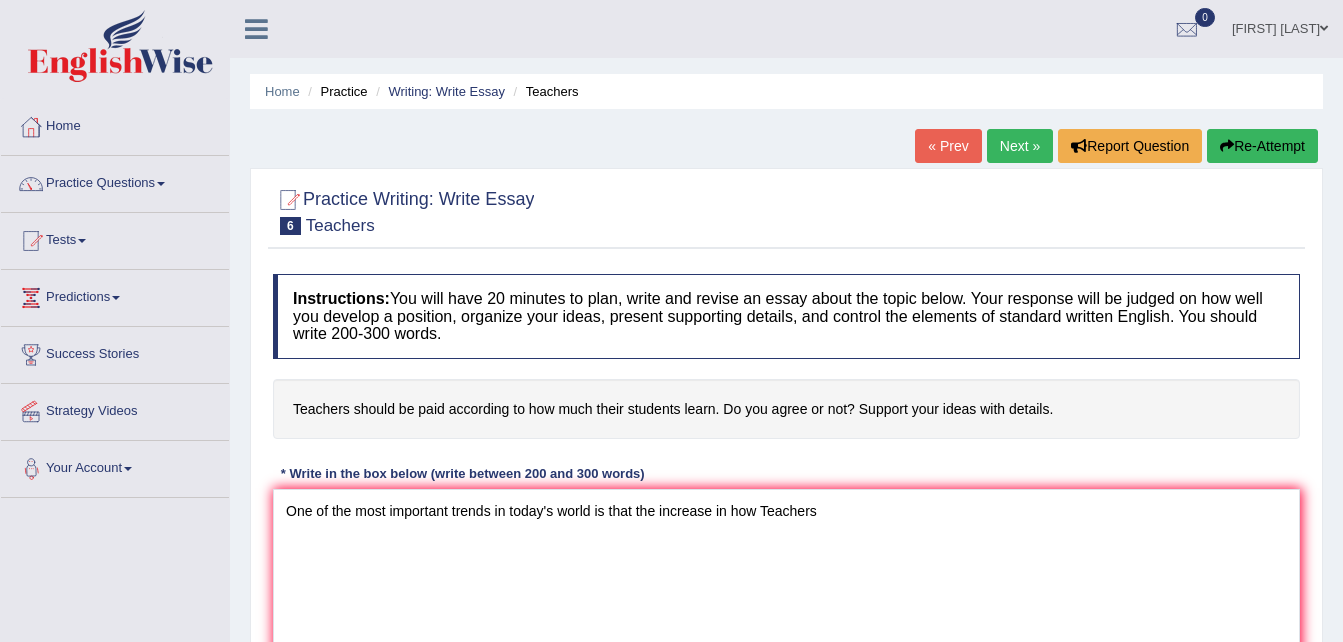 drag, startPoint x: 286, startPoint y: 397, endPoint x: 555, endPoint y: 409, distance: 269.26752 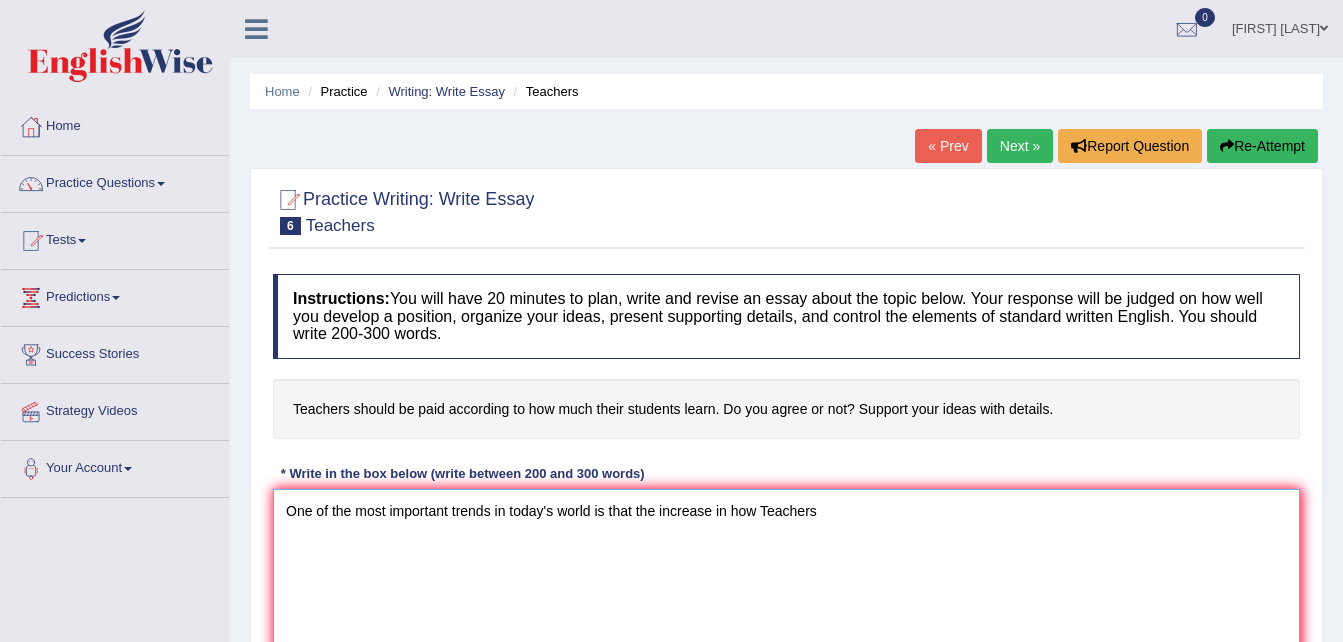 click on "One of the most important trends in today's world is that the increase in how Teachers" at bounding box center [786, 586] 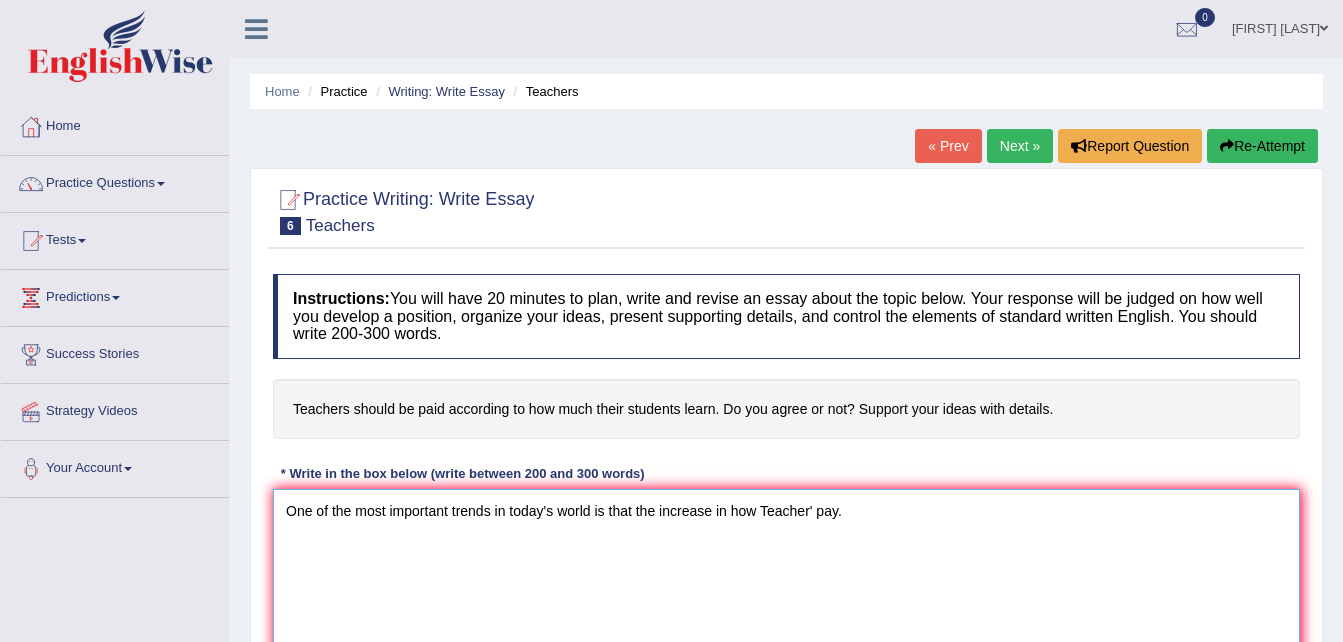 click on "One of the most important trends in today's world is that the increase in how Teacher' pay." at bounding box center (786, 586) 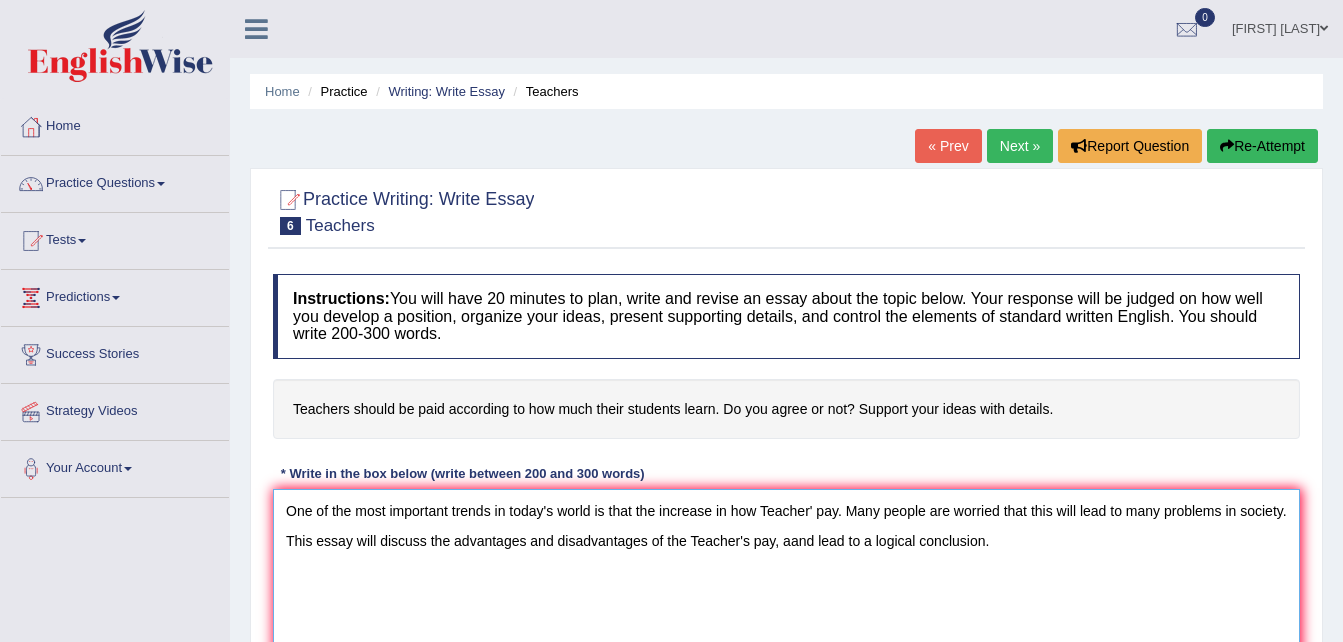 click on "One of the most important trends in today's world is that the increase in how Teacher' pay. Many people are worried that this will lead to many problems in society. This essay will discuss the advantages and disadvantages of the Teacher's pay, aand lead to a logical conclusion." at bounding box center [786, 586] 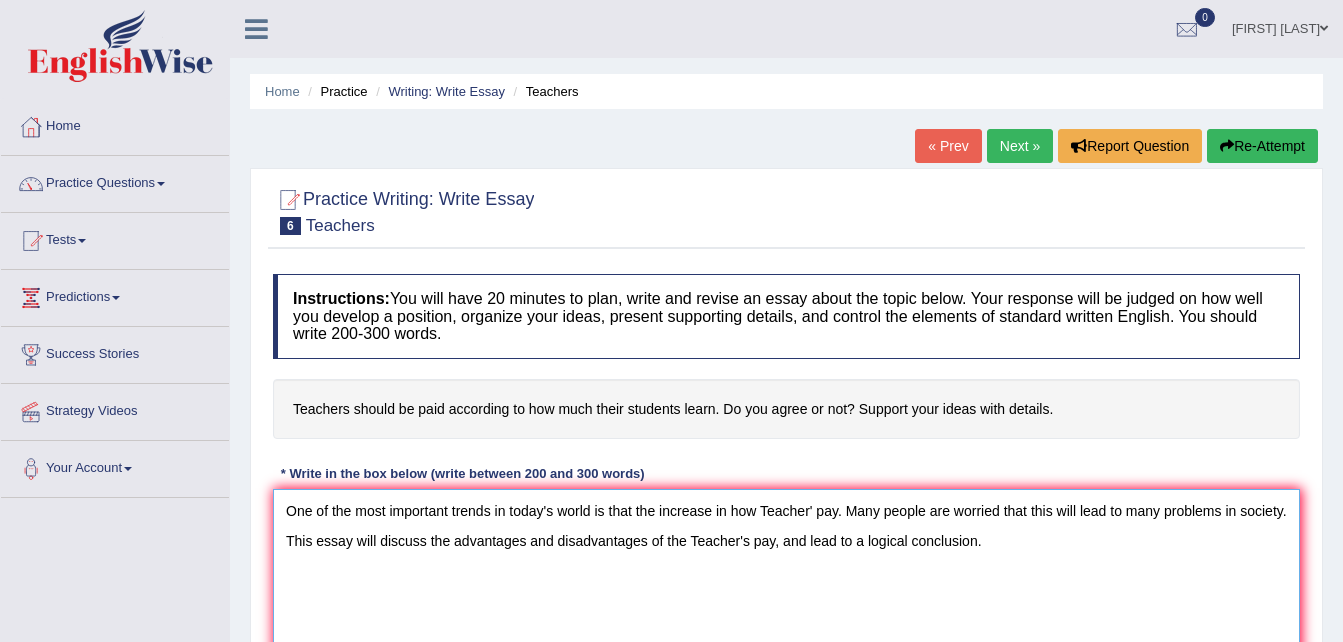 click on "One of the most important trends in today's world is that the increase in how Teacher' pay. Many people are worried that this will lead to many problems in society. This essay will discuss the advantages and disadvantages of the Teacher's pay, and lead to a logical conclusion." at bounding box center [786, 586] 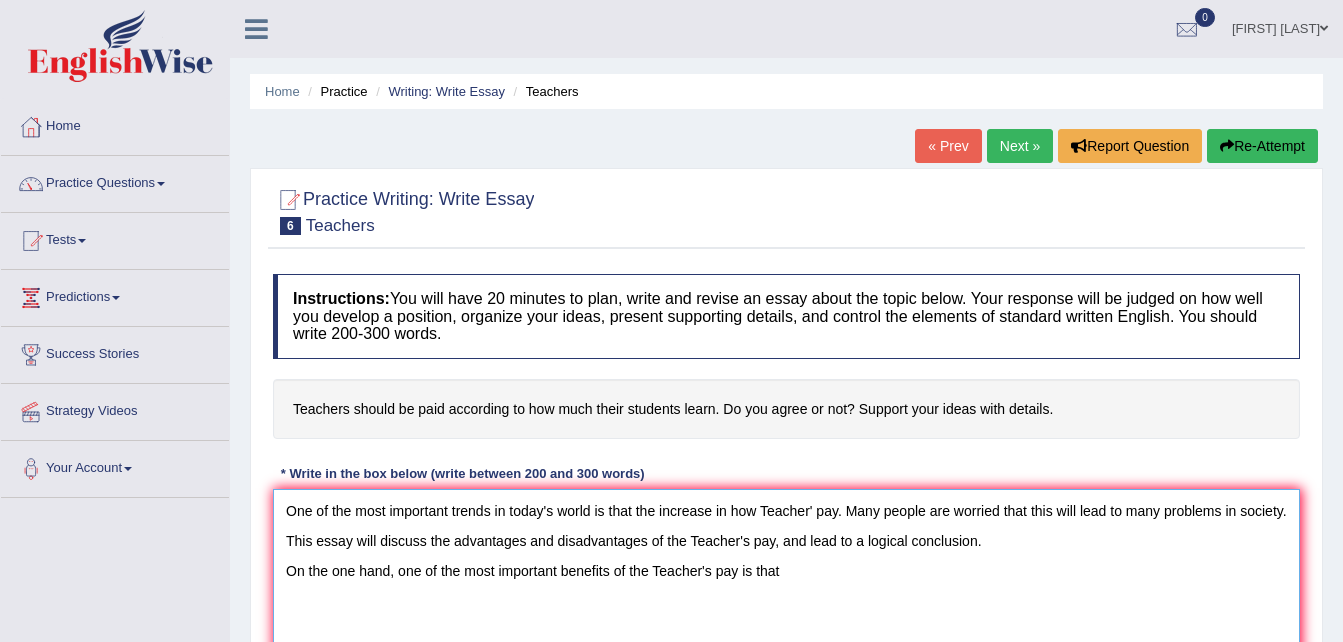 click on "One of the most important trends in today's world is that the increase in how Teacher' pay. Many people are worried that this will lead to many problems in society. This essay will discuss the advantages and disadvantages of the Teacher's pay, and lead to a logical conclusion.
On the one hand, one of the most important benefits of the Teacher's pay is that" at bounding box center [786, 586] 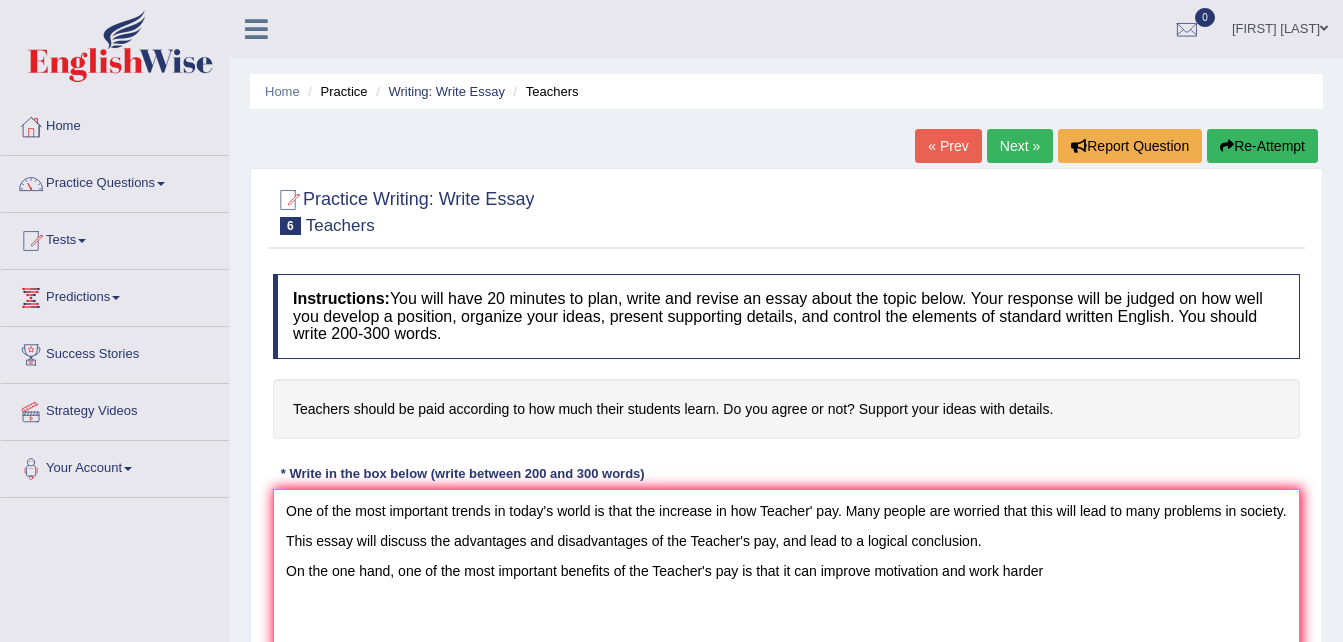 click on "One of the most important trends in today's world is that the increase in how Teacher' pay. Many people are worried that this will lead to many problems in society. This essay will discuss the advantages and disadvantages of the Teacher's pay, and lead to a logical conclusion.
On the one hand, one of the most important benefits of the Teacher's pay is that it can improve motivation and work harder" at bounding box center [786, 586] 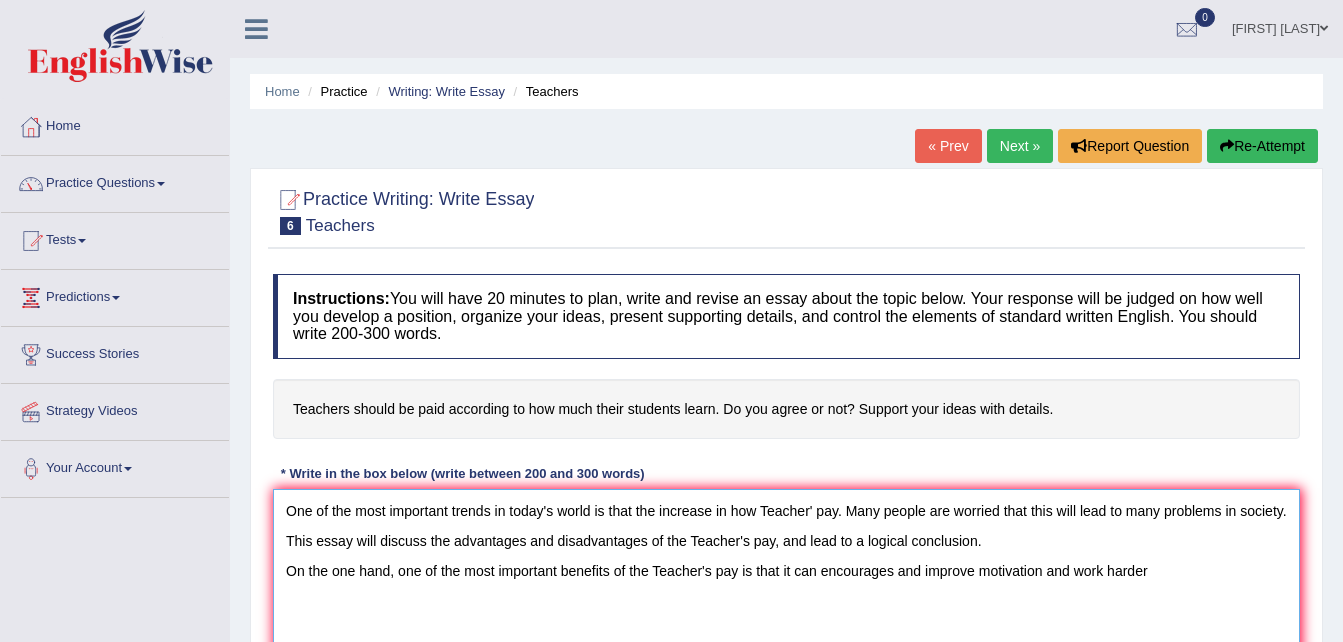 click on "One of the most important trends in today's world is that the increase in how Teacher' pay. Many people are worried that this will lead to many problems in society. This essay will discuss the advantages and disadvantages of the Teacher's pay, and lead to a logical conclusion.
On the one hand, one of the most important benefits of the Teacher's pay is that it can encourages and improve motivation and work harder" at bounding box center [786, 586] 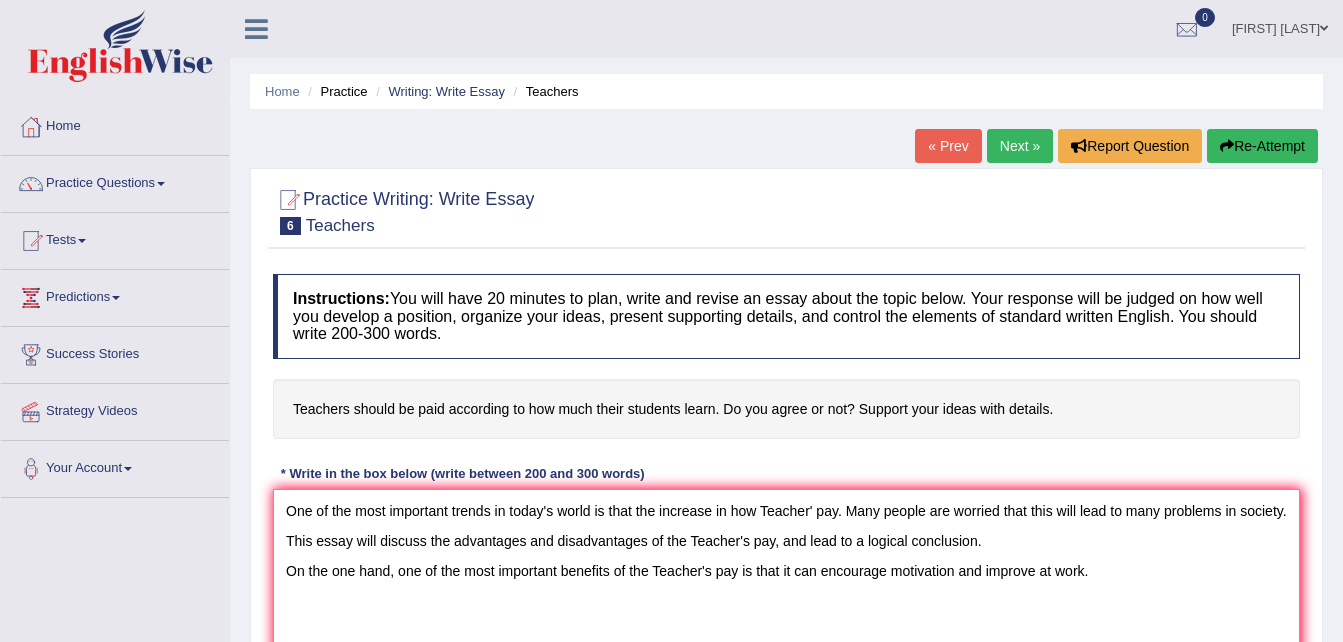 click on "One of the most important trends in today's world is that the increase in how Teacher' pay. Many people are worried that this will lead to many problems in society. This essay will discuss the advantages and disadvantages of the Teacher's pay, and lead to a logical conclusion.
On the one hand, one of the most important benefits of the Teacher's pay is that it can encourage motivation and improve at work." at bounding box center (786, 586) 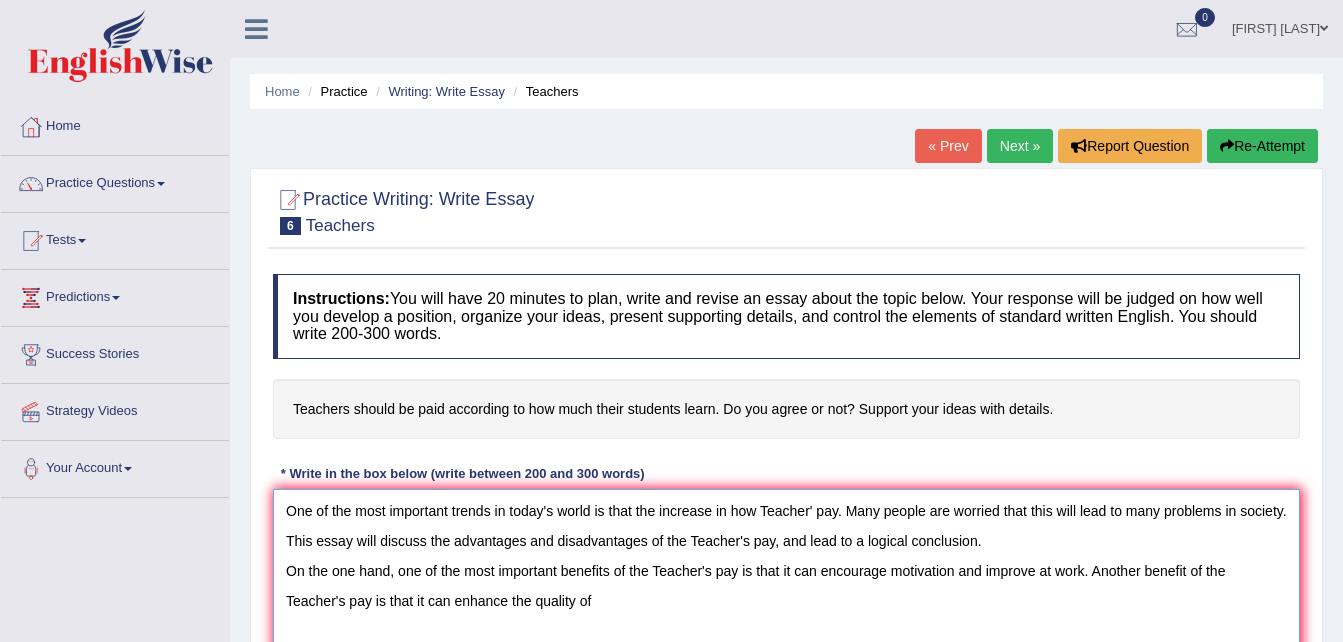 click on "One of the most important trends in today's world is that the increase in how Teacher' pay. Many people are worried that this will lead to many problems in society. This essay will discuss the advantages and disadvantages of the Teacher's pay, and lead to a logical conclusion.
On the one hand, one of the most important benefits of the Teacher's pay is that it can encourage motivation and improve at work. Another benefit of the Teacher's pay is that it can enhance the quality of" at bounding box center [786, 586] 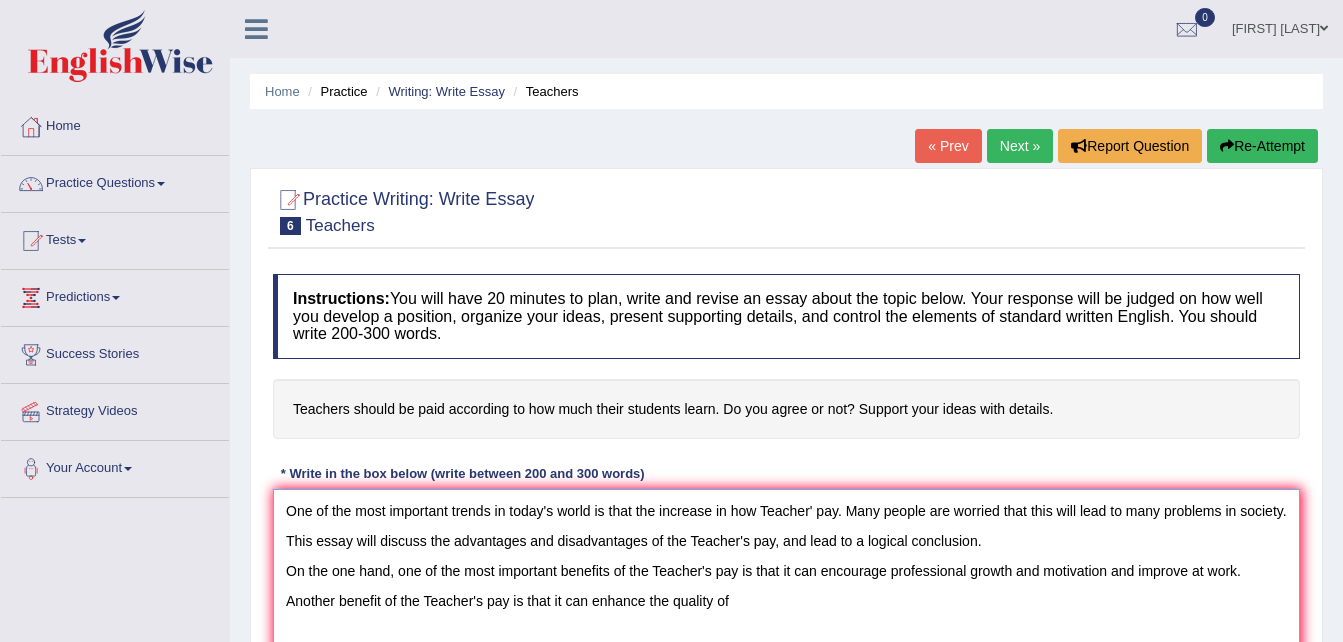 click on "One of the most important trends in today's world is that the increase in how Teacher' pay. Many people are worried that this will lead to many problems in society. This essay will discuss the advantages and disadvantages of the Teacher's pay, and lead to a logical conclusion.
On the one hand, one of the most important benefits of the Teacher's pay is that it can encourage professional growth and motivation and improve at work. Another benefit of the Teacher's pay is that it can enhance the quality of" at bounding box center [786, 586] 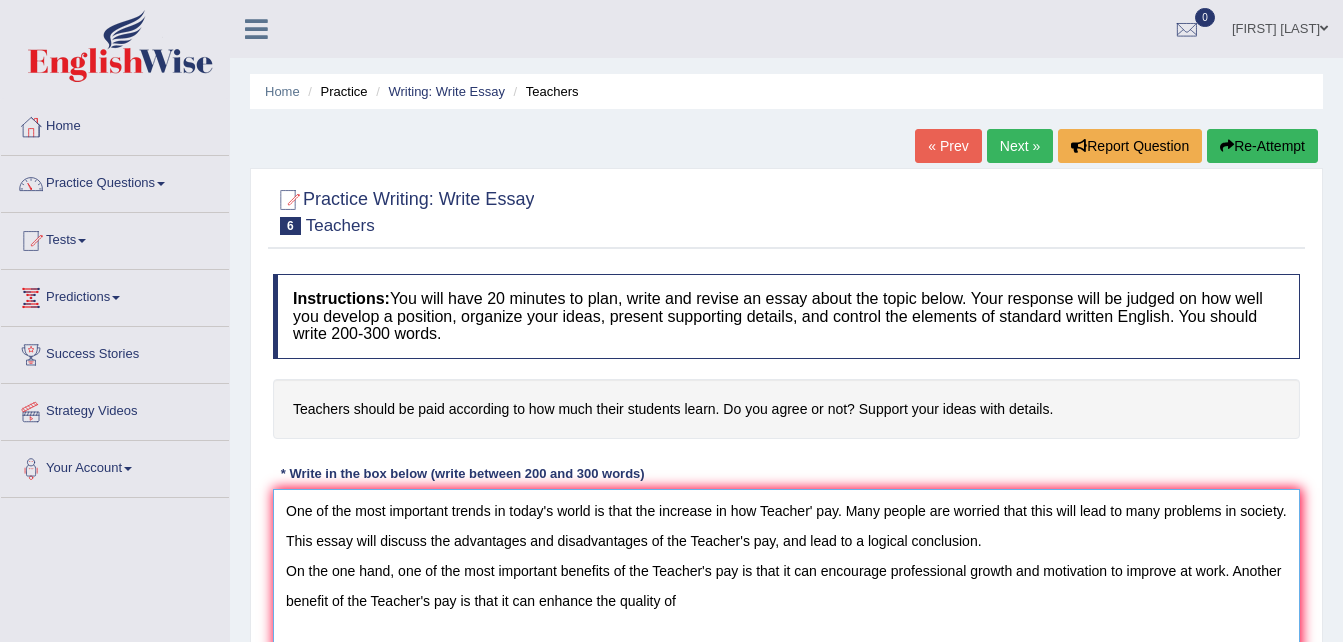 click on "One of the most important trends in today's world is that the increase in how Teacher' pay. Many people are worried that this will lead to many problems in society. This essay will discuss the advantages and disadvantages of the Teacher's pay, and lead to a logical conclusion.
On the one hand, one of the most important benefits of the Teacher's pay is that it can encourage professional growth and motivation to improve at work. Another benefit of the Teacher's pay is that it can enhance the quality of" at bounding box center [786, 586] 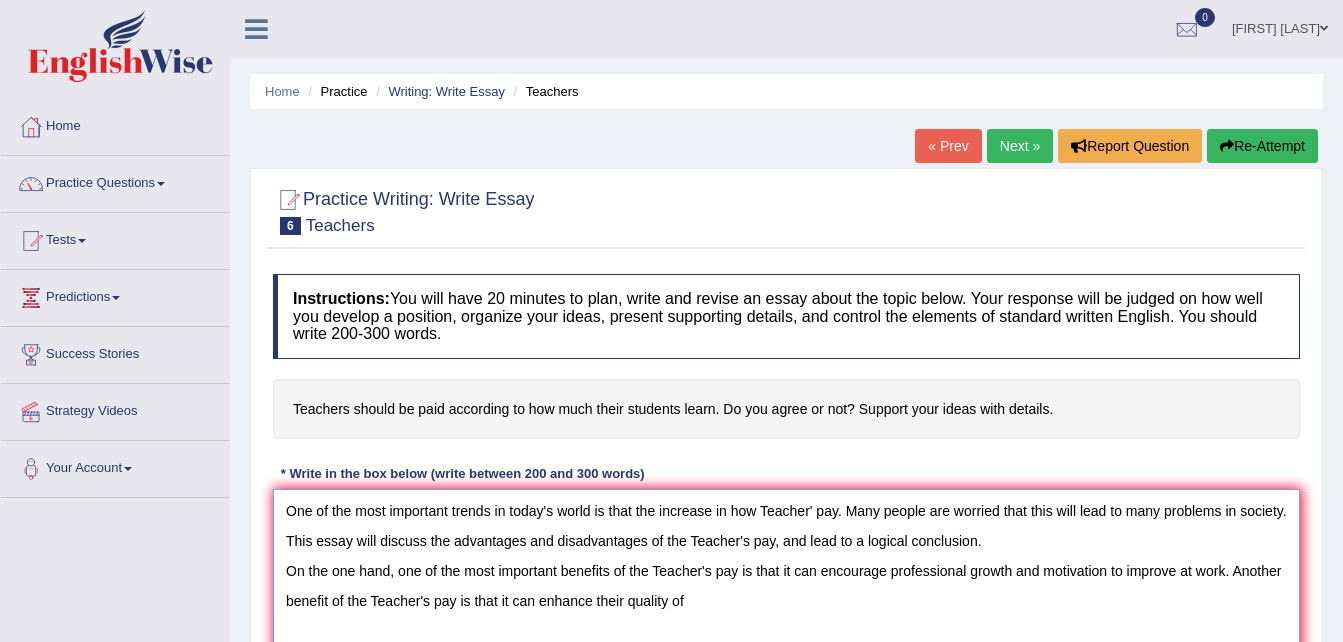 click on "One of the most important trends in today's world is that the increase in how Teacher' pay. Many people are worried that this will lead to many problems in society. This essay will discuss the advantages and disadvantages of the Teacher's pay, and lead to a logical conclusion.
On the one hand, one of the most important benefits of the Teacher's pay is that it can encourage professional growth and motivation to improve at work. Another benefit of the Teacher's pay is that it can enhance their quality of" at bounding box center [786, 586] 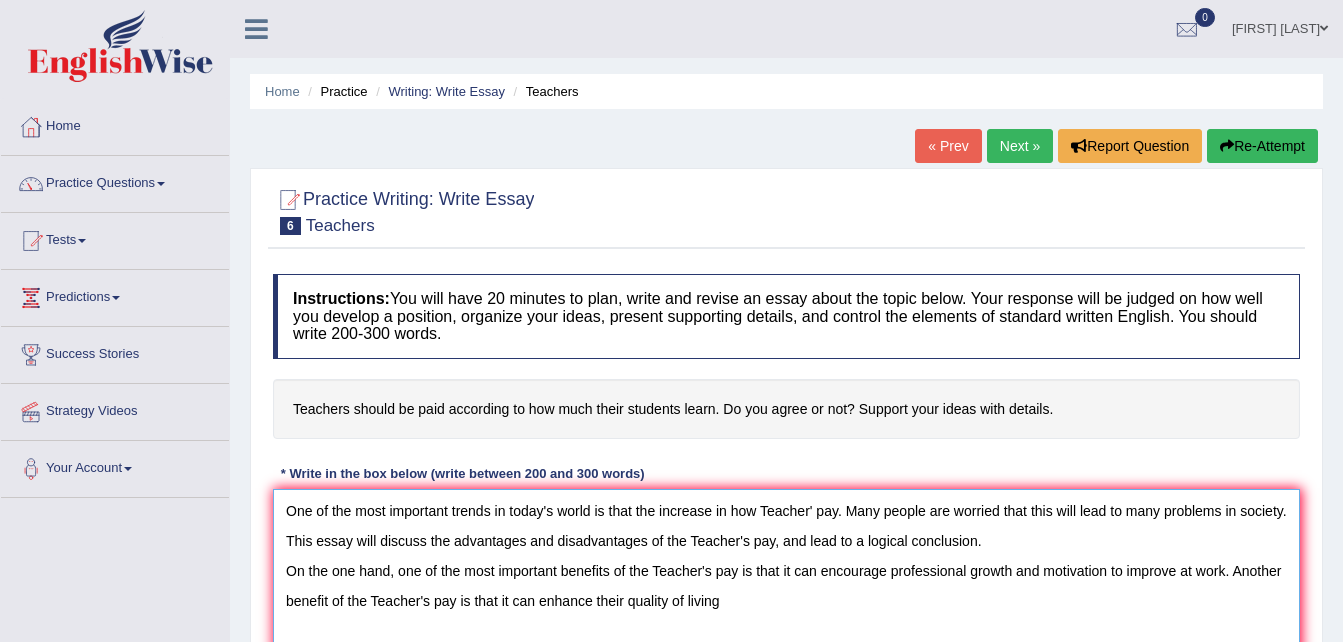 click on "One of the most important trends in today's world is that the increase in how Teacher' pay. Many people are worried that this will lead to many problems in society. This essay will discuss the advantages and disadvantages of the Teacher's pay, and lead to a logical conclusion.
On the one hand, one of the most important benefits of the Teacher's pay is that it can encourage professional growth and motivation to improve at work. Another benefit of the Teacher's pay is that it can enhance their quality of living" at bounding box center (786, 586) 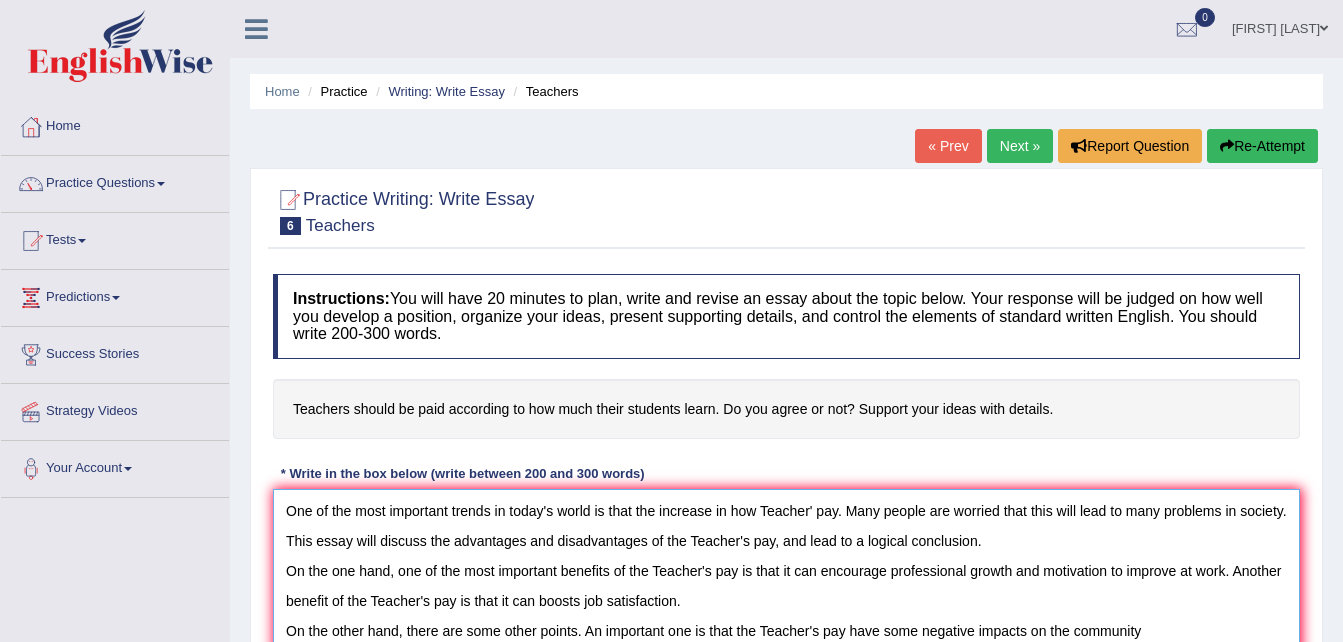 click on "One of the most important trends in today's world is that the increase in how Teacher' pay. Many people are worried that this will lead to many problems in society. This essay will discuss the advantages and disadvantages of the Teacher's pay, and lead to a logical conclusion.
On the one hand, one of the most important benefits of the Teacher's pay is that it can encourage professional growth and motivation to improve at work. Another benefit of the Teacher's pay is that it can boosts job satisfaction.
On the other hand, there are some other points. An important one is that the Teacher's pay have some negative impacts on the community" at bounding box center (786, 586) 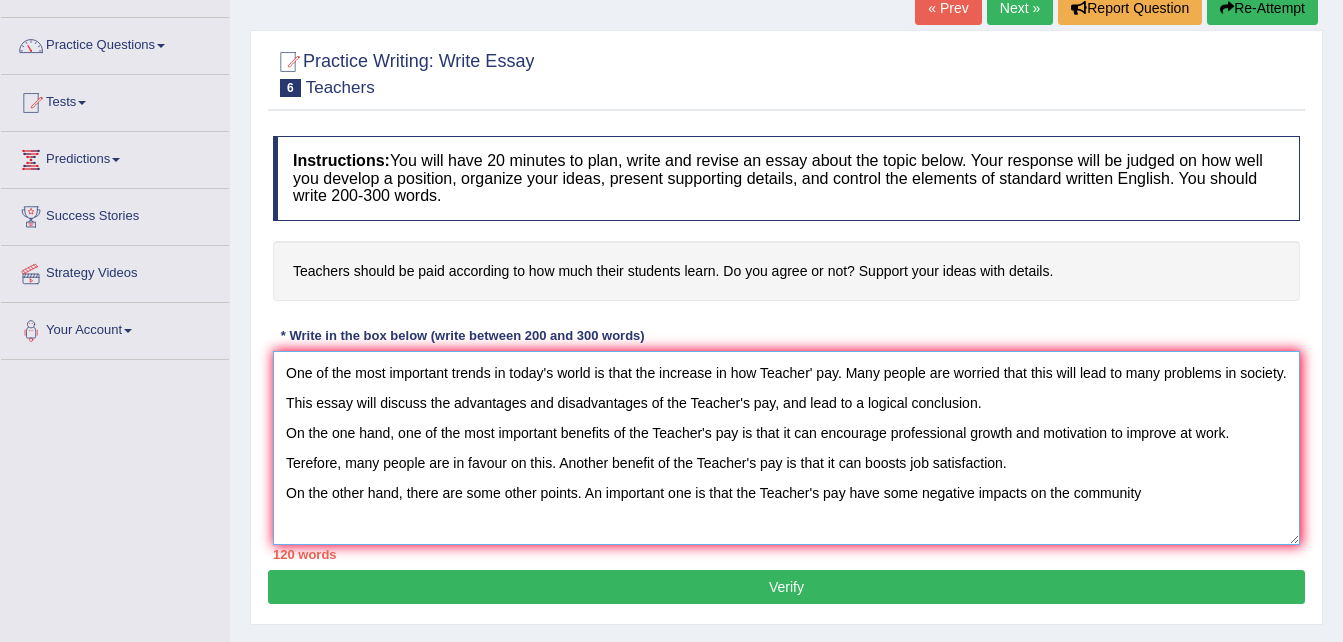 scroll, scrollTop: 160, scrollLeft: 0, axis: vertical 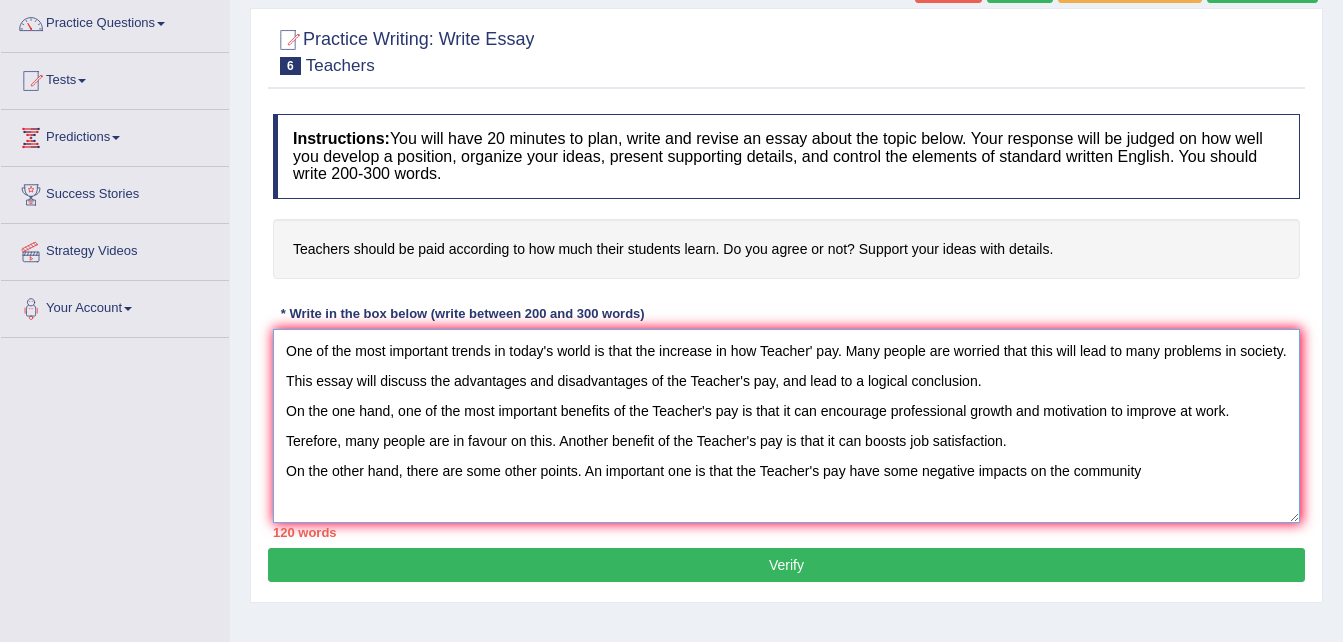 click on "One of the most important trends in today's world is that the increase in how Teacher' pay. Many people are worried that this will lead to many problems in society. This essay will discuss the advantages and disadvantages of the Teacher's pay, and lead to a logical conclusion.
On the one hand, one of the most important benefits of the Teacher's pay is that it can encourage professional growth and motivation to improve at work. Terefore, many people are in favour on this. Another benefit of the Teacher's pay is that it can boosts job satisfaction.
On the other hand, there are some other points. An important one is that the Teacher's pay have some negative impacts on the community" at bounding box center (786, 426) 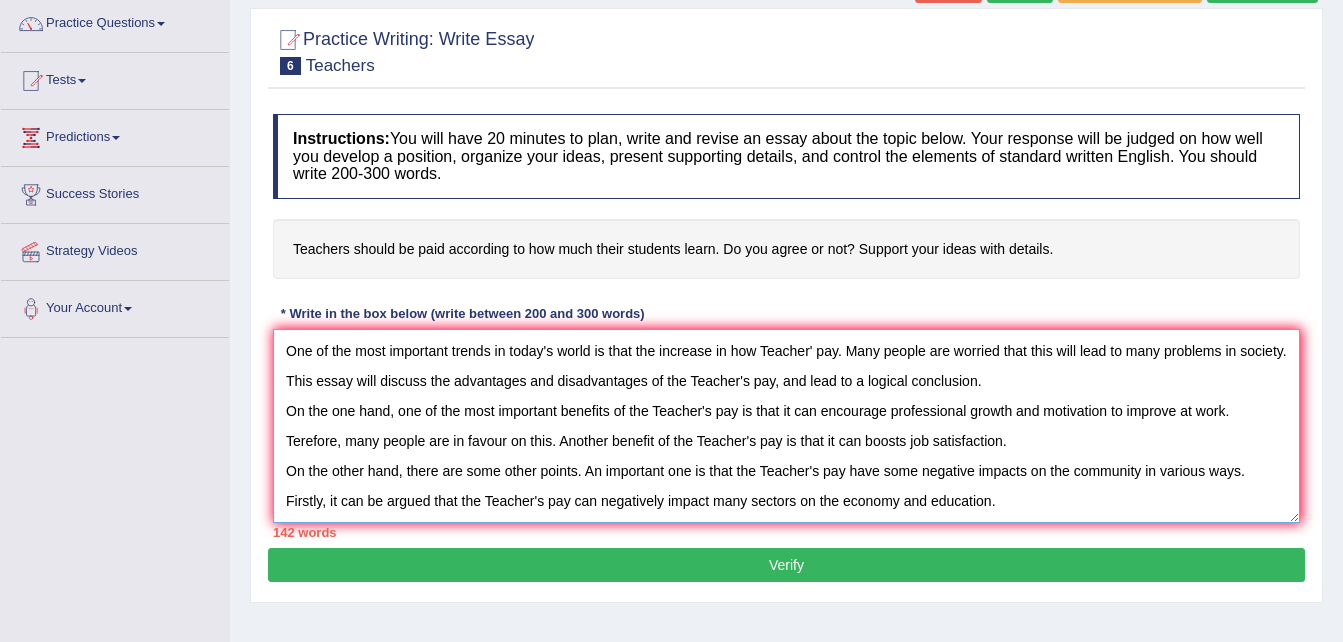 click on "One of the most important trends in today's world is that the increase in how Teacher' pay. Many people are worried that this will lead to many problems in society. This essay will discuss the advantages and disadvantages of the Teacher's pay, and lead to a logical conclusion.
On the one hand, one of the most important benefits of the Teacher's pay is that it can encourage professional growth and motivation to improve at work. Terefore, many people are in favour on this. Another benefit of the Teacher's pay is that it can boosts job satisfaction.
On the other hand, there are some other points. An important one is that the Teacher's pay have some negative impacts on the community in various ways. Firstly, it can be argued that the Teacher's pay can negatively impact many sectors on the economy and education." at bounding box center [786, 426] 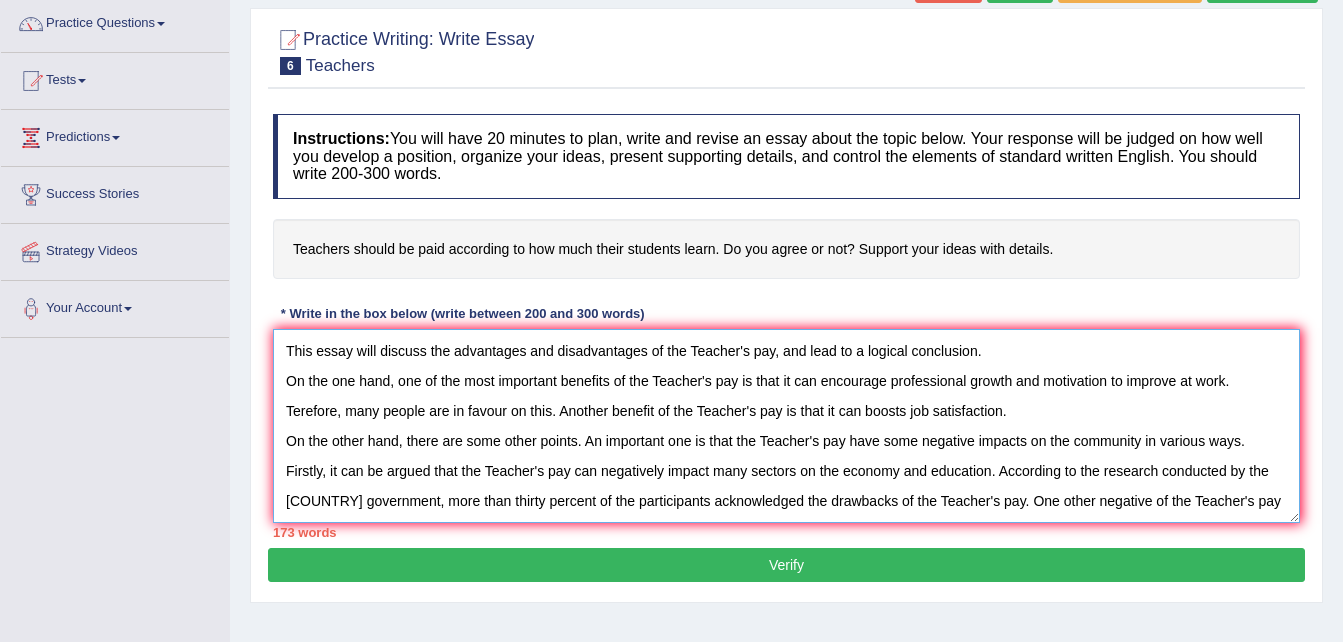 scroll, scrollTop: 47, scrollLeft: 0, axis: vertical 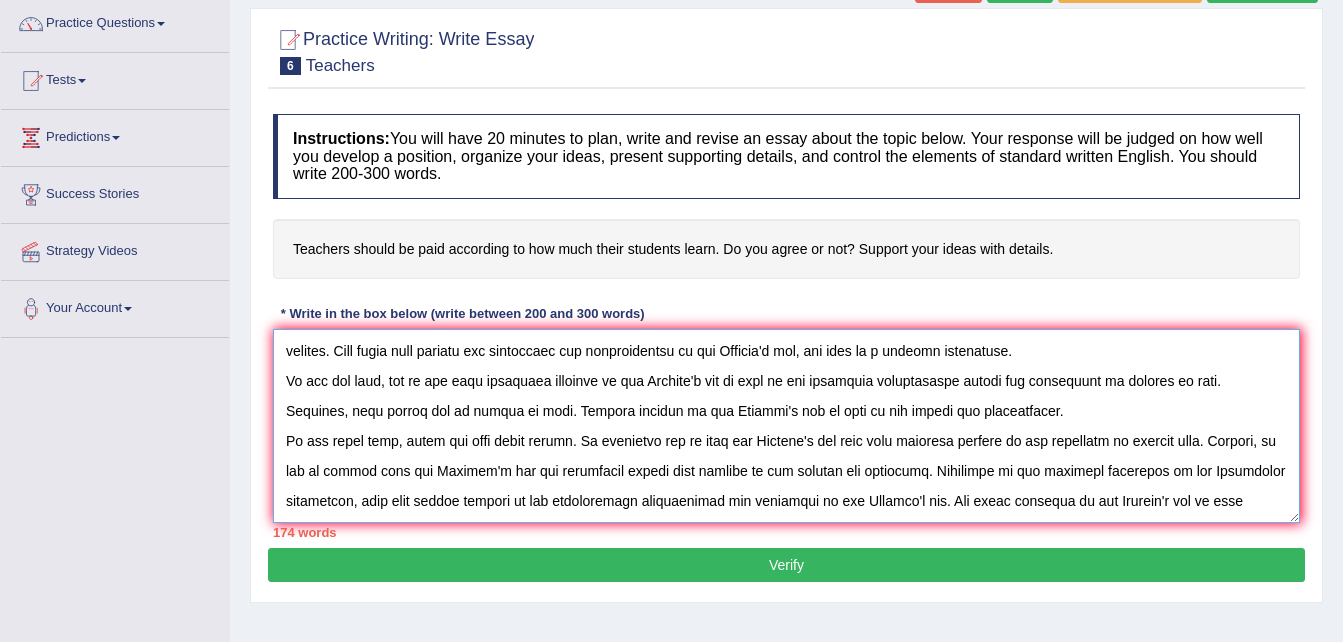 click at bounding box center [786, 426] 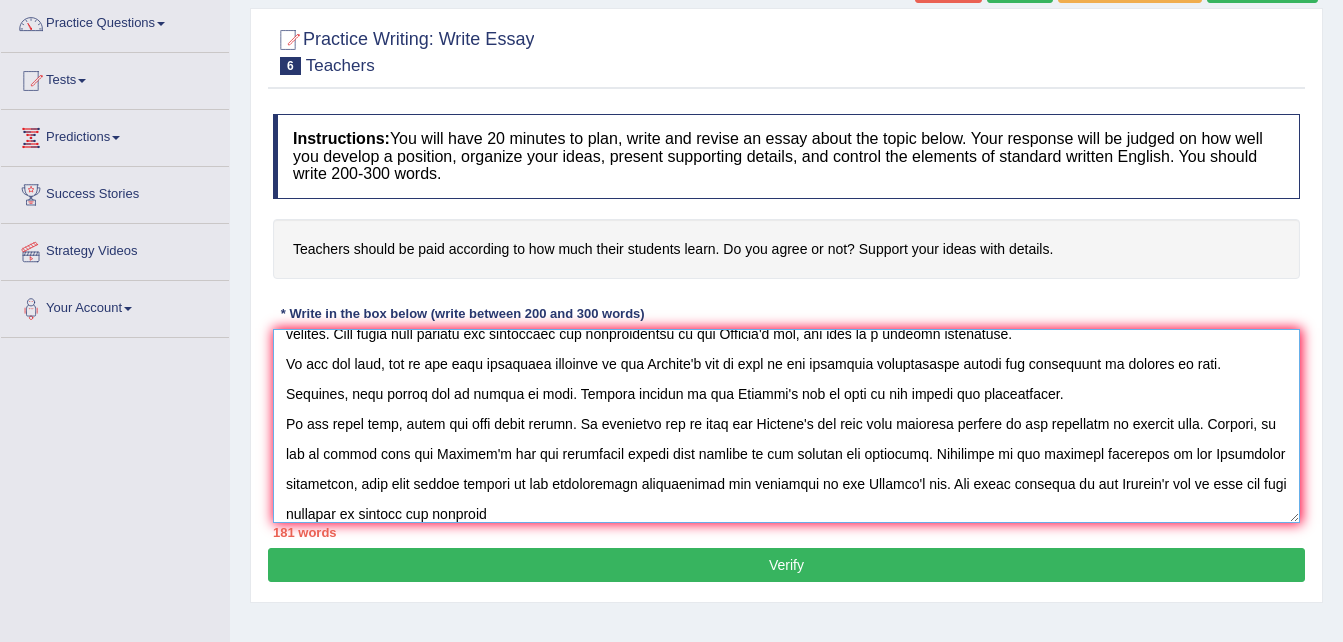 click at bounding box center (786, 426) 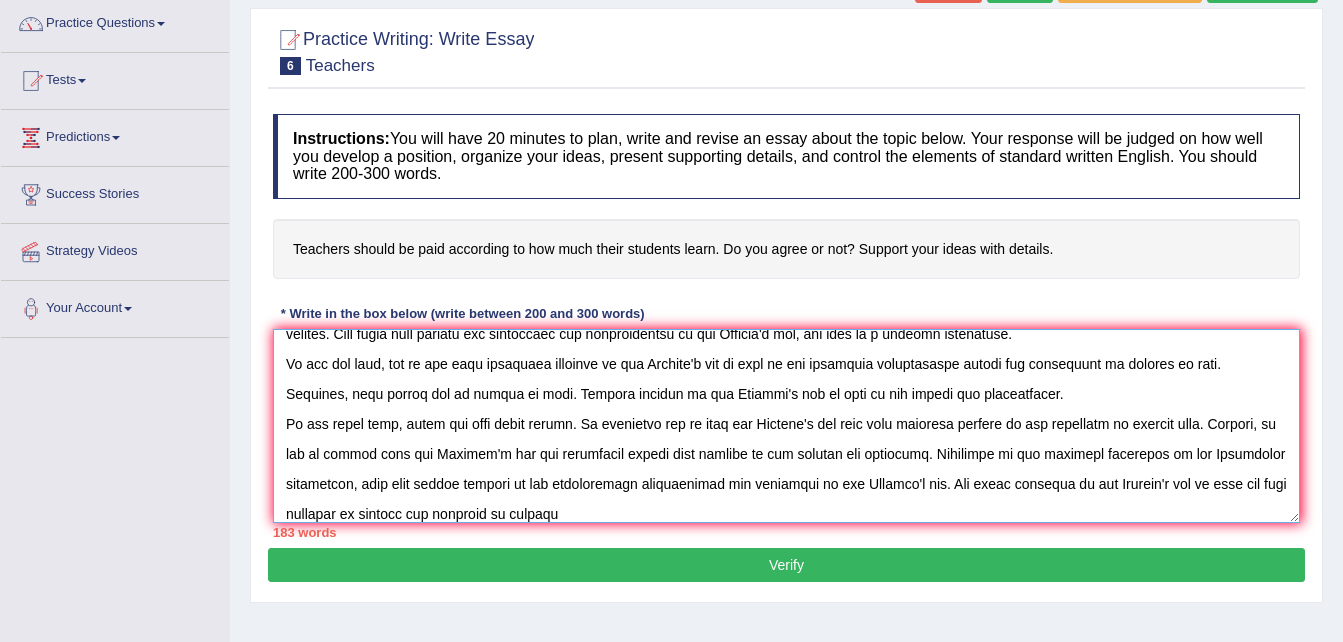 click at bounding box center [786, 426] 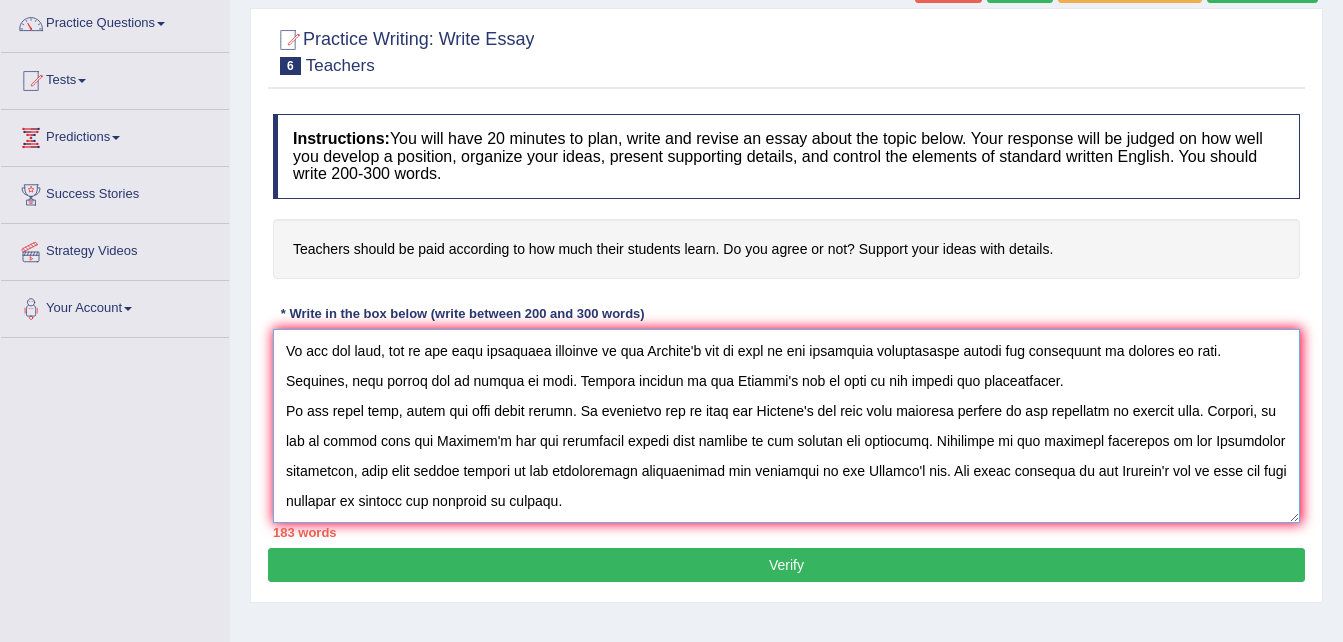 scroll, scrollTop: 90, scrollLeft: 0, axis: vertical 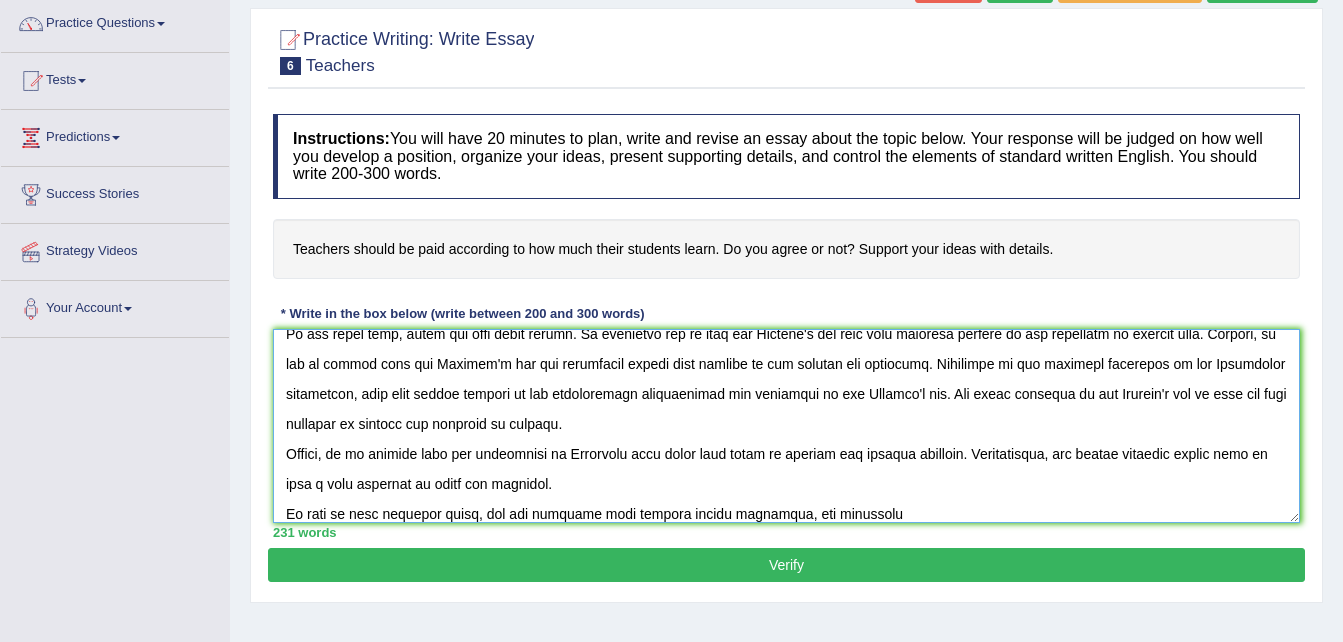 click at bounding box center (786, 426) 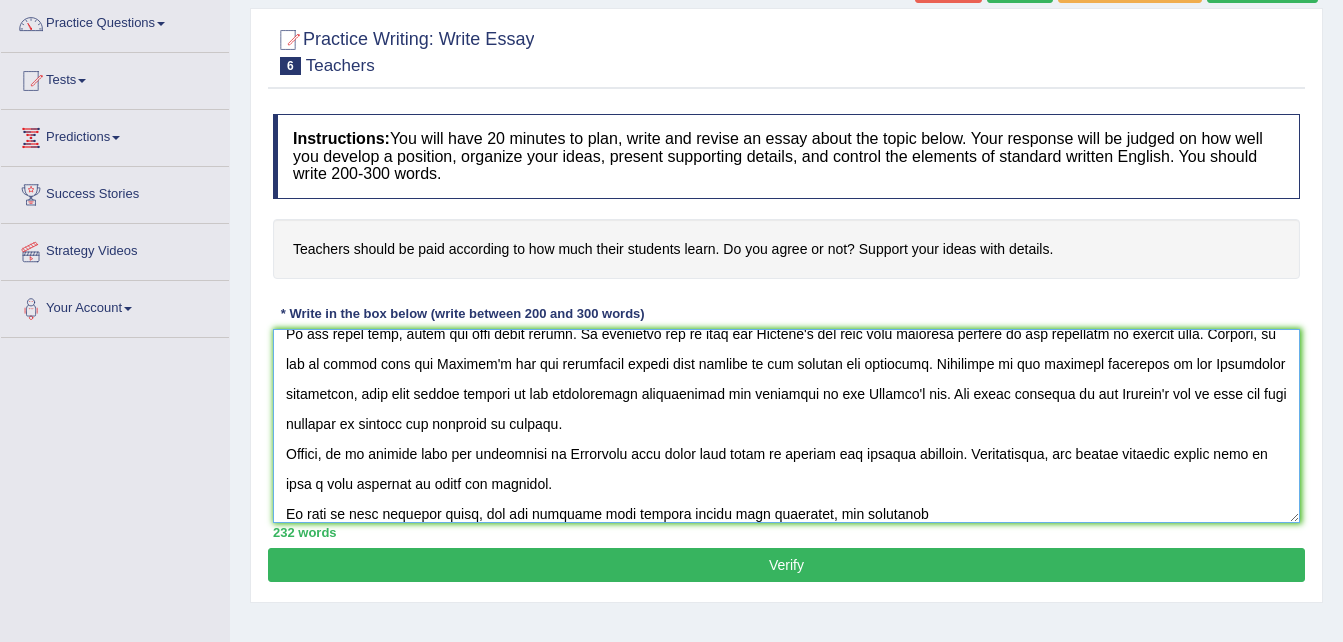 click at bounding box center (786, 426) 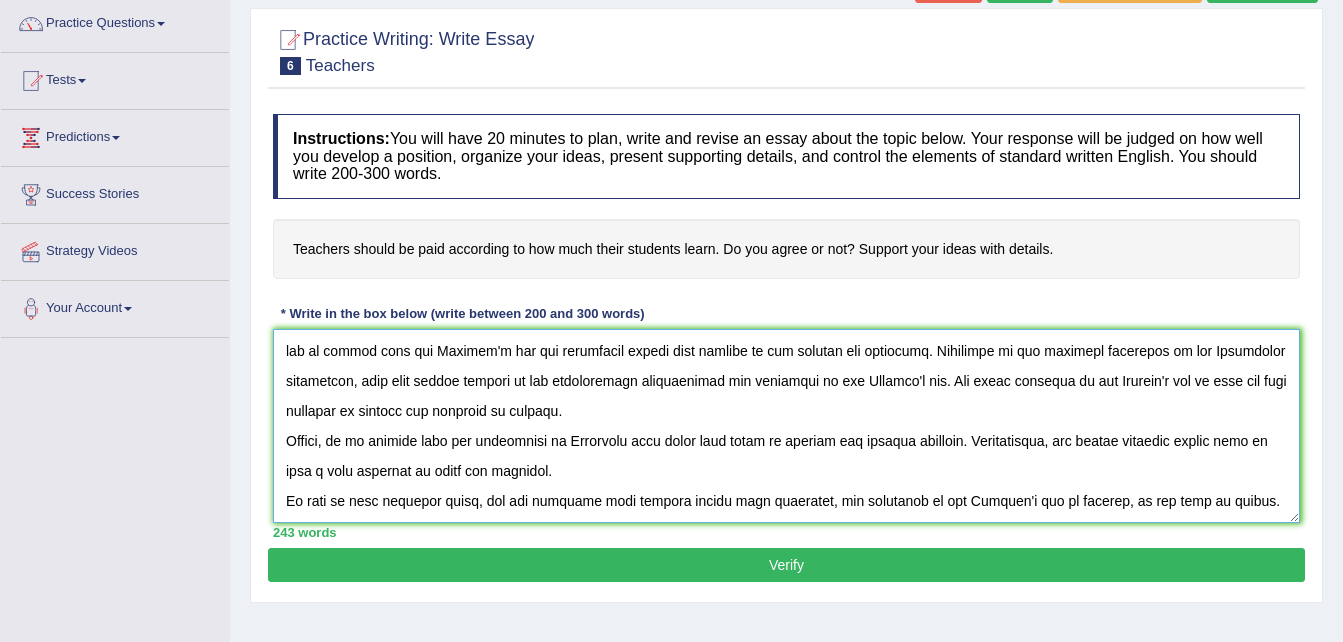 scroll, scrollTop: 180, scrollLeft: 0, axis: vertical 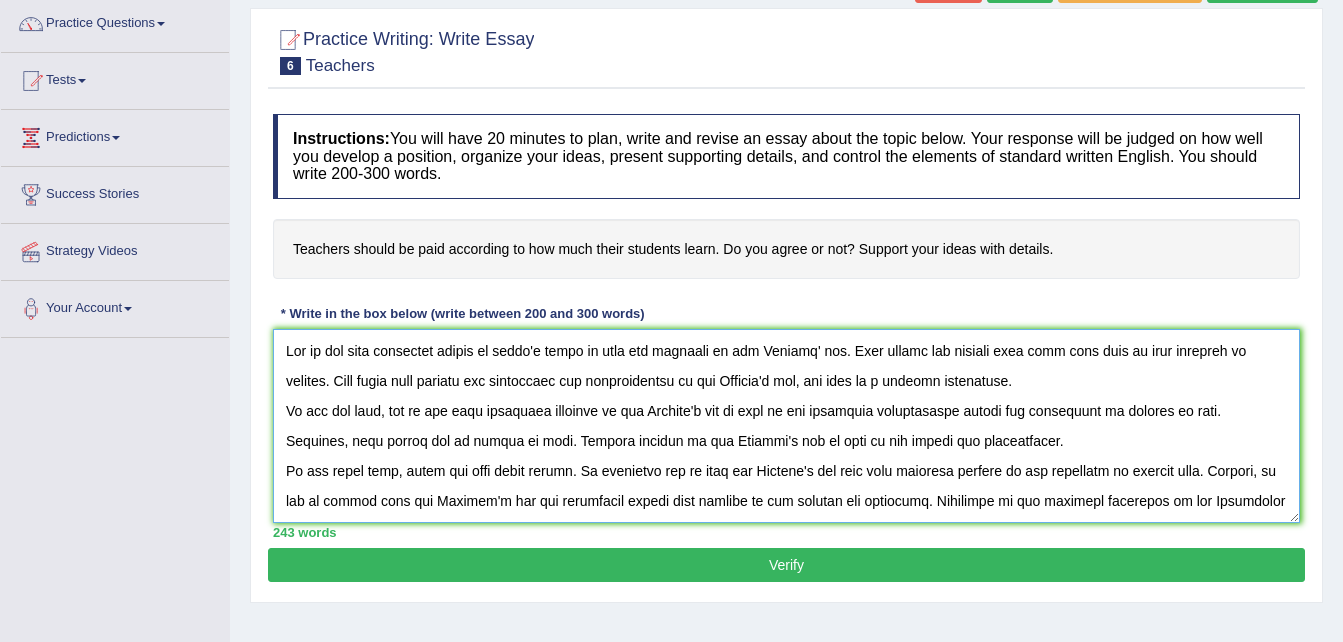 click at bounding box center (786, 426) 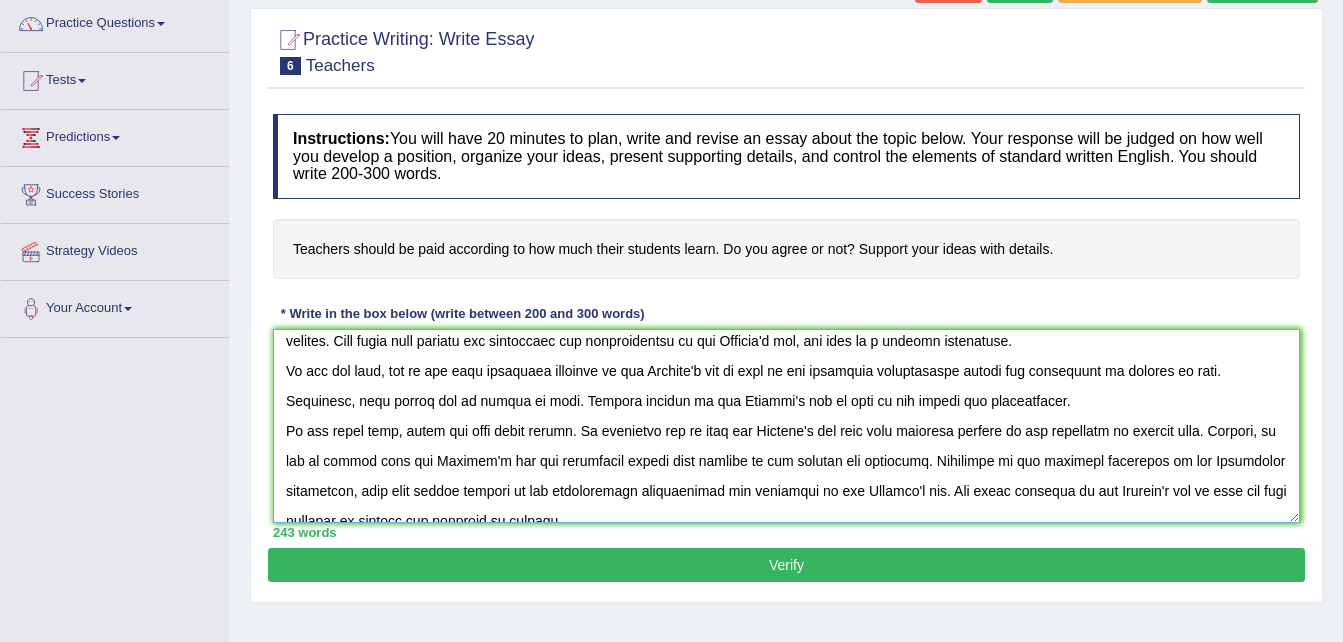 scroll, scrollTop: 80, scrollLeft: 0, axis: vertical 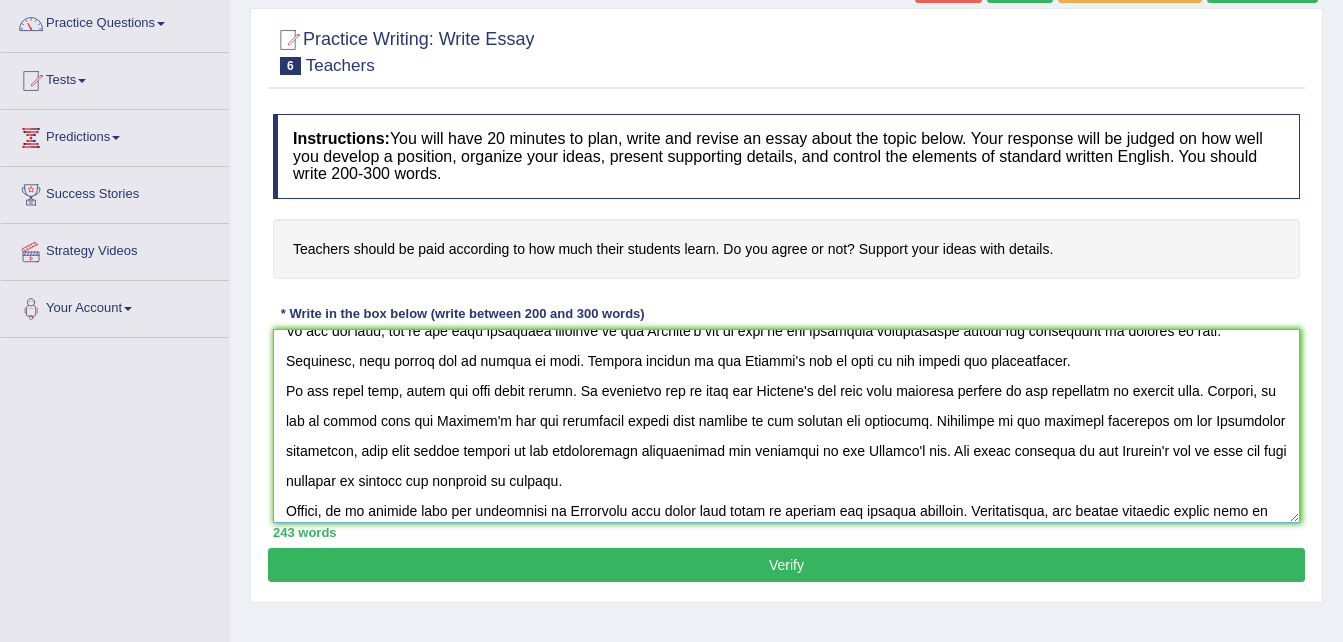 click at bounding box center [786, 426] 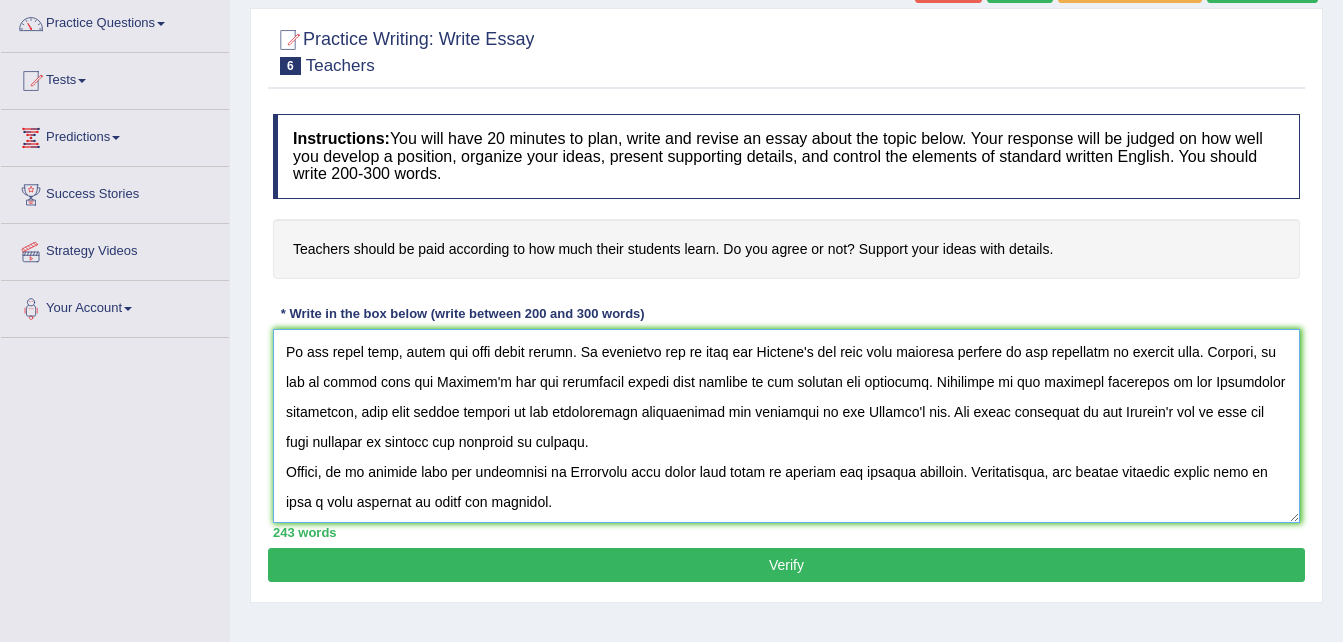 scroll, scrollTop: 120, scrollLeft: 0, axis: vertical 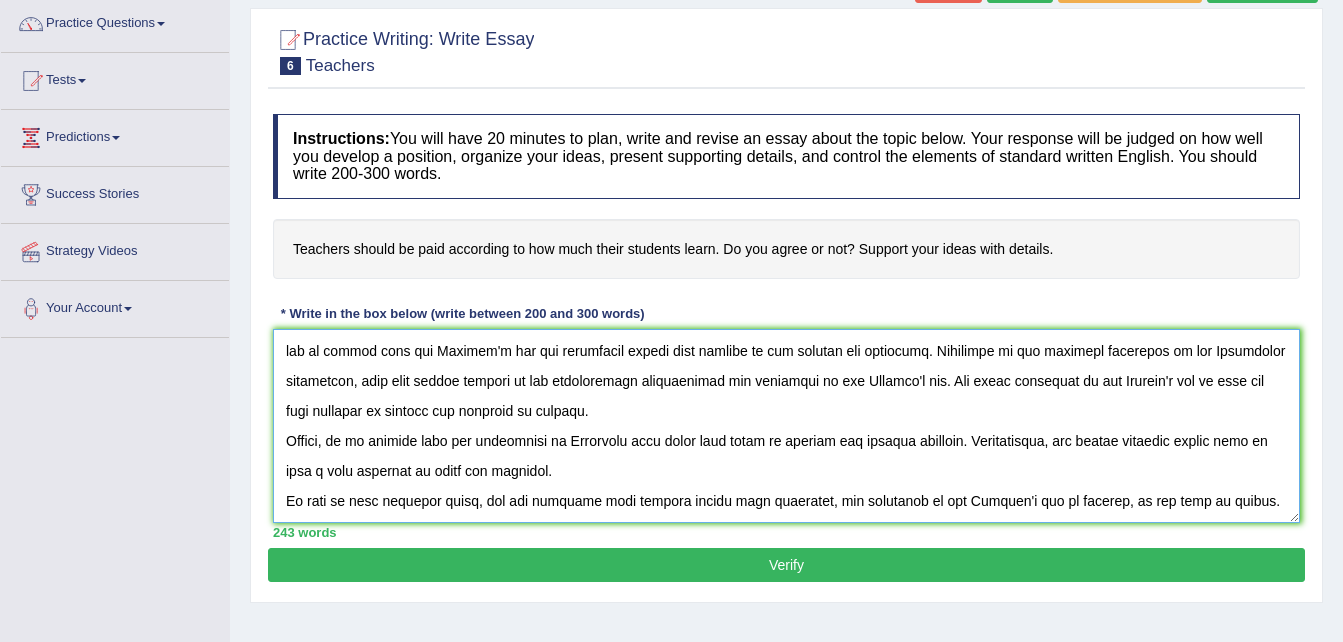 type on "One of the most important trends in today's world is that the increase in how Teacher' pay. Many people are worried that this will lead to many problems in society. This essay will discuss the advantages and disadvantages of the Teacher's pay, and lead to a logical conclusion.
On the one hand, one of the most important benefits of the Teacher's pay is that it can encourage professional growth and motivation to improve at work. Therefore, many people are in favour on this. Another benefit of the Teacher's pay is that it can boosts job satisfaction.
On the other hand, there are some other points. An important one is that the Teacher's pay have some negative impacts on the community in various ways. Firstly, it can be argued that the Teacher's pay can negatively impact many sectors on the economy and education. According to the research conducted by the [COUNTRY] government, more than thirty percent of the participants acknowledged the drawbacks of the Teacher's pay. One other negatives of the Teacher's pay ..." 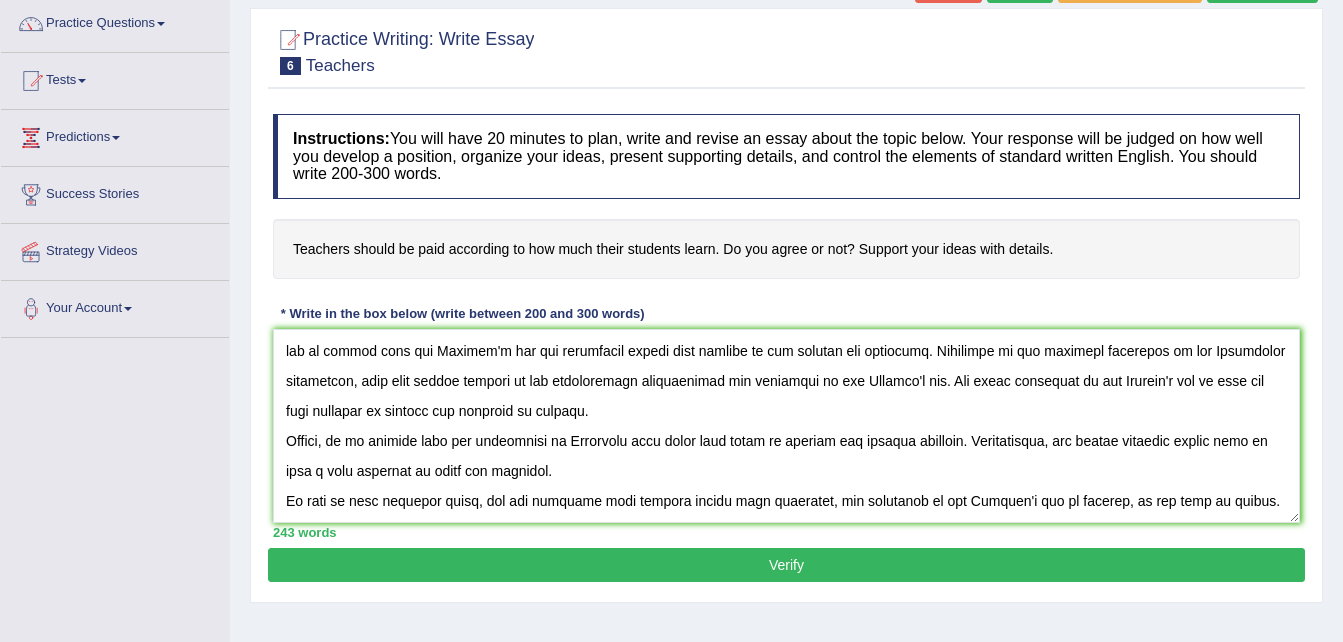 click on "Verify" at bounding box center [786, 565] 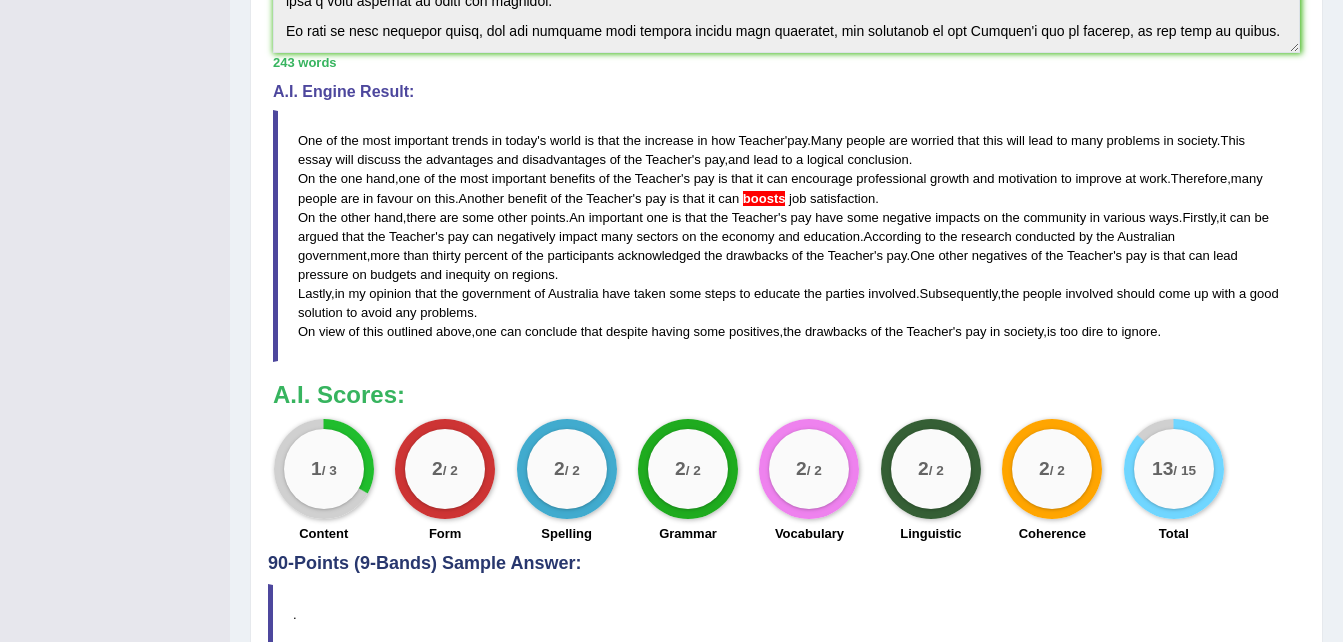 scroll, scrollTop: 39, scrollLeft: 0, axis: vertical 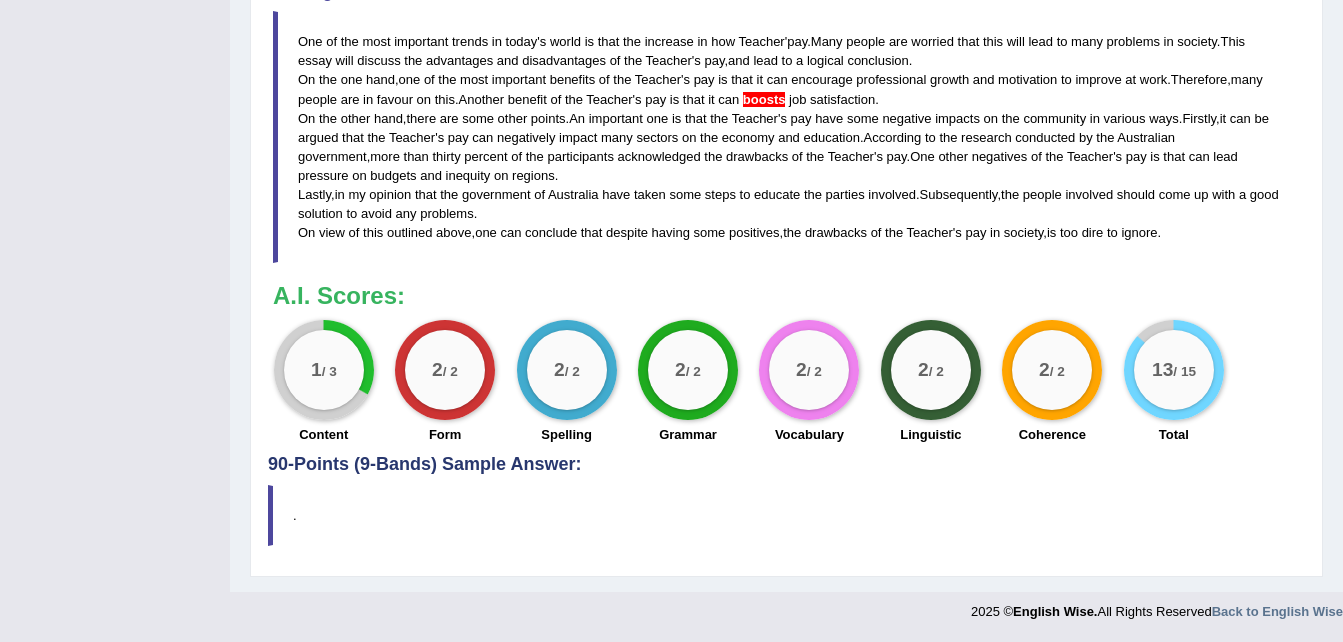 click on "Toggle navigation
Home
Practice Questions   Speaking Practice Read Aloud
Repeat Sentence
Describe Image
Re-tell Lecture
Answer Short Question
Summarize Group Discussion
Respond To A Situation
Writing Practice  Summarize Written Text
Write Essay
Reading Practice  Reading & Writing: Fill In The Blanks
Choose Multiple Answers
Re-order Paragraphs
Fill In The Blanks
Choose Single Answer
Listening Practice  Summarize Spoken Text
Highlight Incorrect Words
Highlight Correct Summary
Select Missing Word
Choose Single Answer
Choose Multiple Answers
Fill In The Blanks
Write From Dictation
Pronunciation
Tests
Take Mock Test" at bounding box center (671, -378) 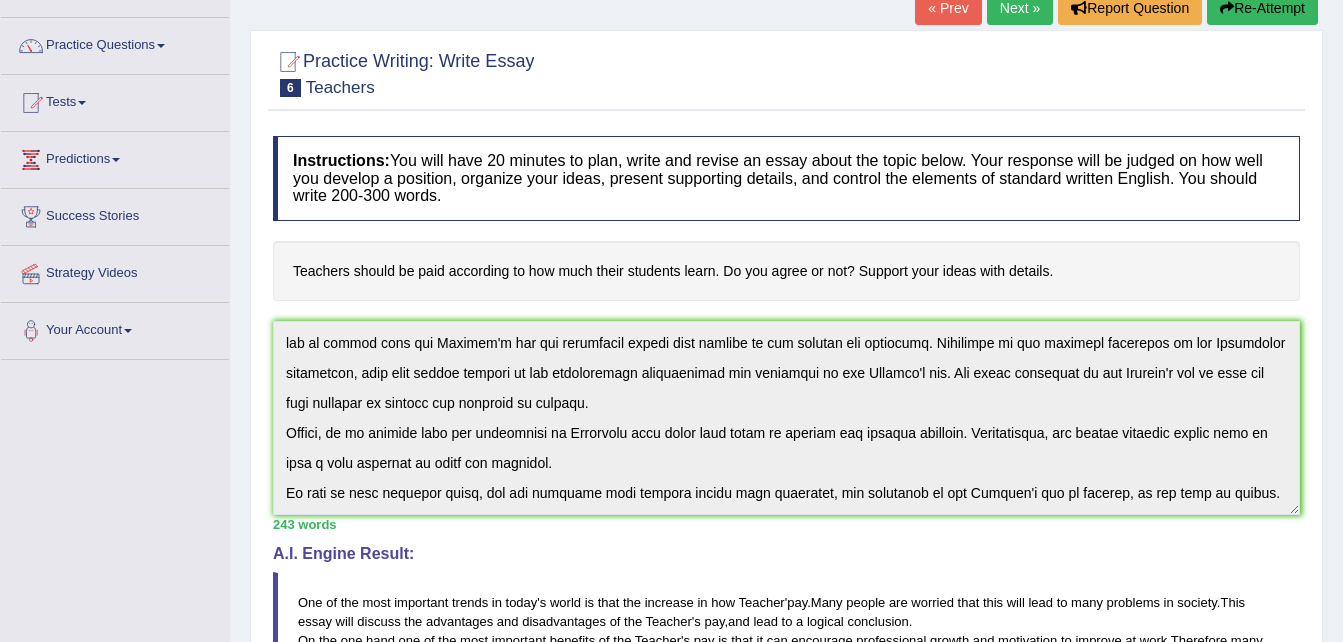 click on "Re-Attempt" at bounding box center (1262, 8) 